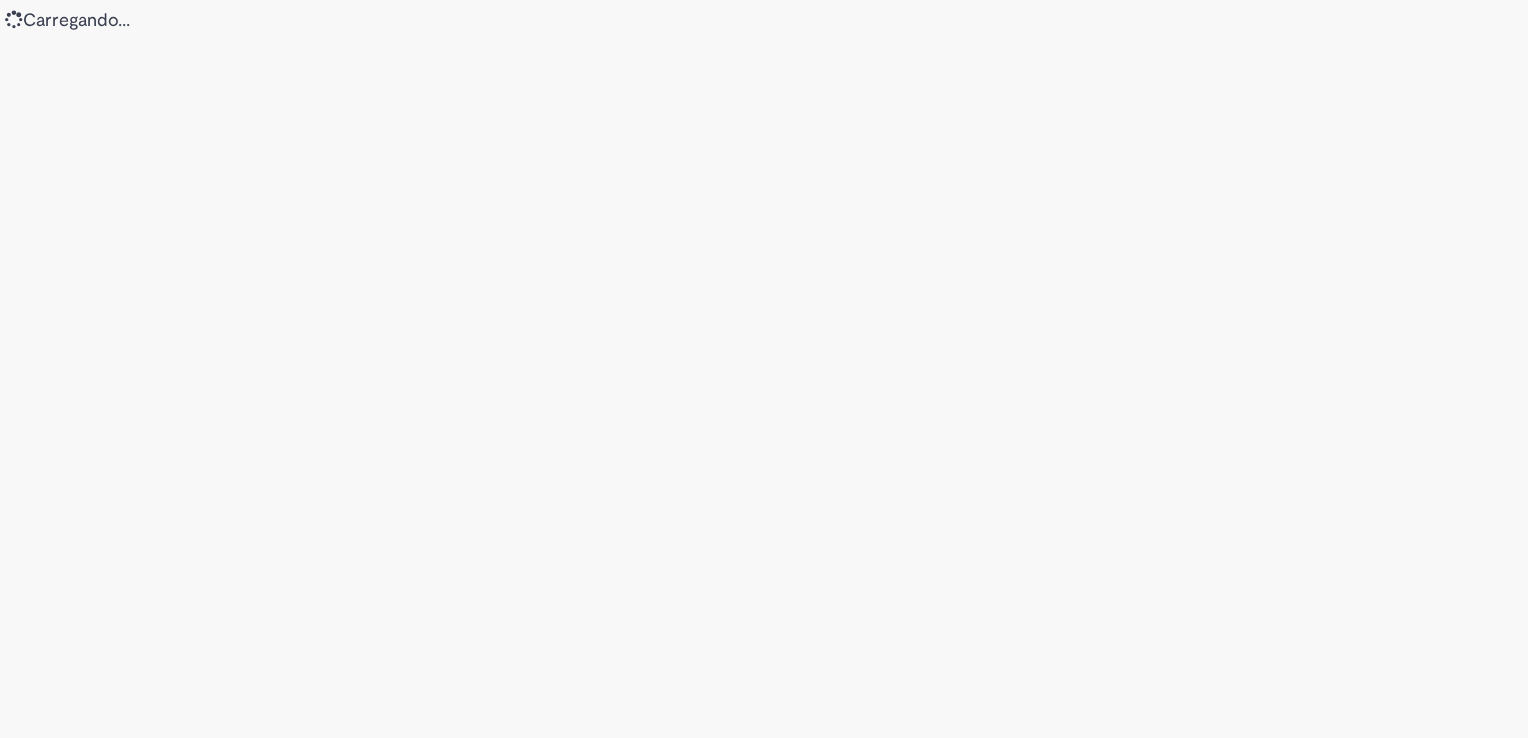 scroll, scrollTop: 0, scrollLeft: 0, axis: both 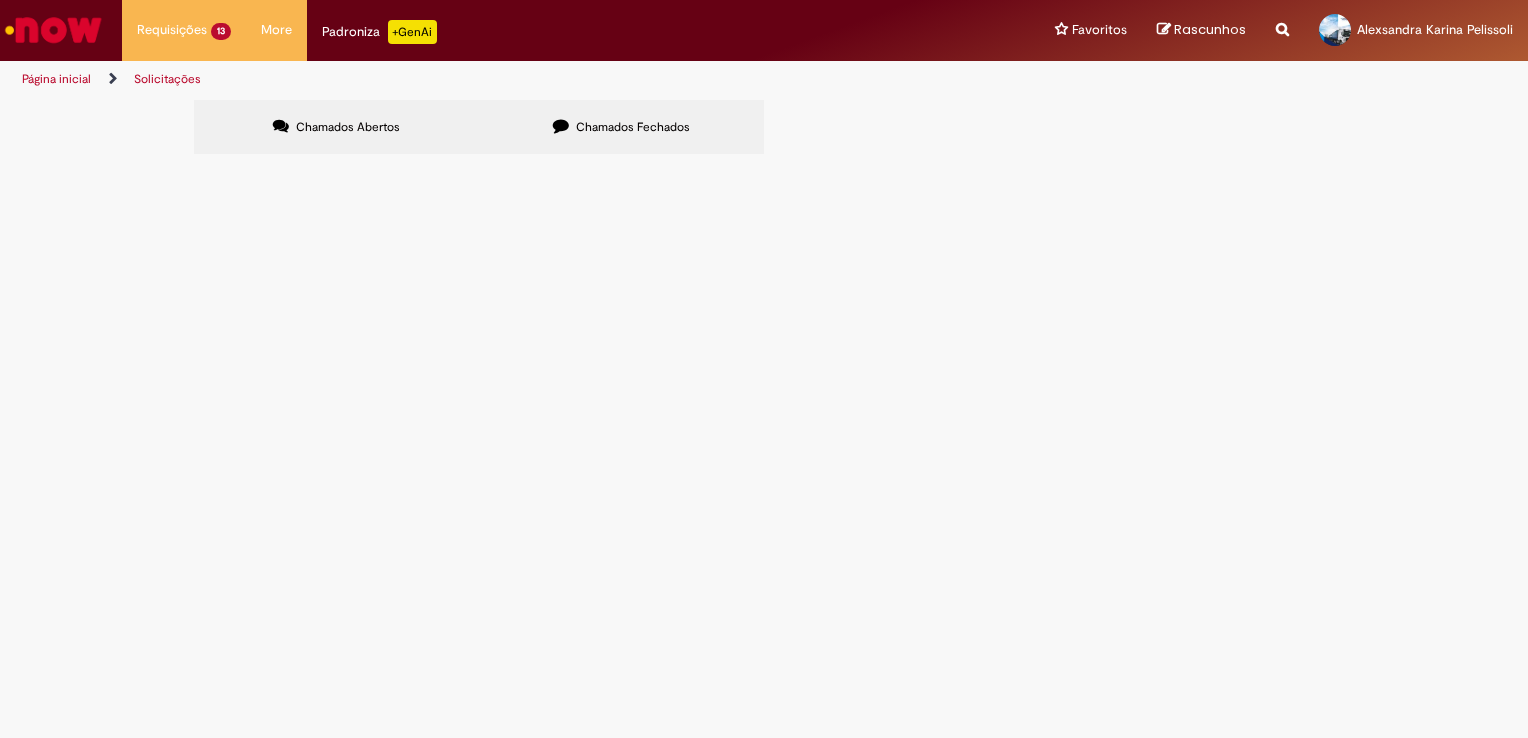 click on "Chamados Fechados" at bounding box center (633, 127) 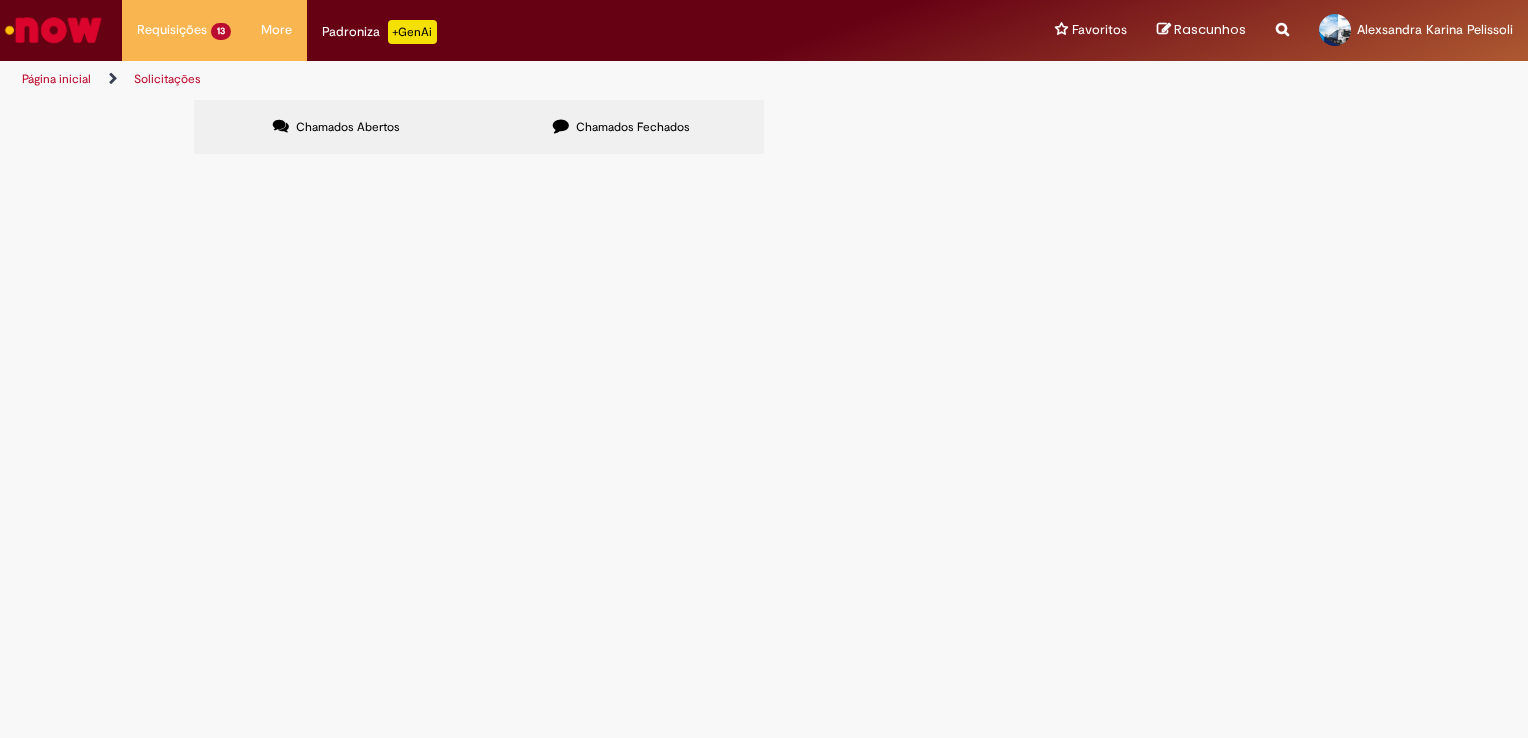 click on "Precisamos realizar o cadastro desse novo CNPJ 19368927006067, pois ele substituirá o CNPJ 03.875.931/0003-93.
CHAMADOS ENCERRADOS : R13087864 - R13204770" at bounding box center [0, 0] 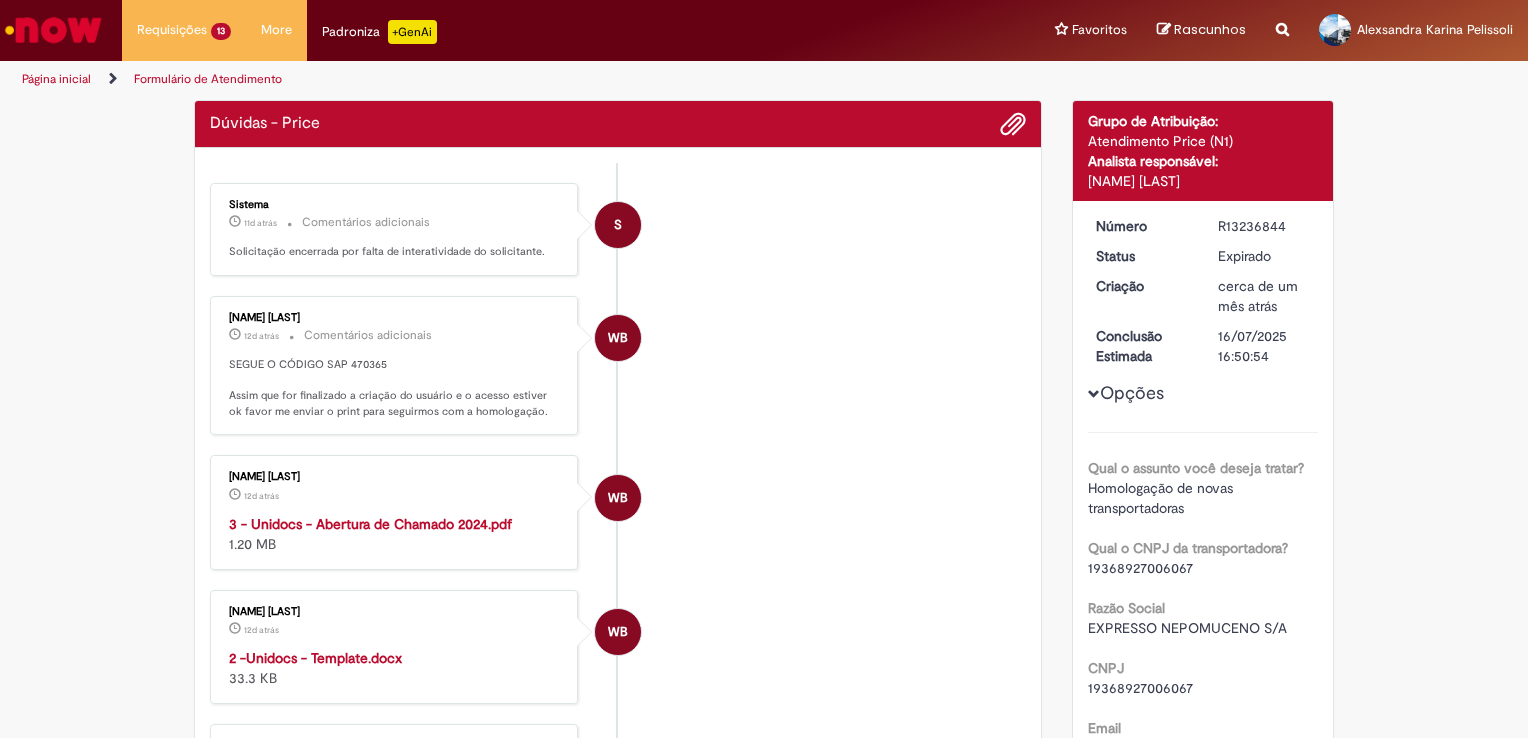 click on "12d atrás 12 dias atrás" at bounding box center (395, 494) 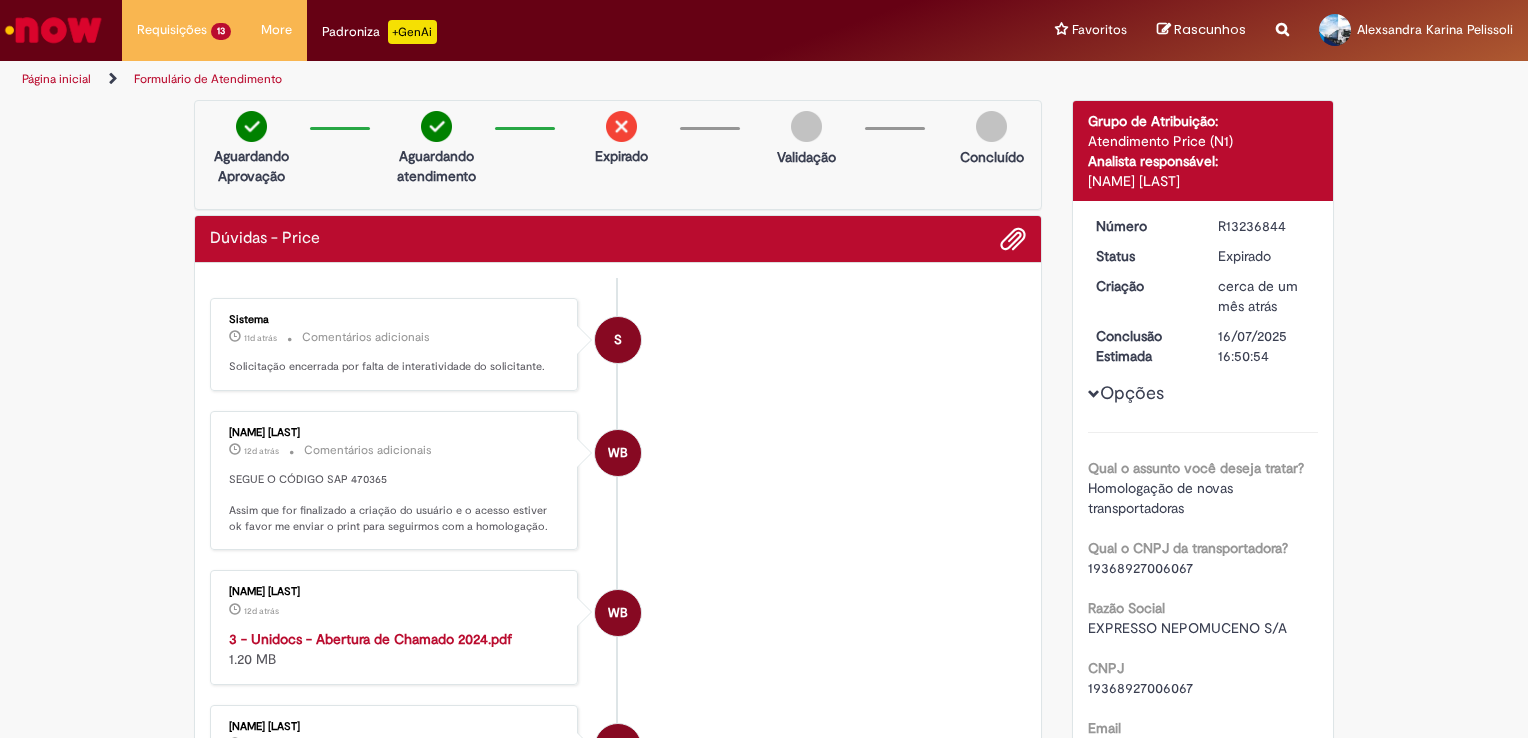 click on "WB
Wilson BerrowJunior
12d atrás 12 dias atrás     Comentários adicionais
SEGUE O CÓDIGO SAP 470365
Assim que for finalizado a criação do usuário e o acesso estiver ok favor me enviar o print para seguirmos com a homologação." at bounding box center [618, 481] 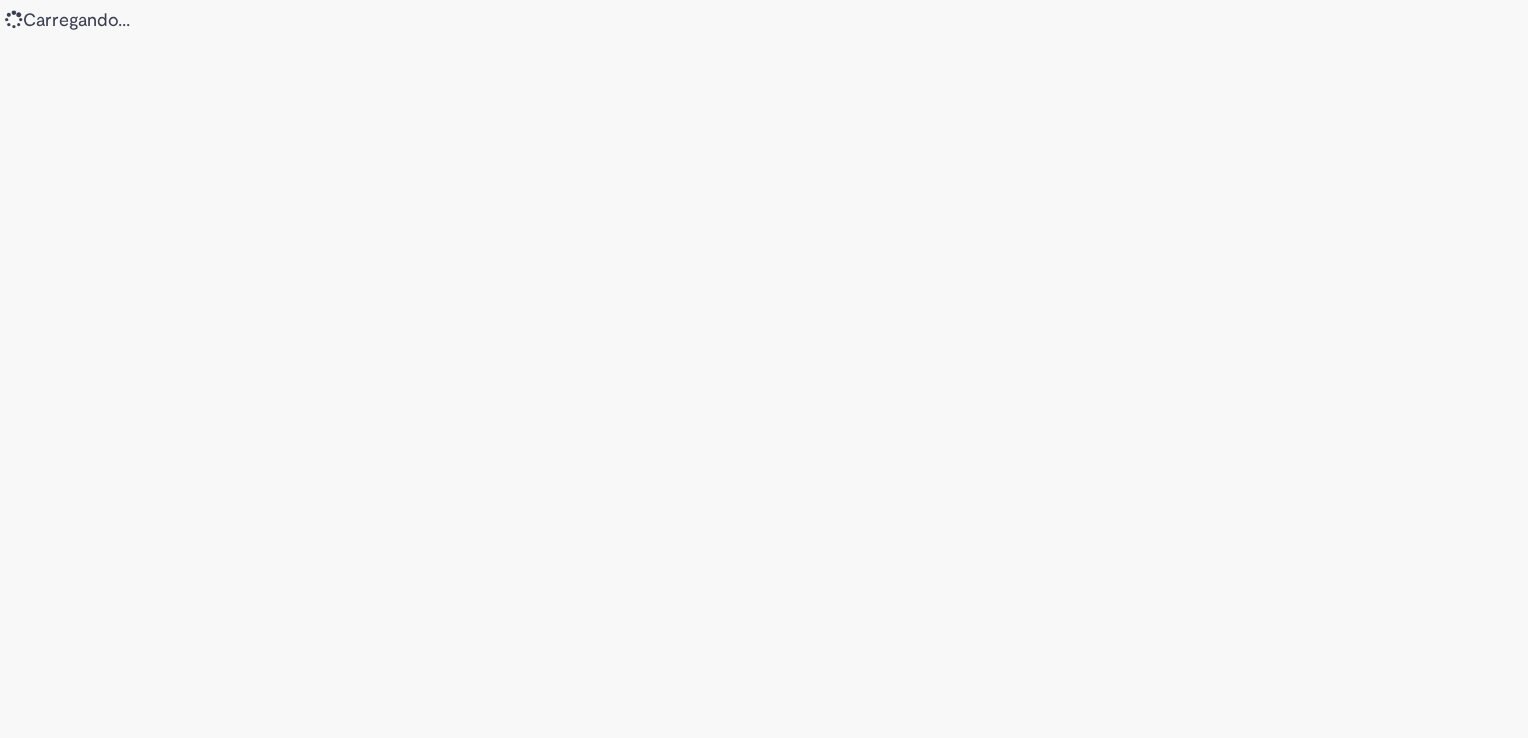 scroll, scrollTop: 0, scrollLeft: 0, axis: both 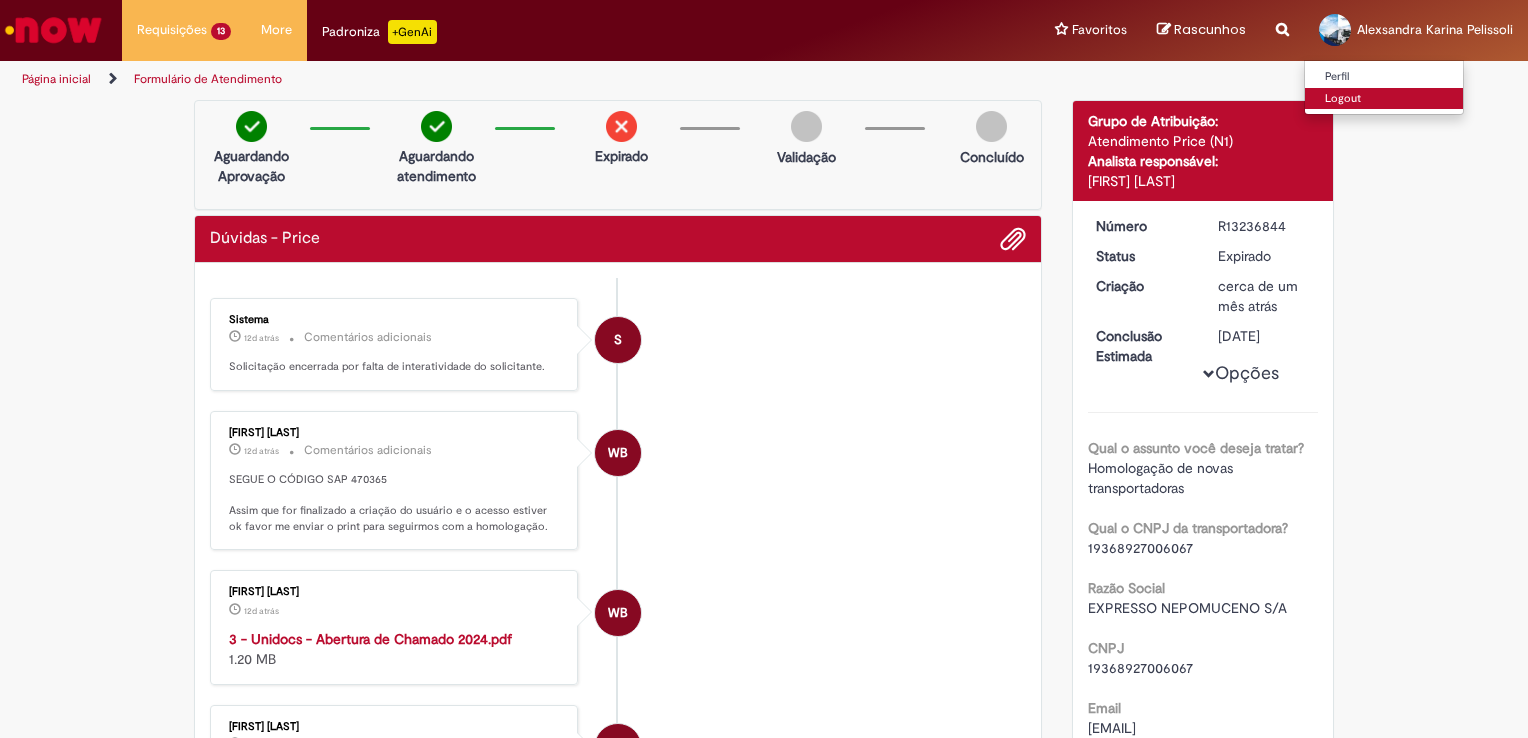 click on "Logout" at bounding box center [1384, 99] 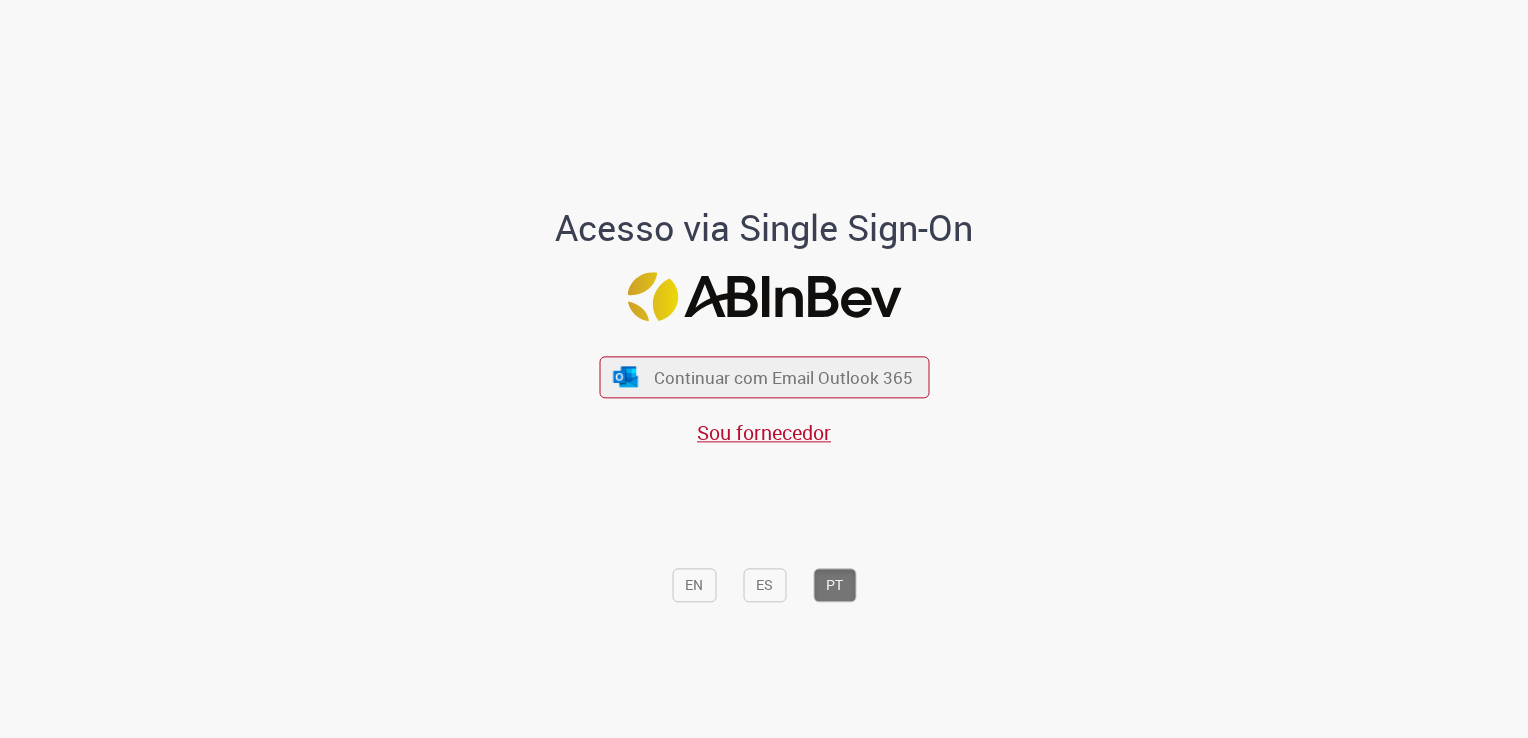 scroll, scrollTop: 0, scrollLeft: 0, axis: both 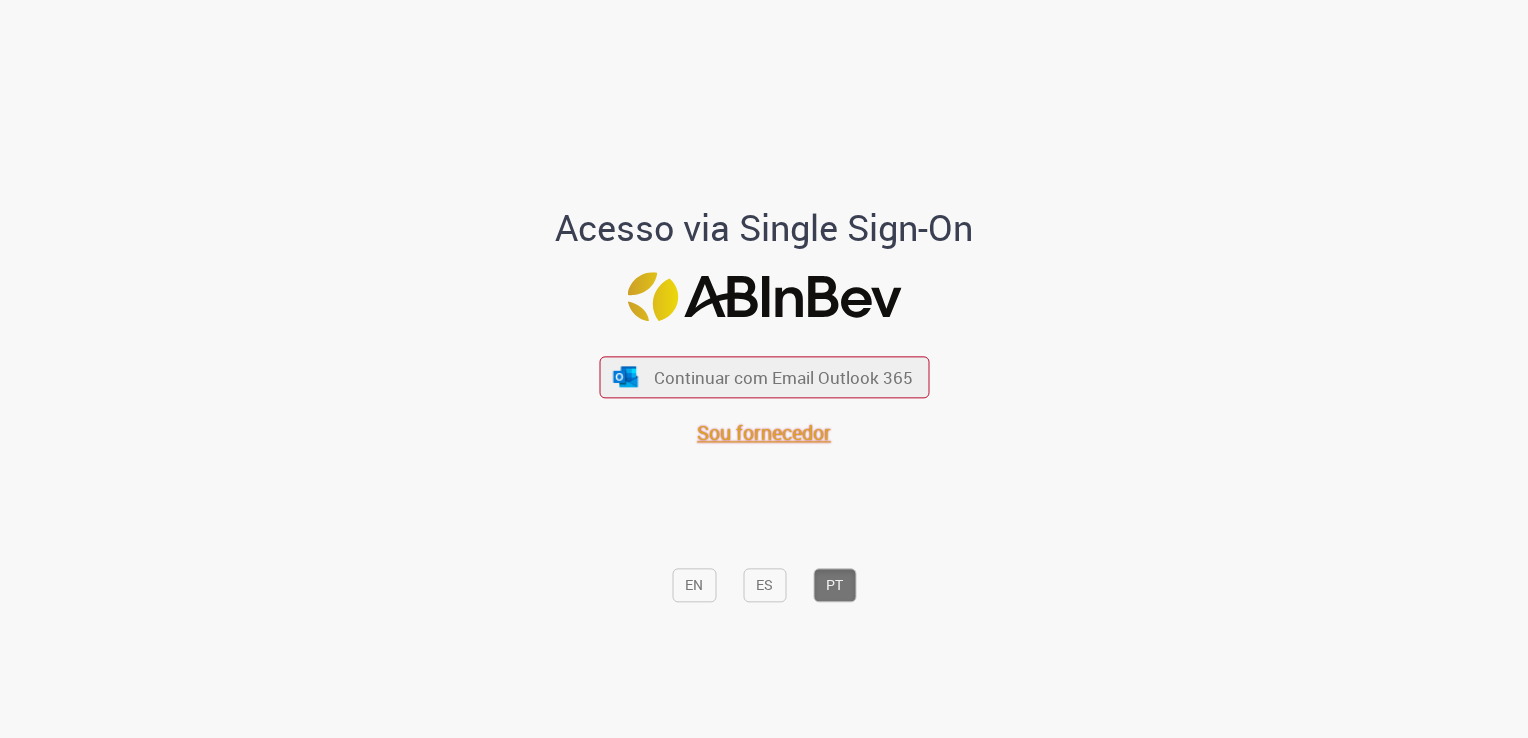 click on "Sou fornecedor" at bounding box center [764, 432] 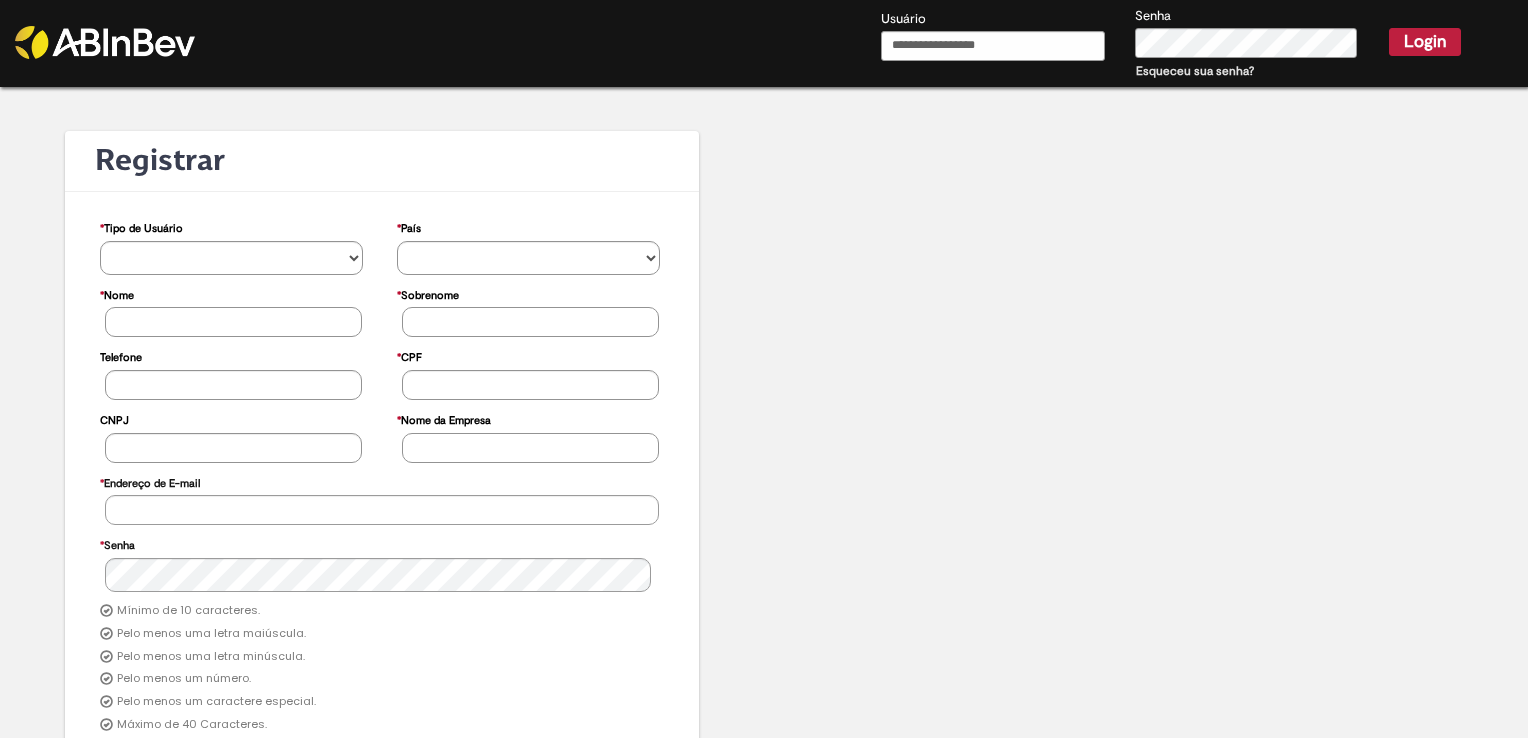 scroll, scrollTop: 0, scrollLeft: 0, axis: both 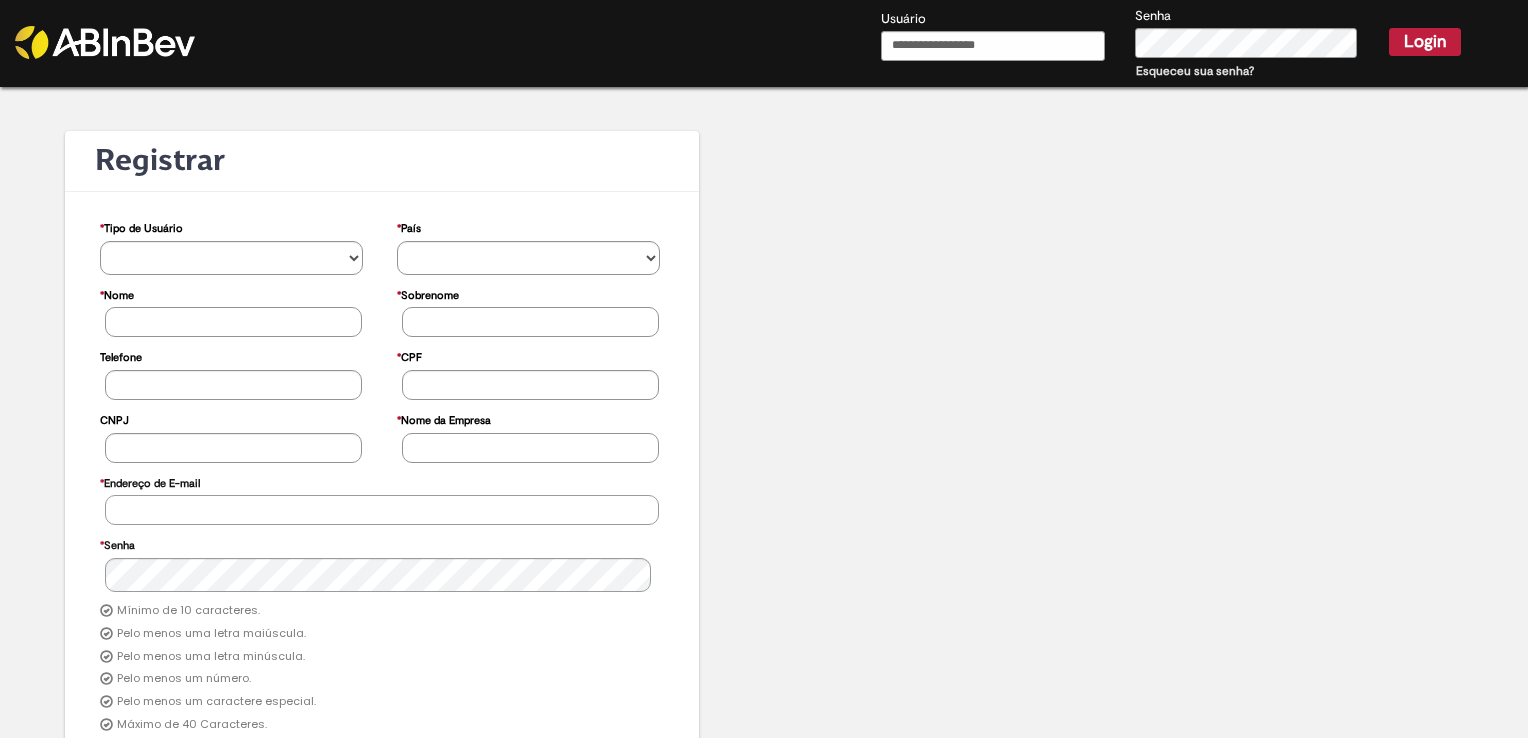 type on "**********" 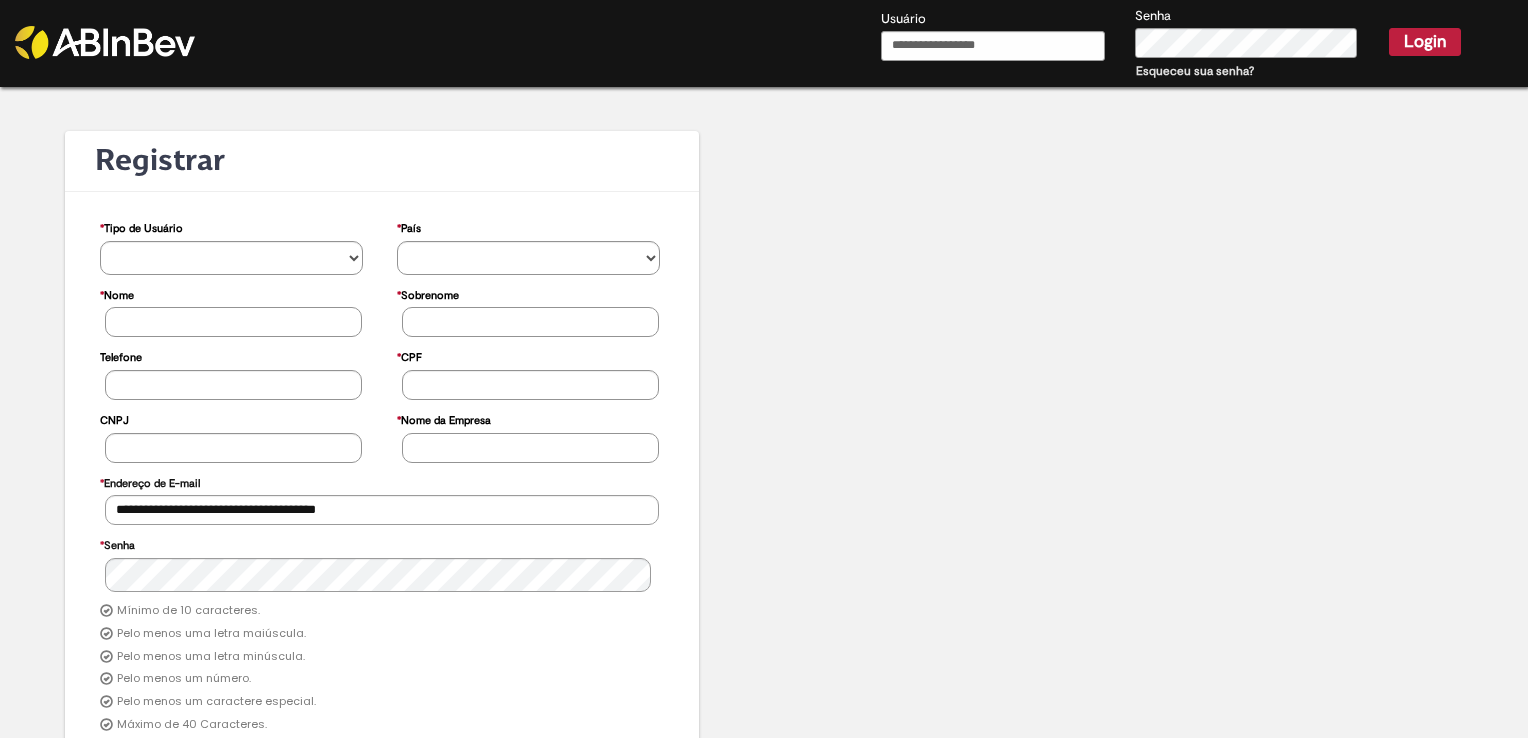 type on "**********" 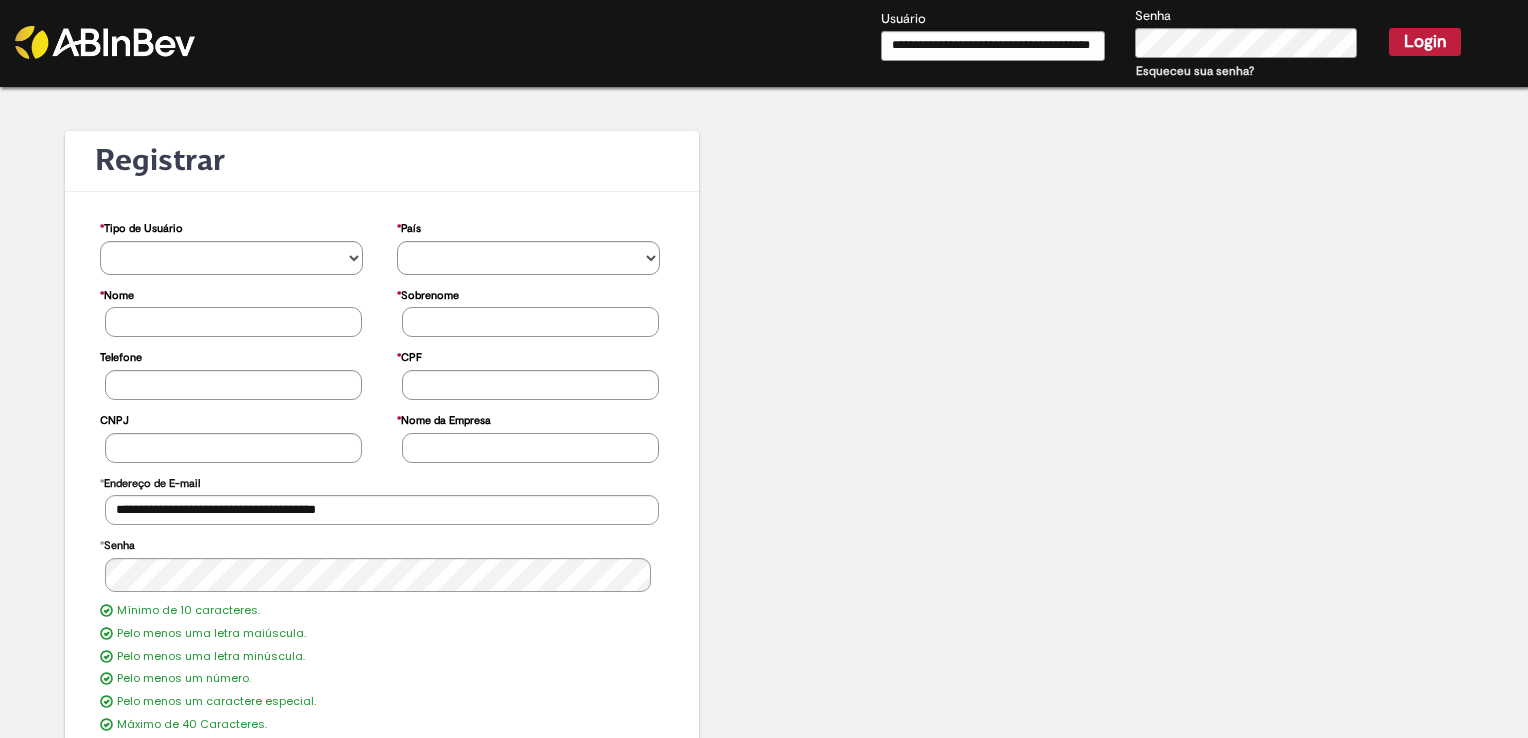 click on "Login" at bounding box center [1425, 42] 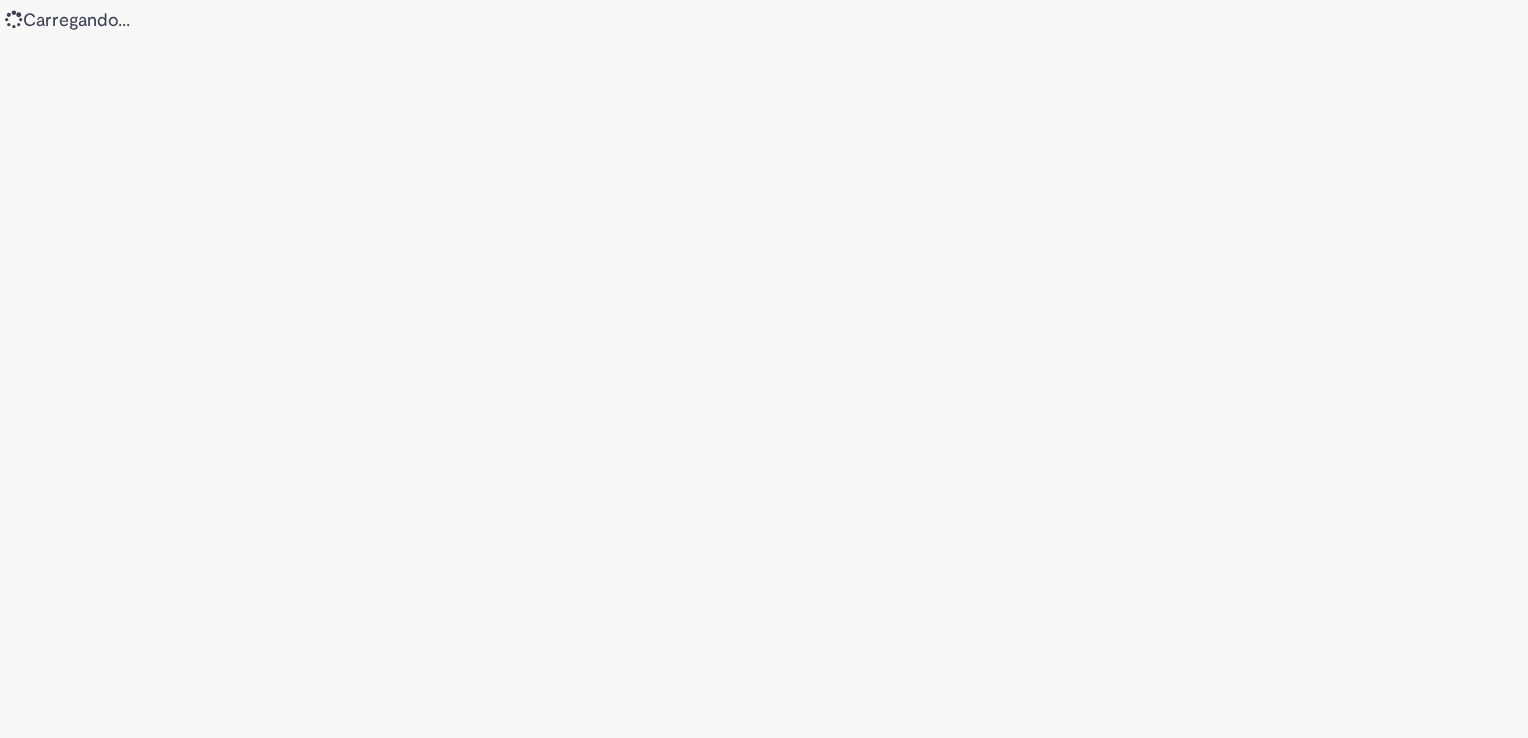 scroll, scrollTop: 0, scrollLeft: 0, axis: both 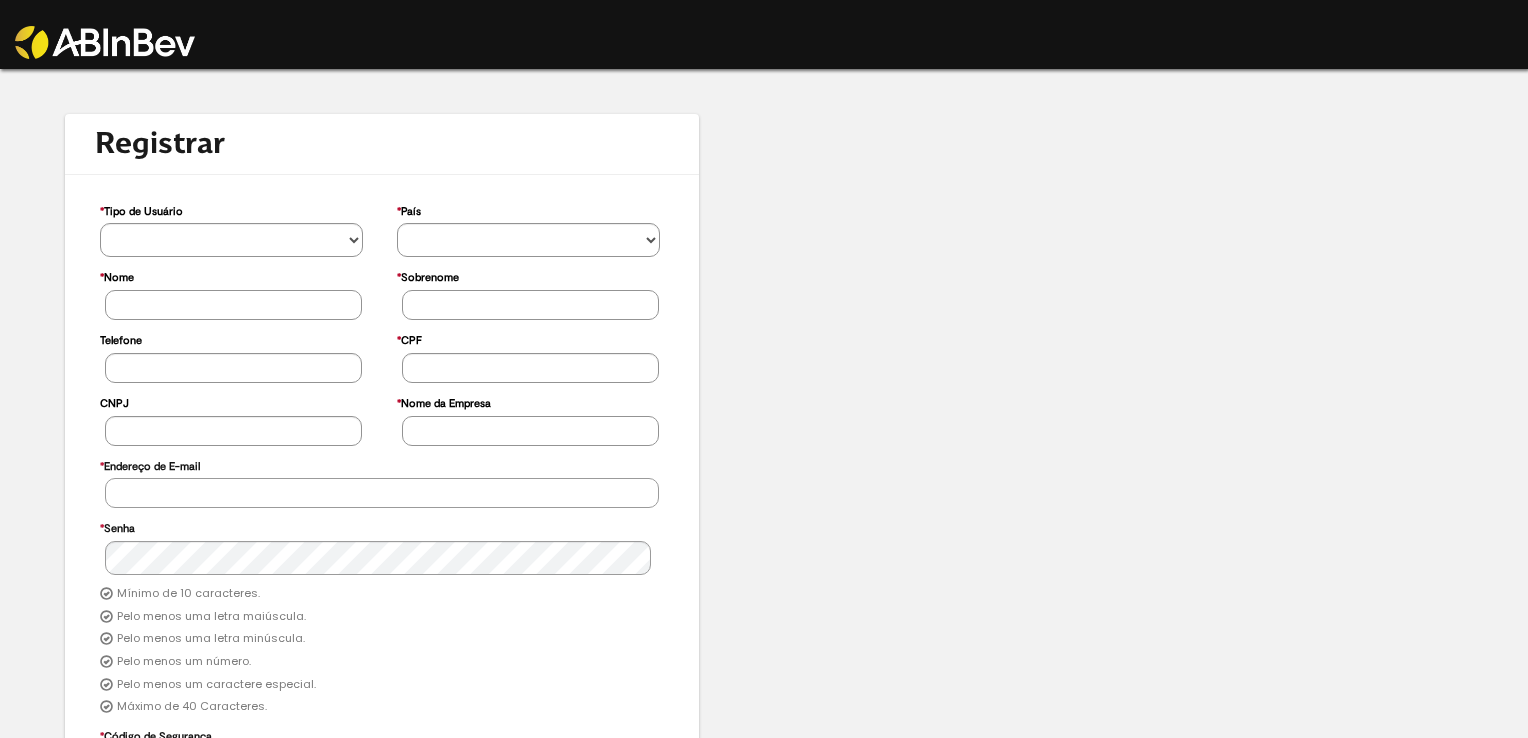 type on "**********" 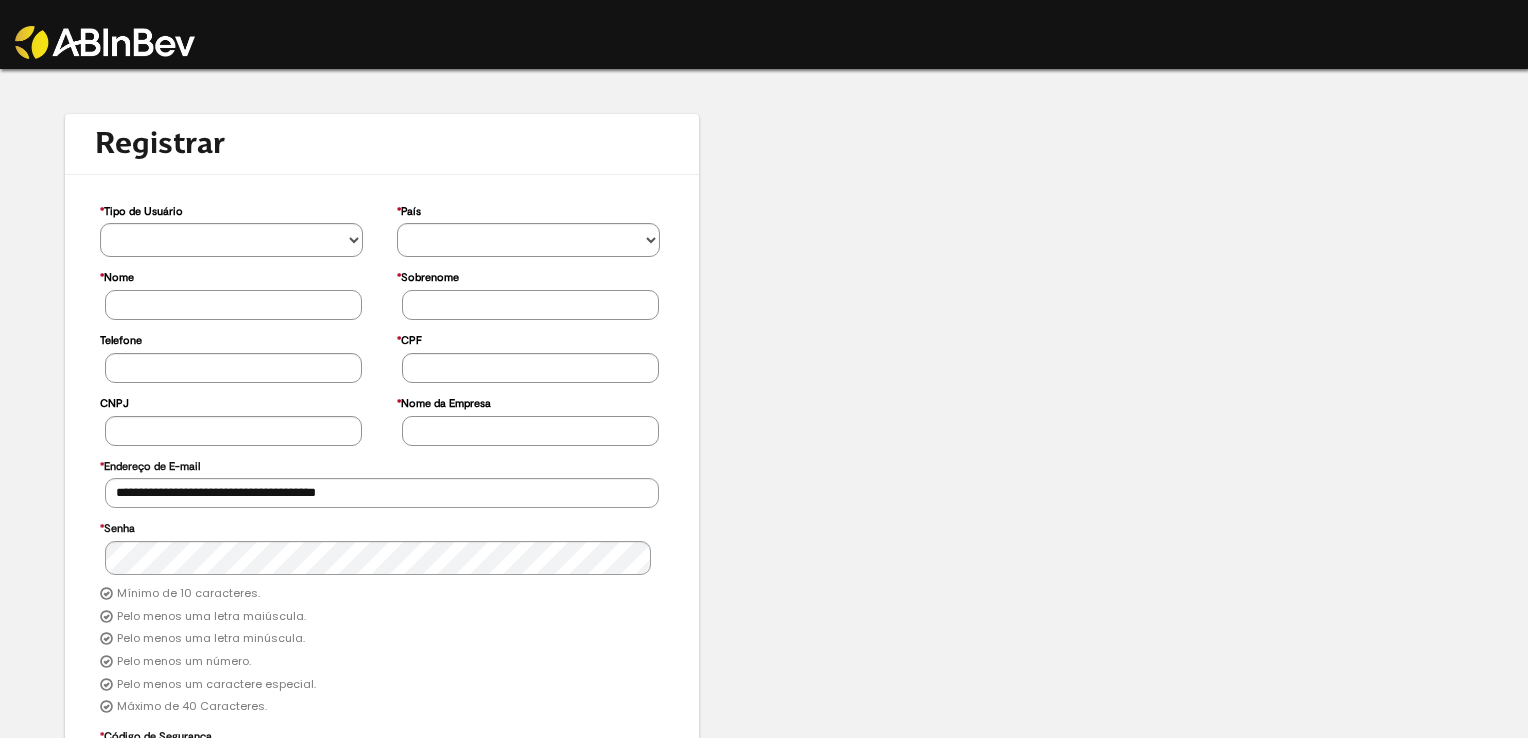 click at bounding box center [191, 29] 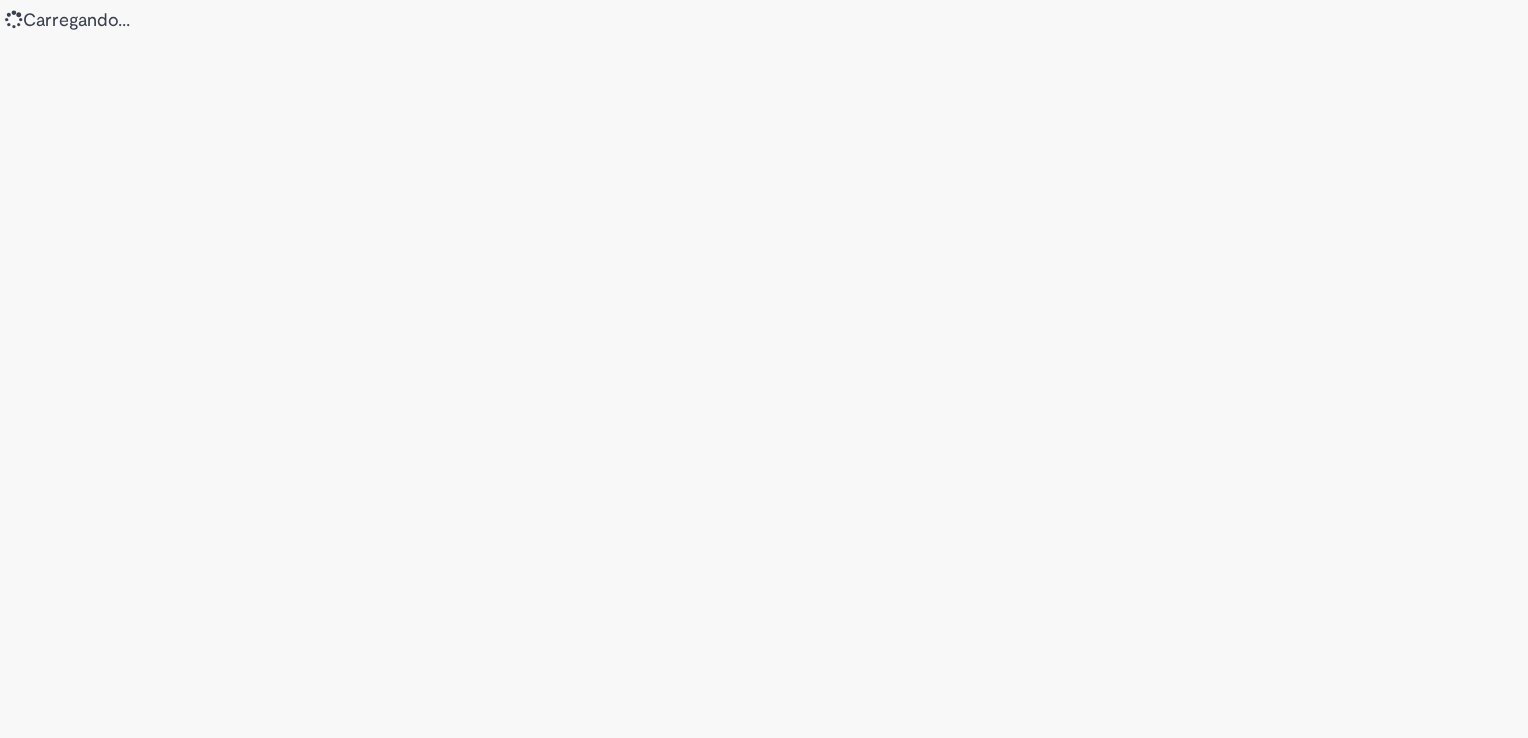 scroll, scrollTop: 0, scrollLeft: 0, axis: both 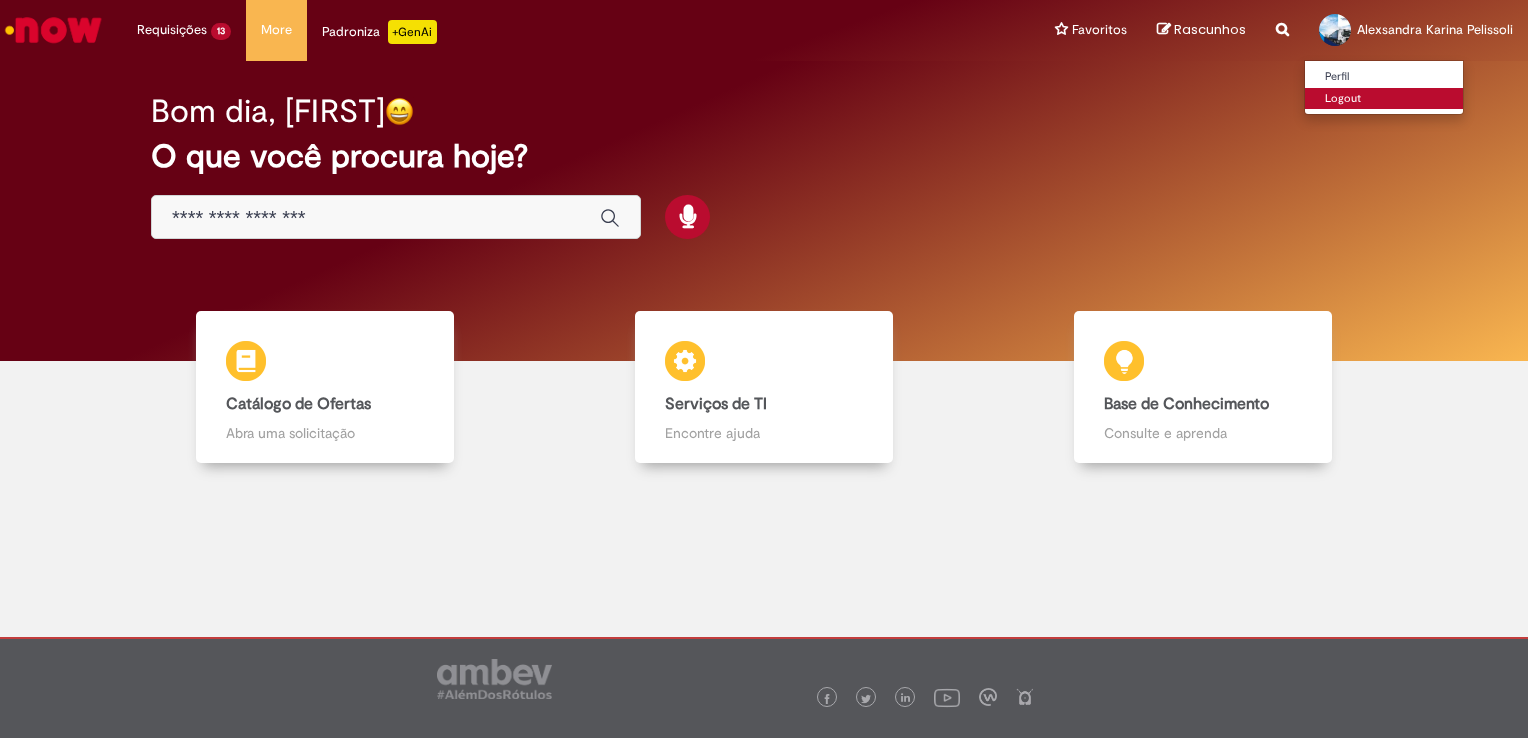 click on "Logout" at bounding box center [1384, 99] 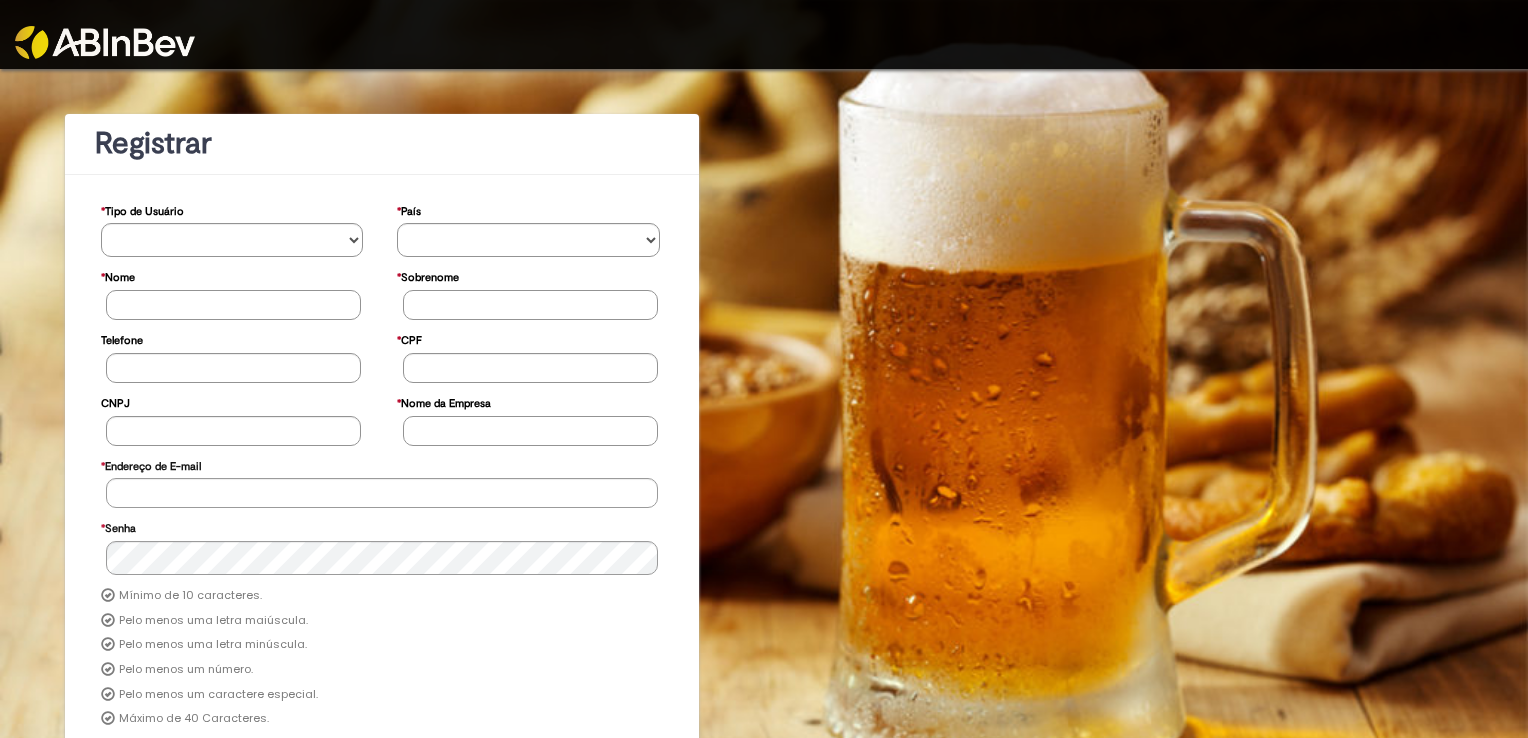 scroll, scrollTop: 0, scrollLeft: 0, axis: both 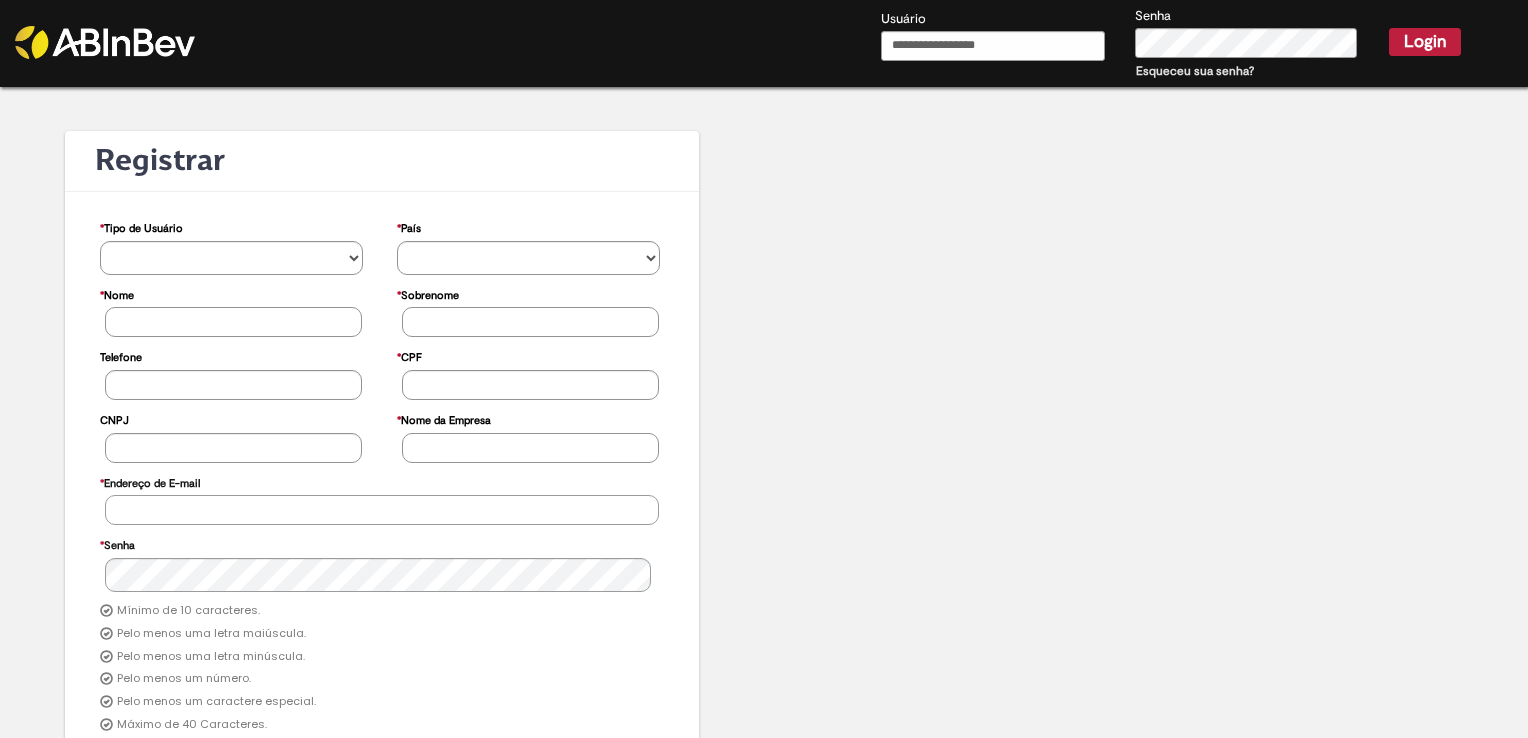 type on "**********" 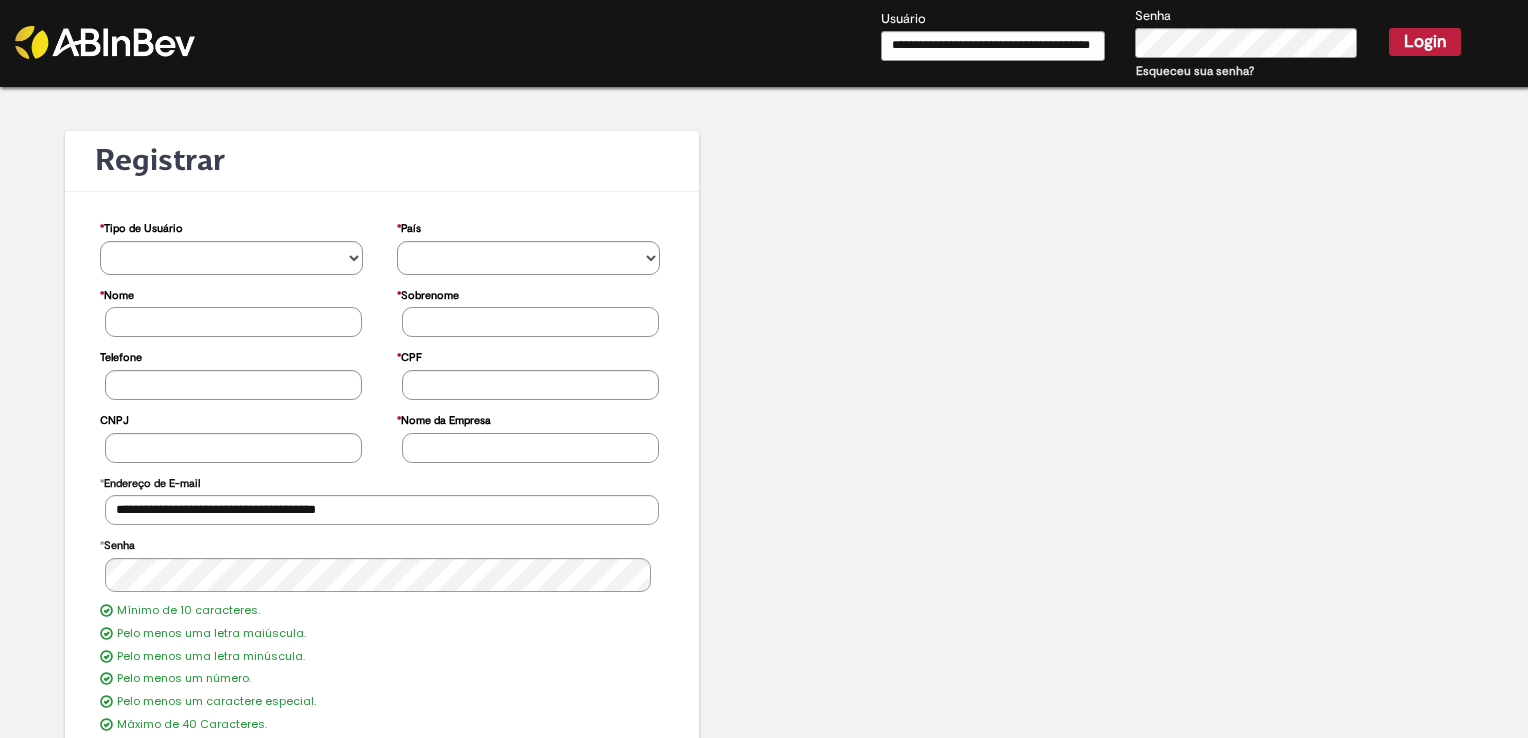 click on "**********" at bounding box center (993, 45) 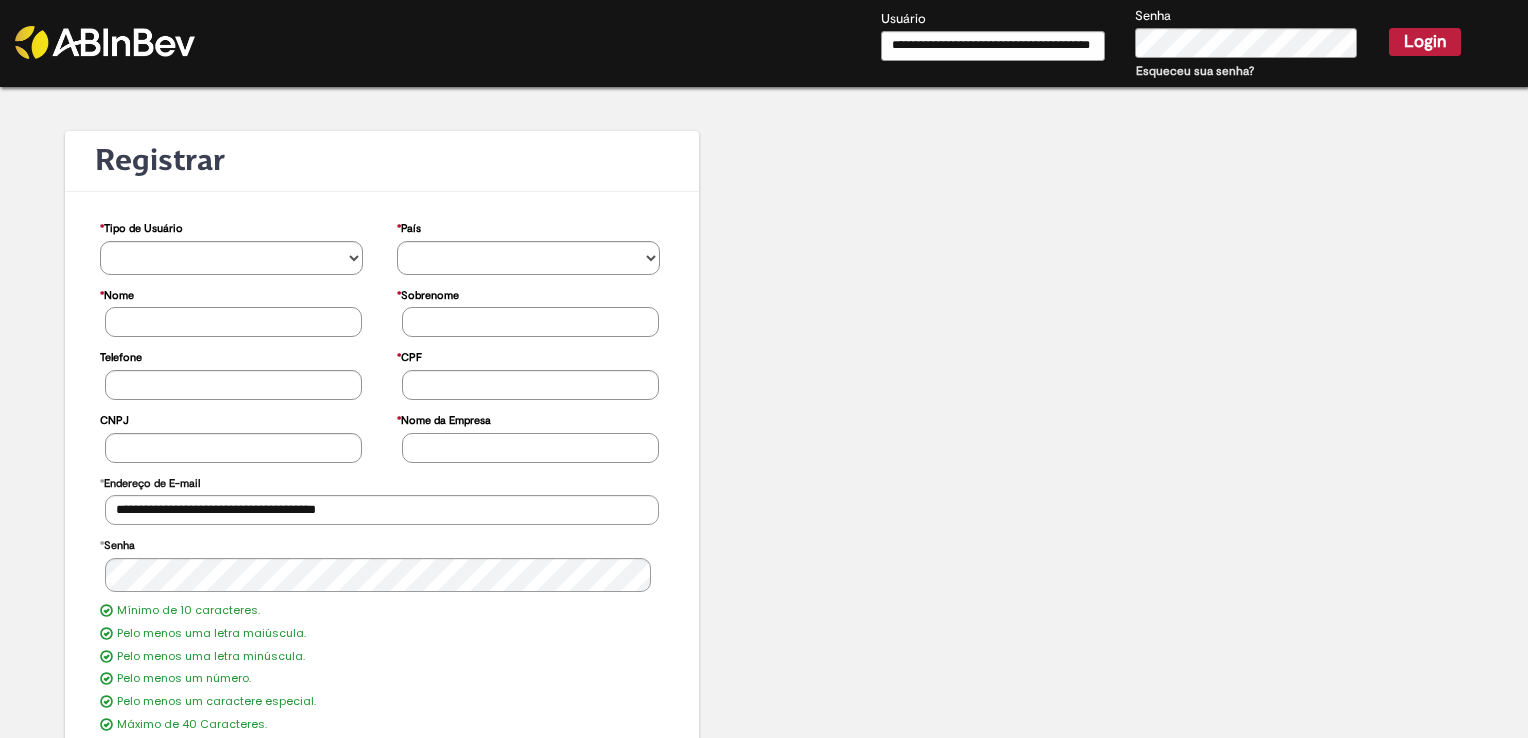 type on "**********" 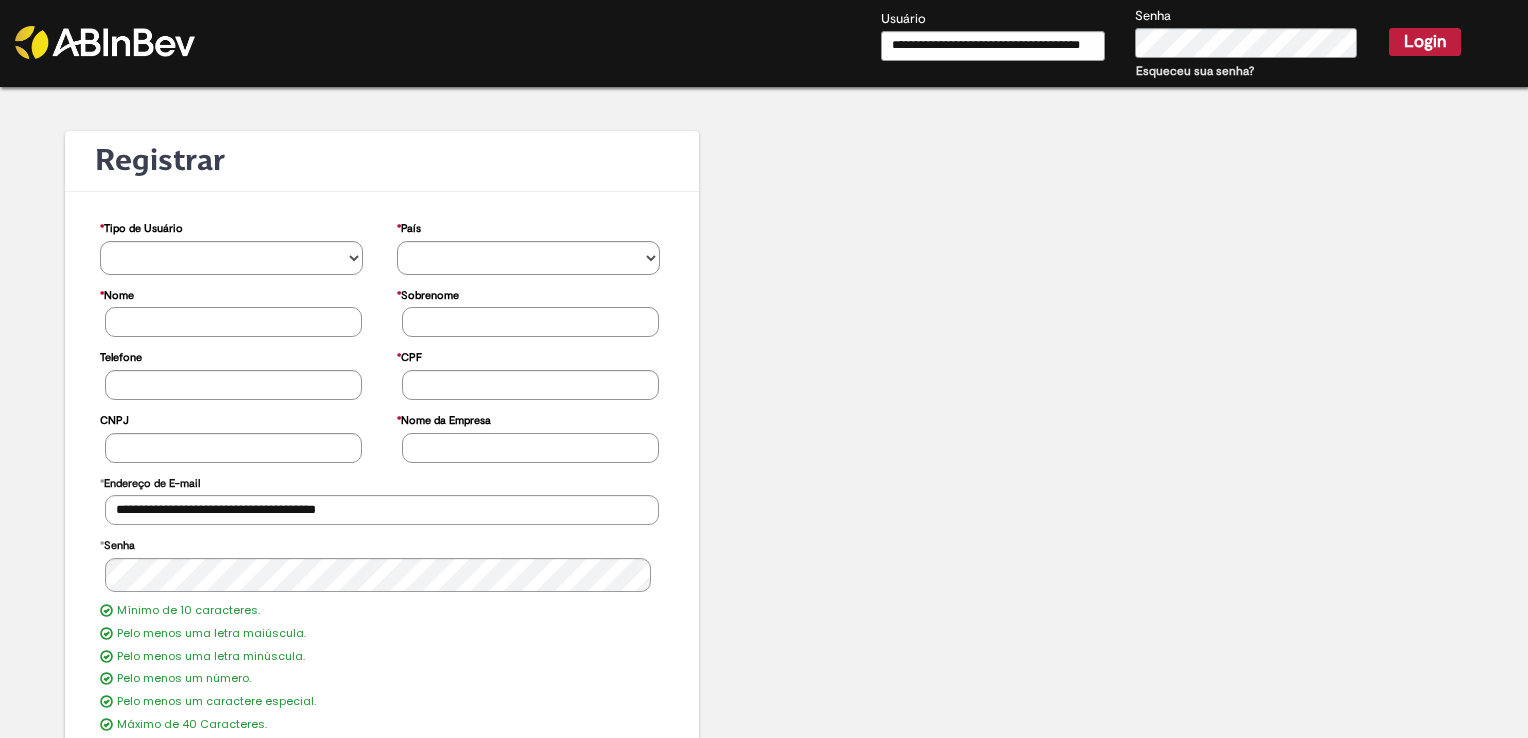 click on "Login" at bounding box center (1425, 42) 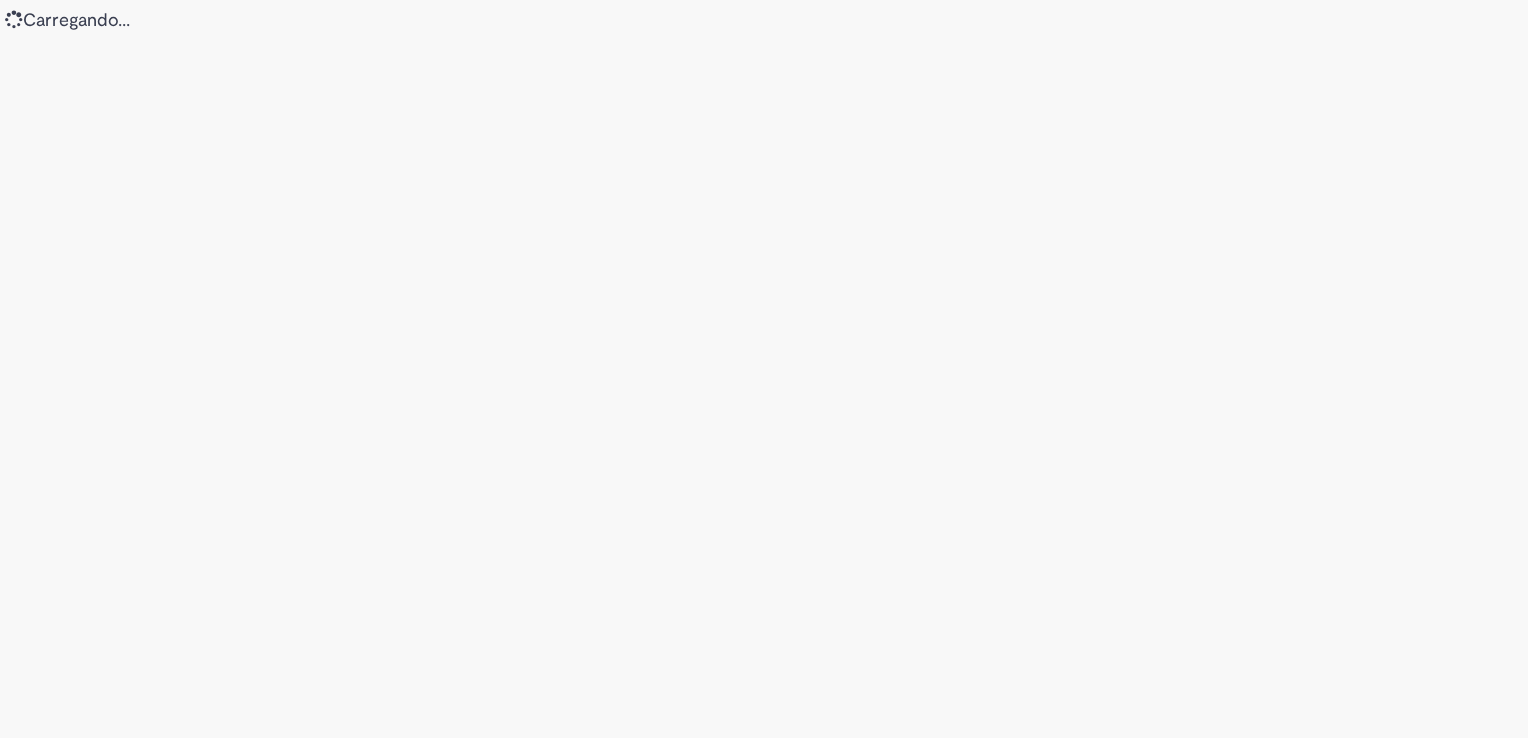 scroll, scrollTop: 0, scrollLeft: 0, axis: both 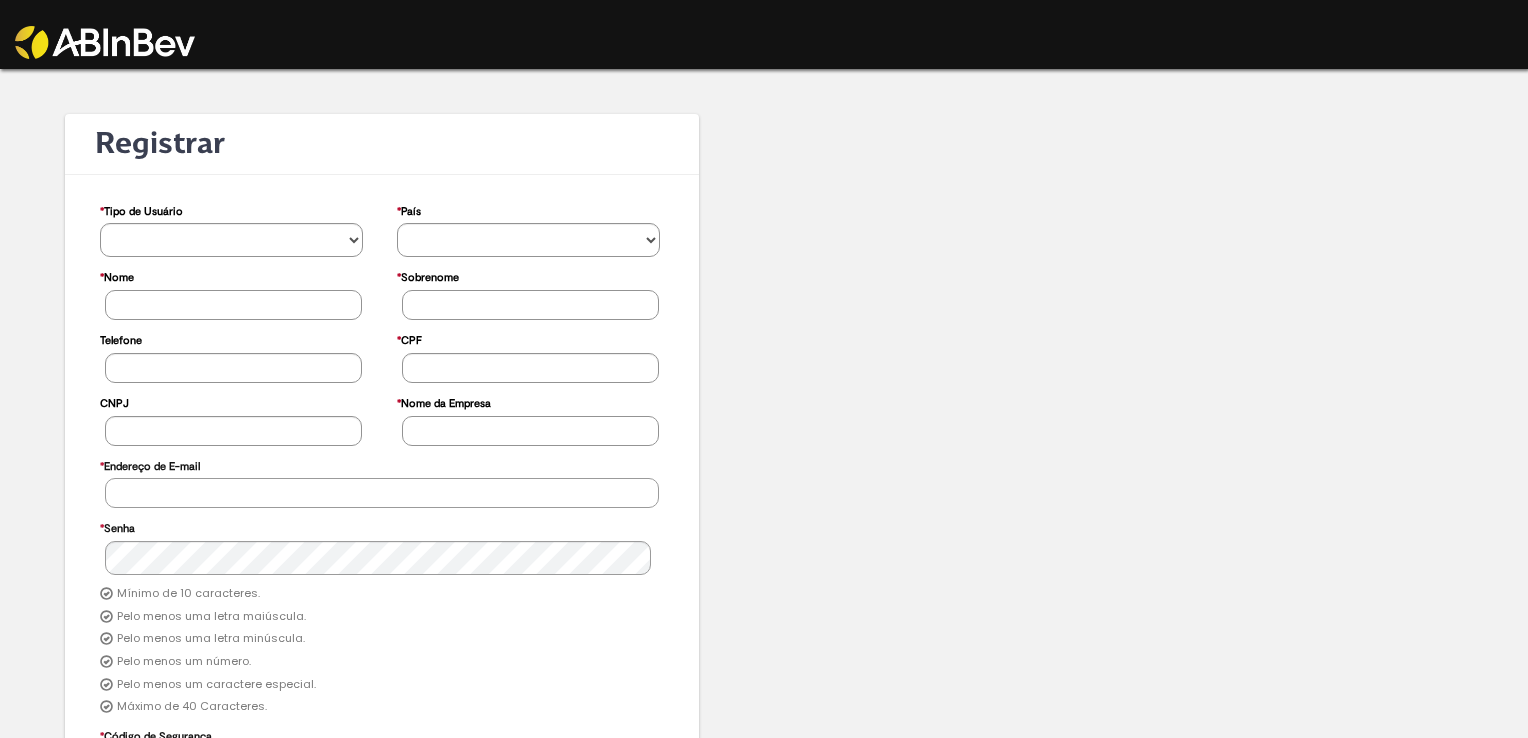 type on "**********" 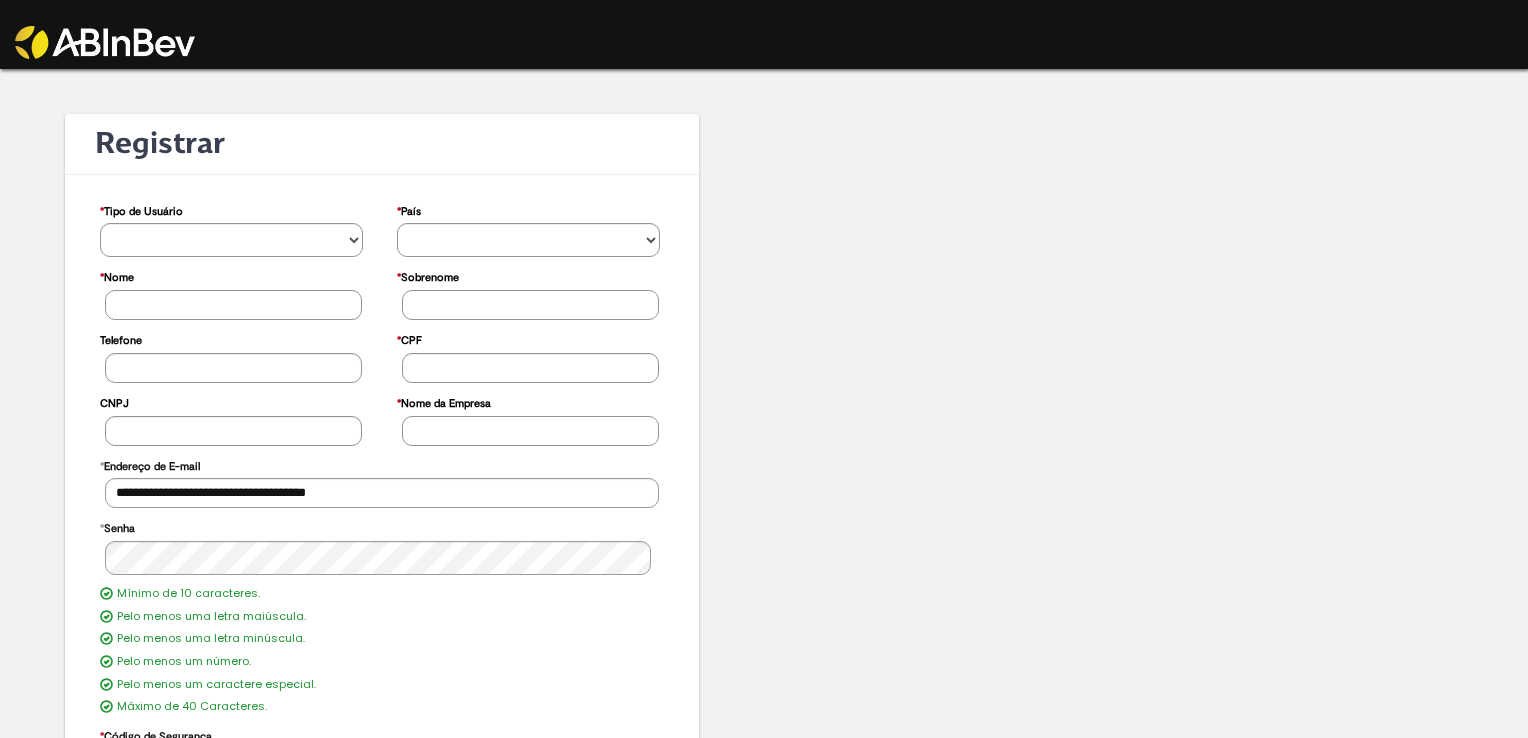 click at bounding box center [191, 34] 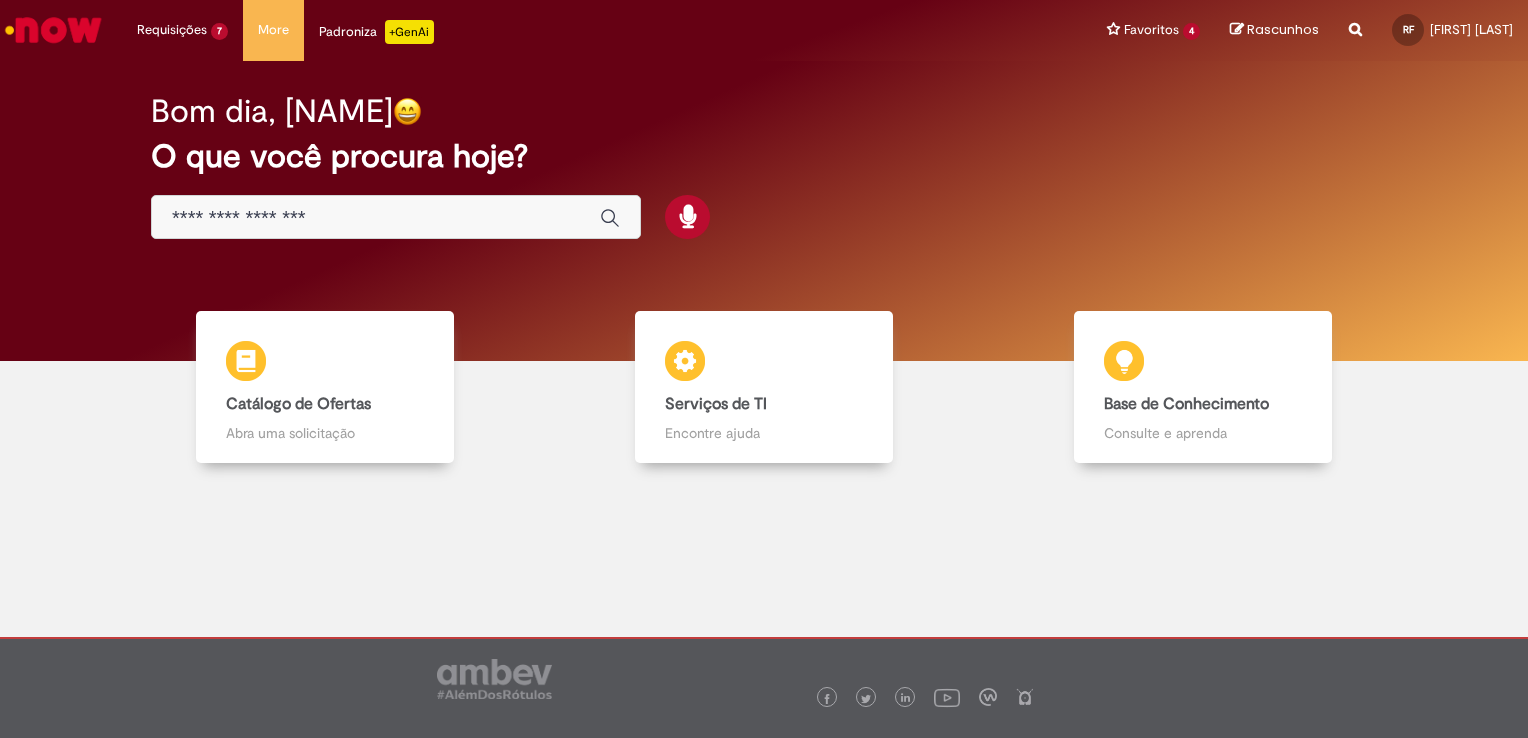 scroll, scrollTop: 0, scrollLeft: 0, axis: both 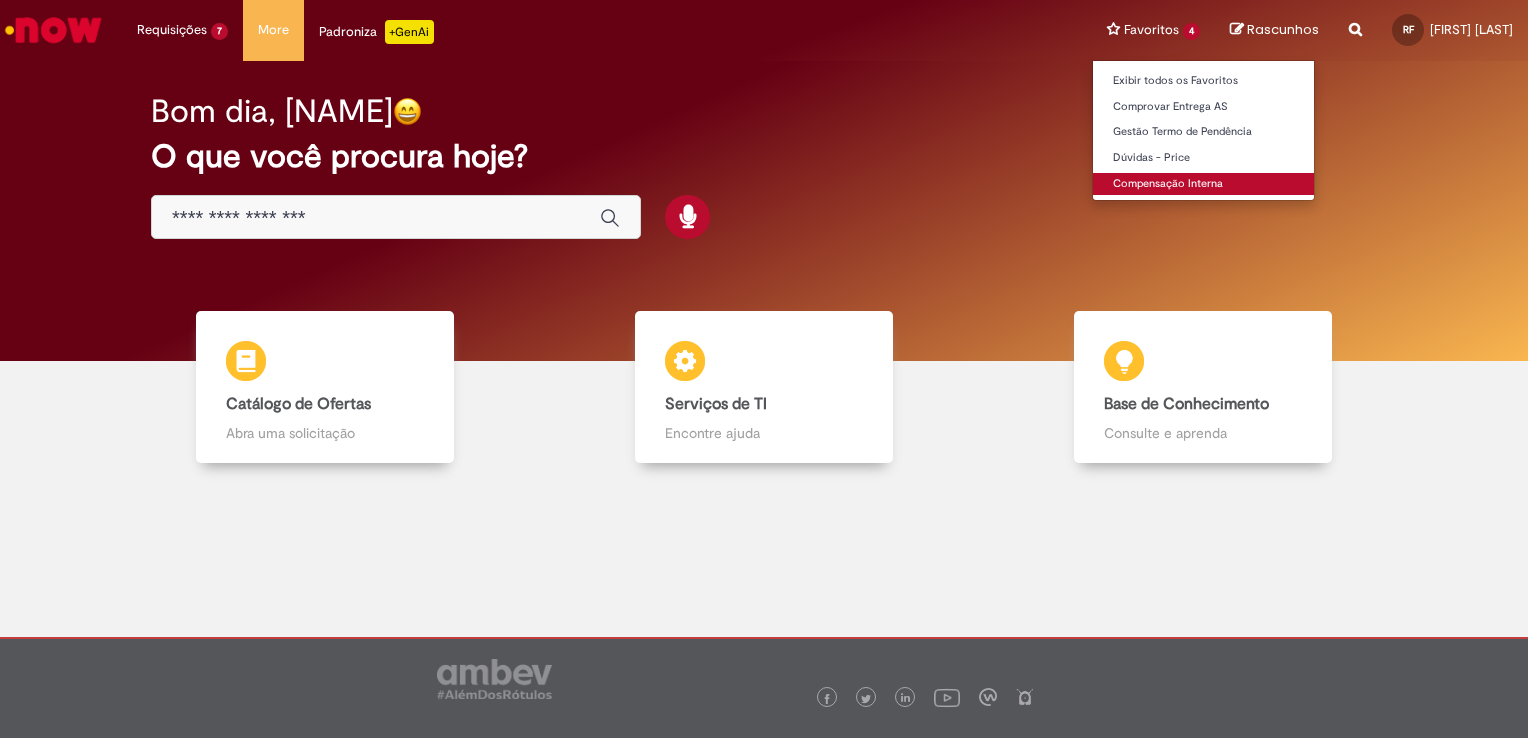 click on "Compensação Interna" at bounding box center [1203, 184] 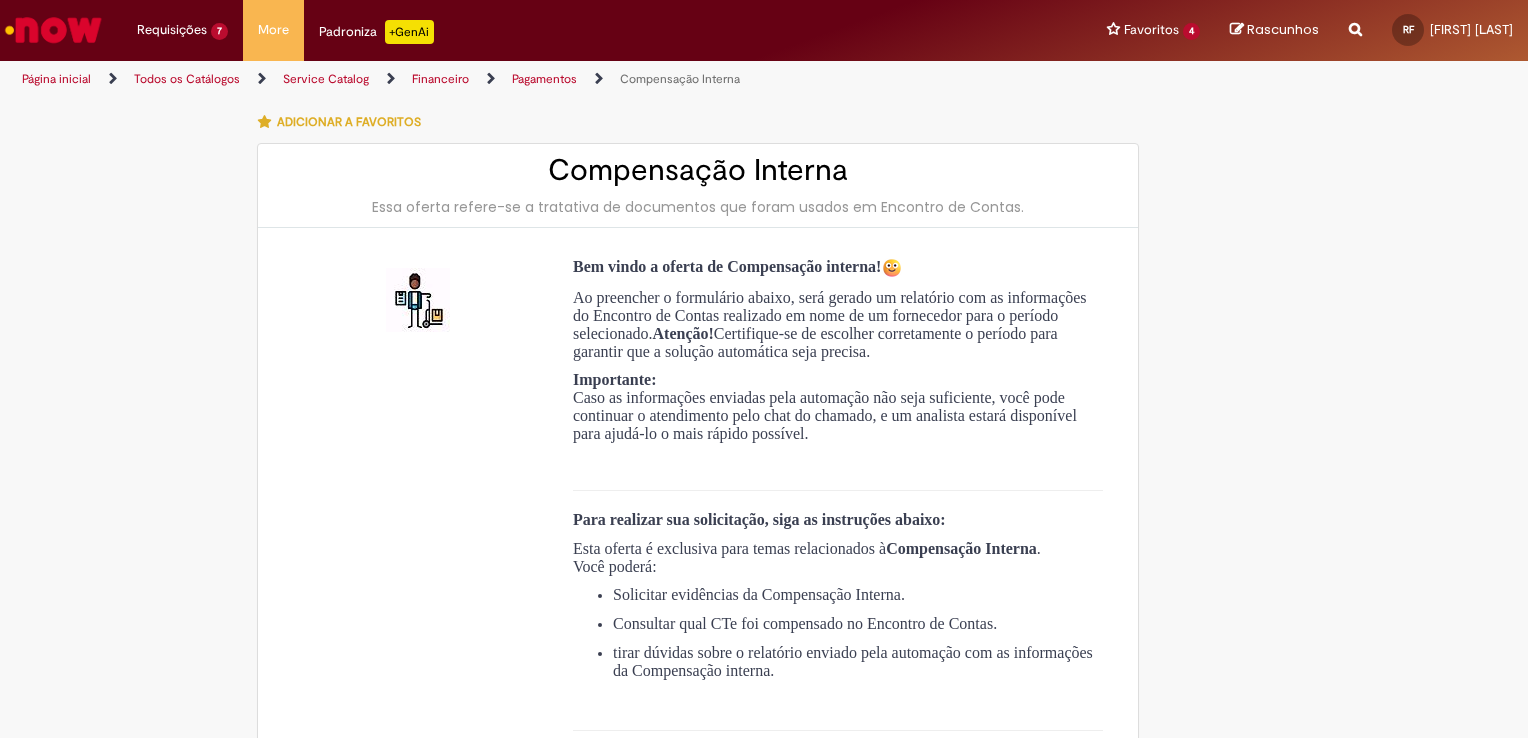 type on "**********" 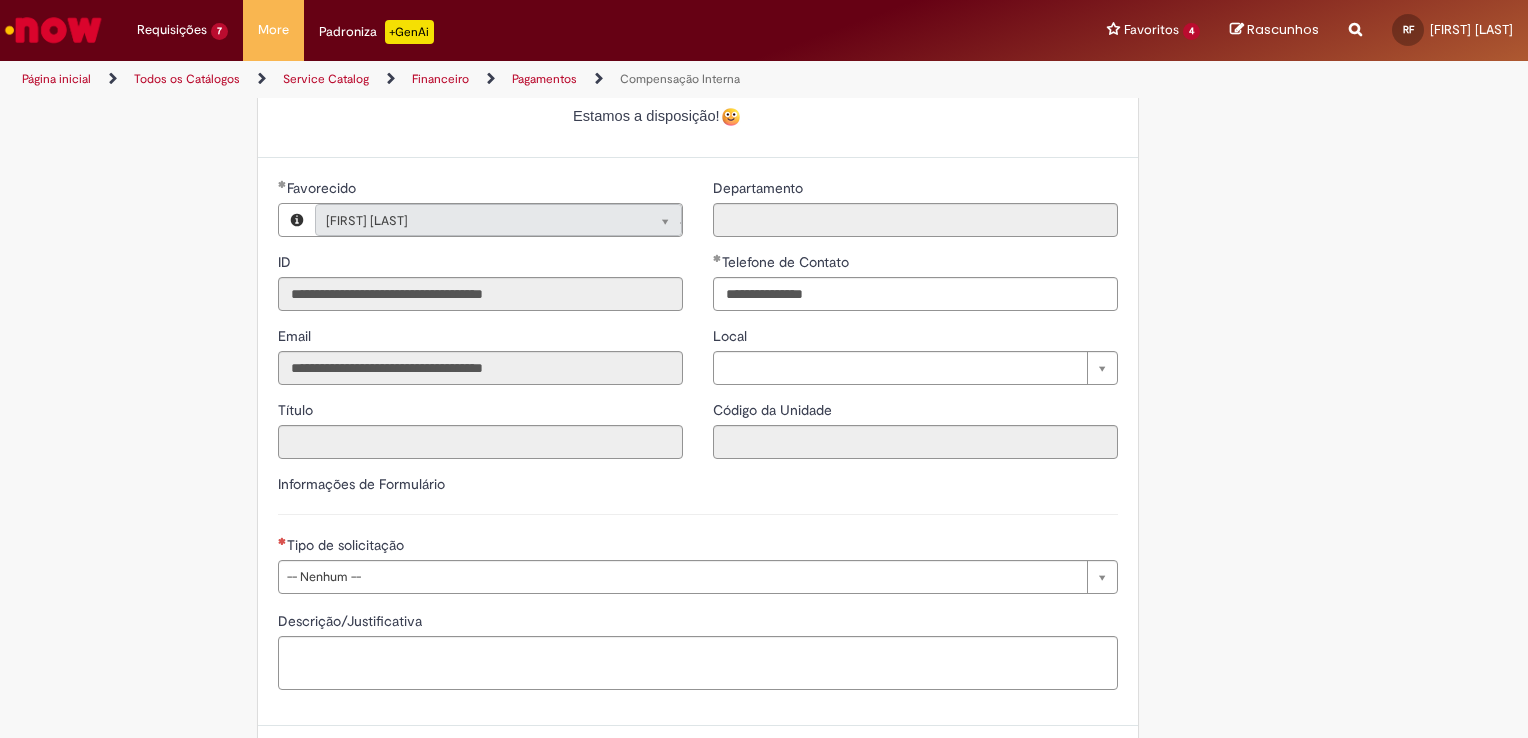 scroll, scrollTop: 858, scrollLeft: 0, axis: vertical 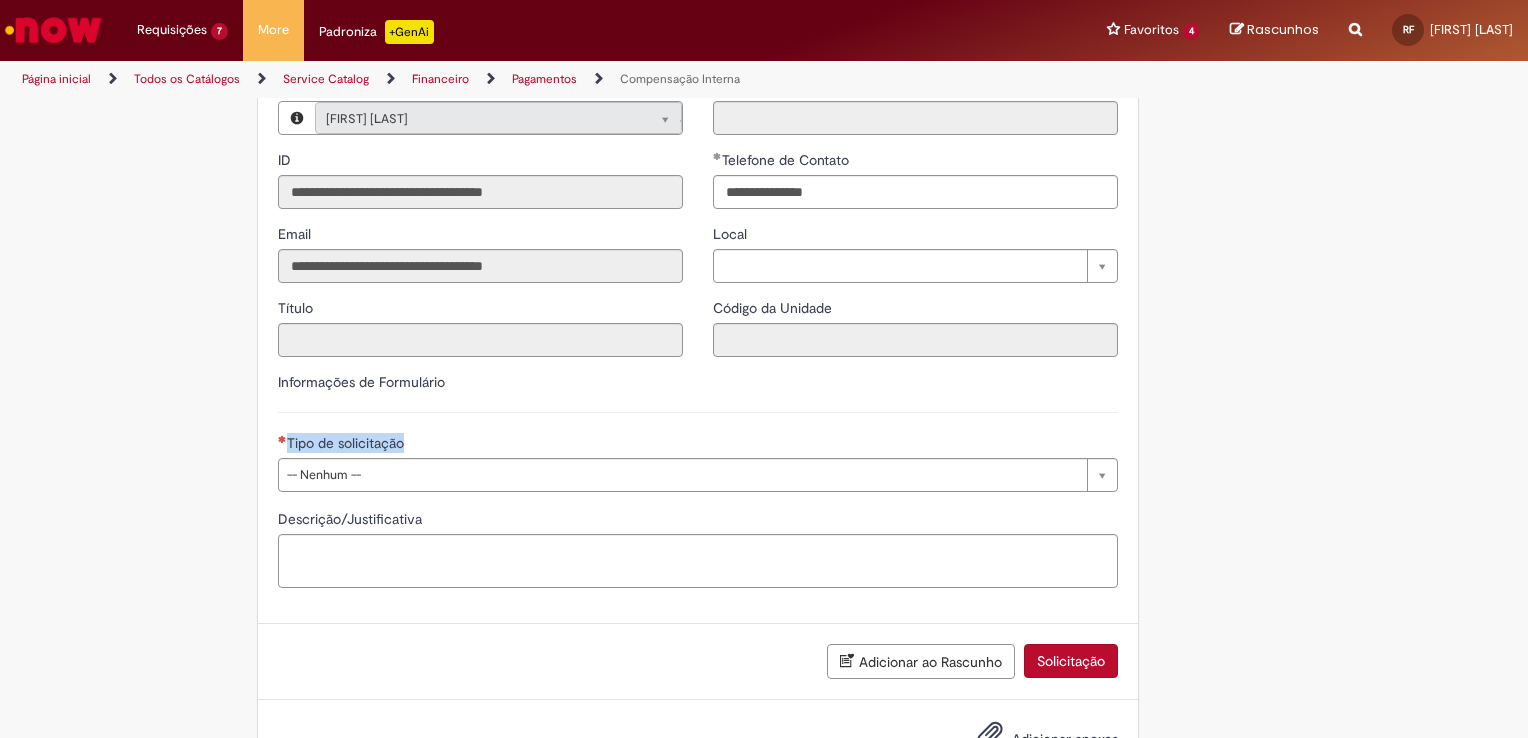drag, startPoint x: 1512, startPoint y: 482, endPoint x: 1527, endPoint y: 377, distance: 106.06602 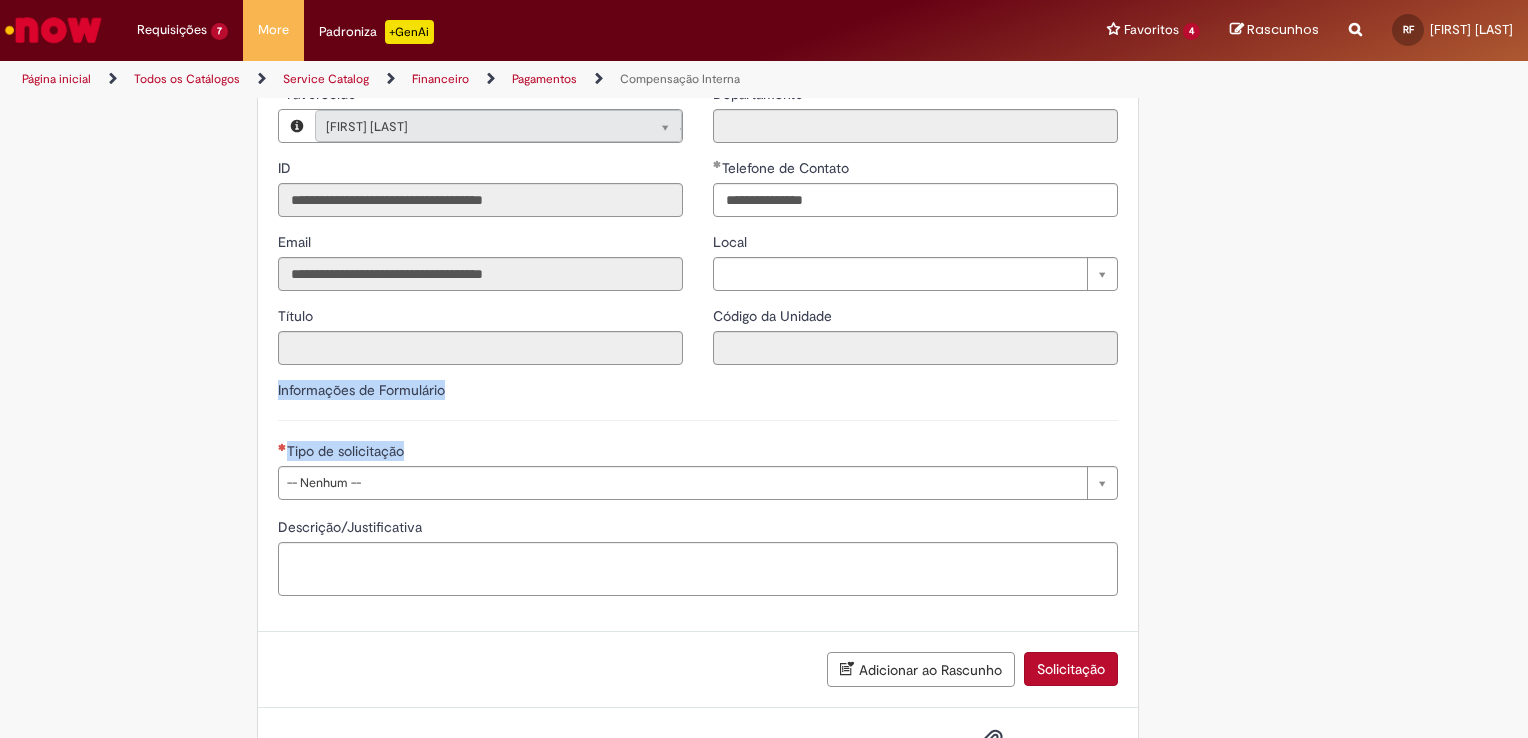scroll, scrollTop: 848, scrollLeft: 0, axis: vertical 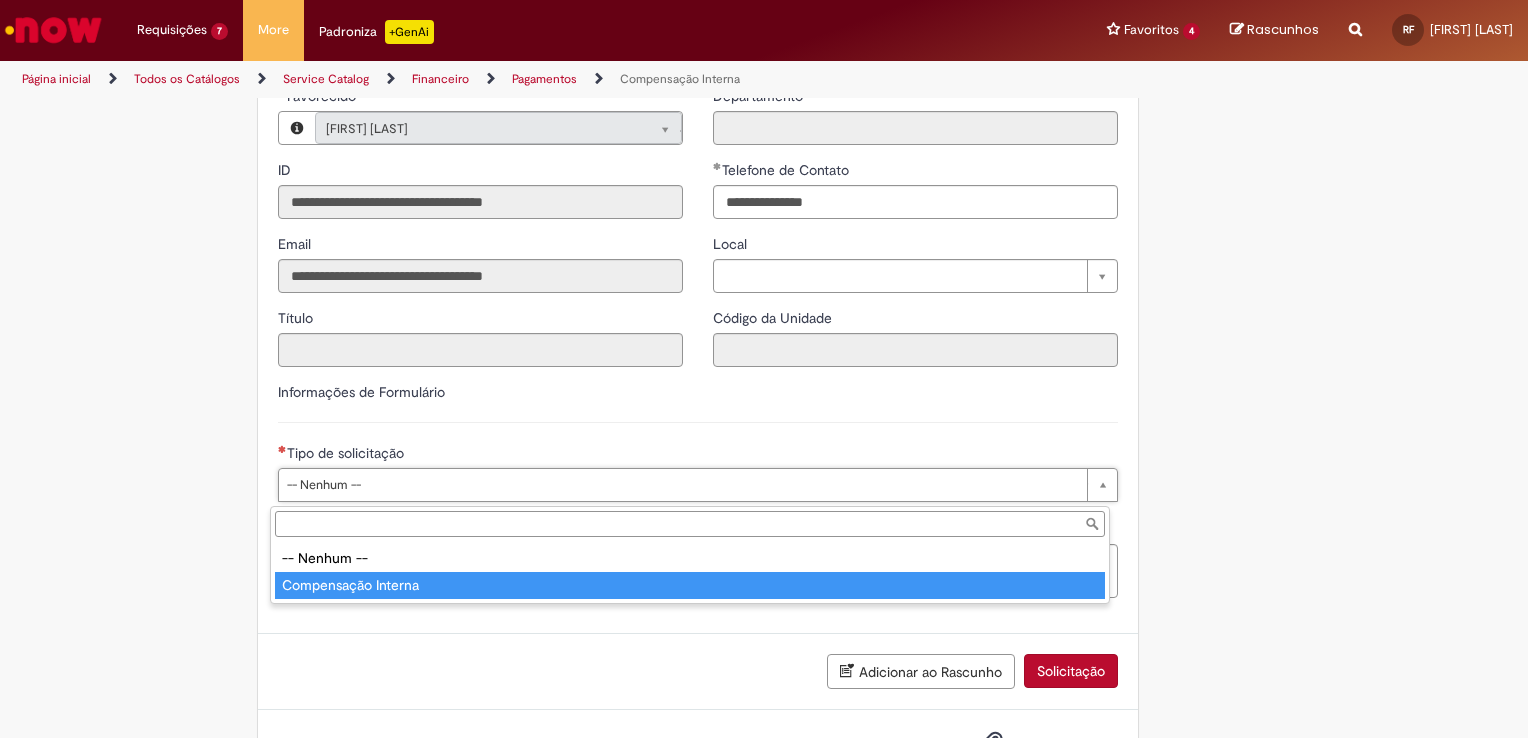 type on "**********" 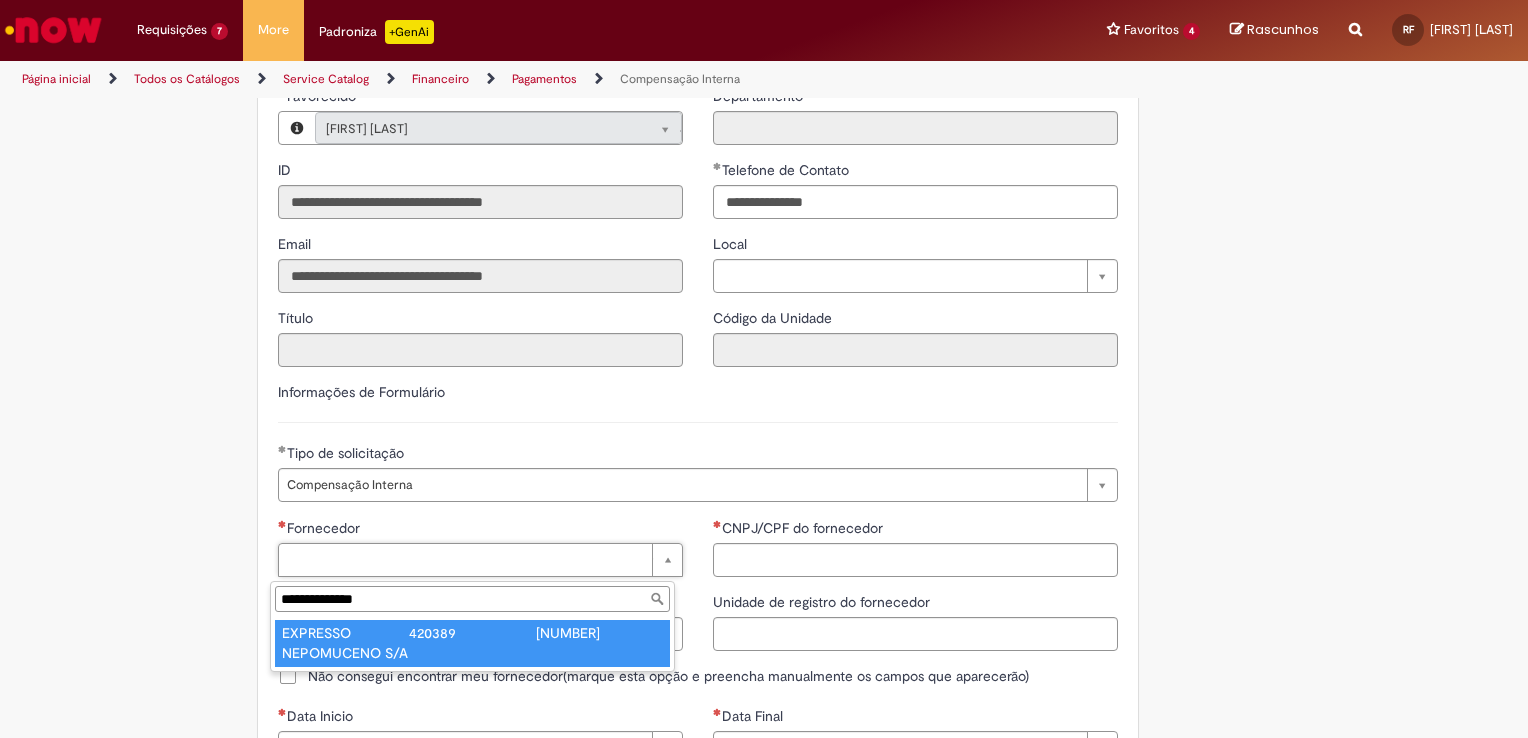 type on "**********" 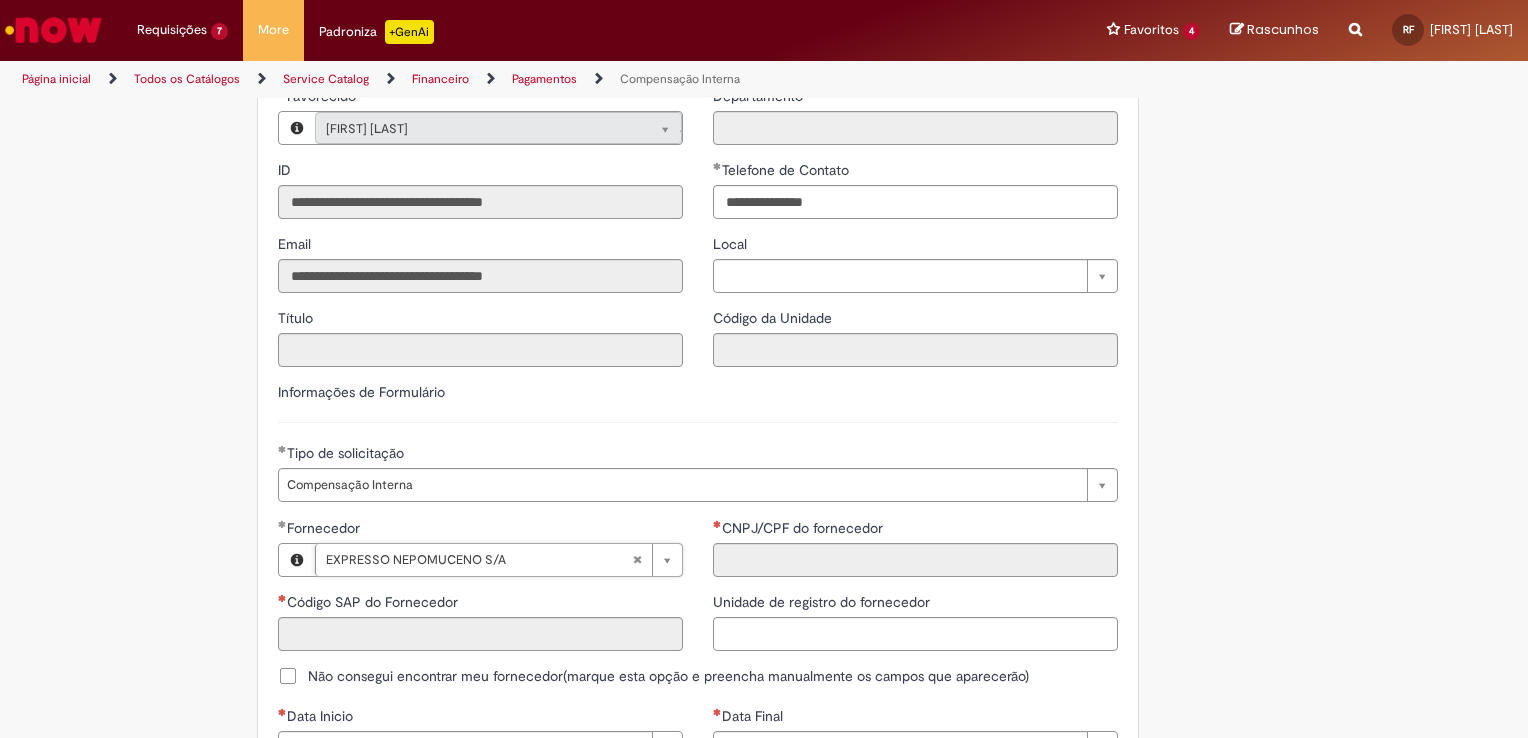 type on "******" 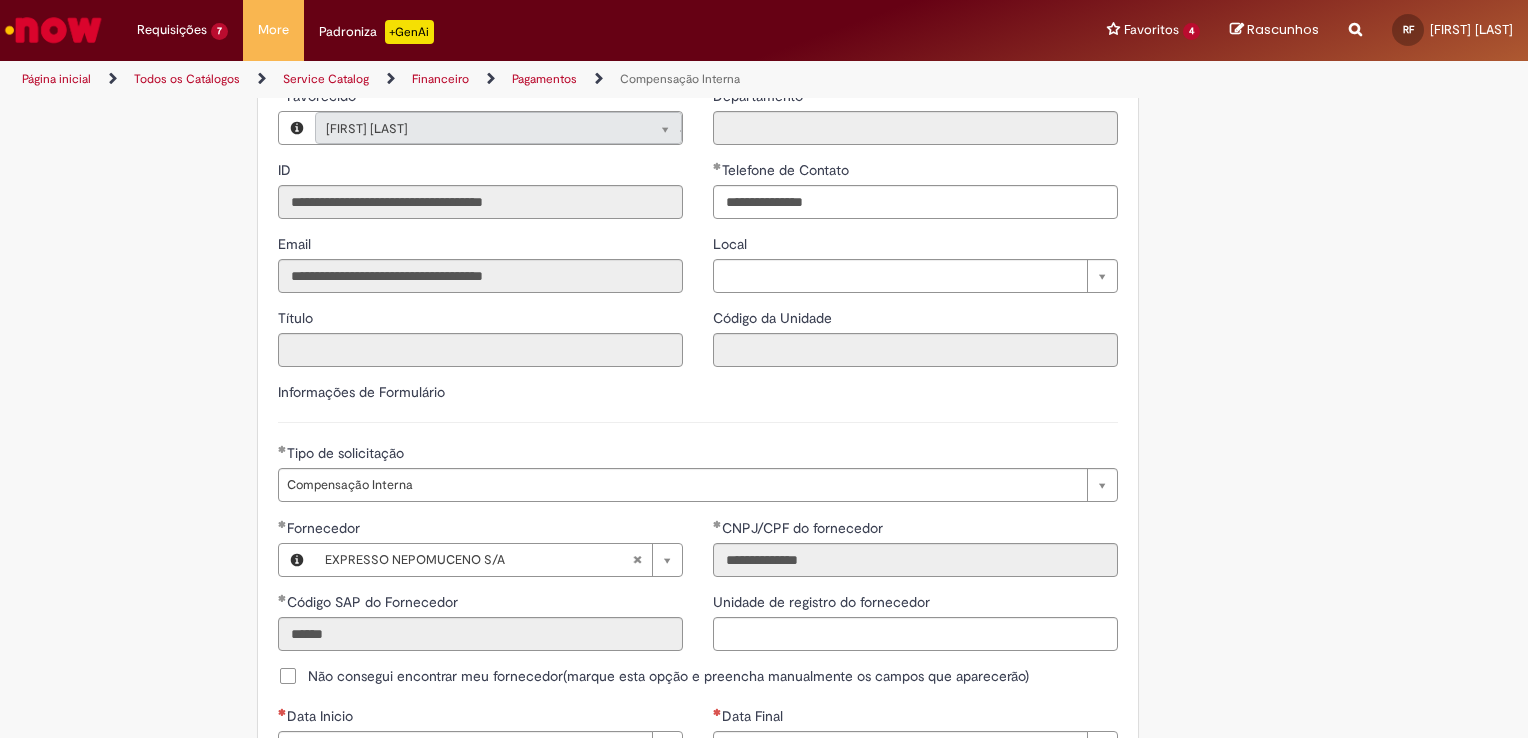 scroll, scrollTop: 1272, scrollLeft: 0, axis: vertical 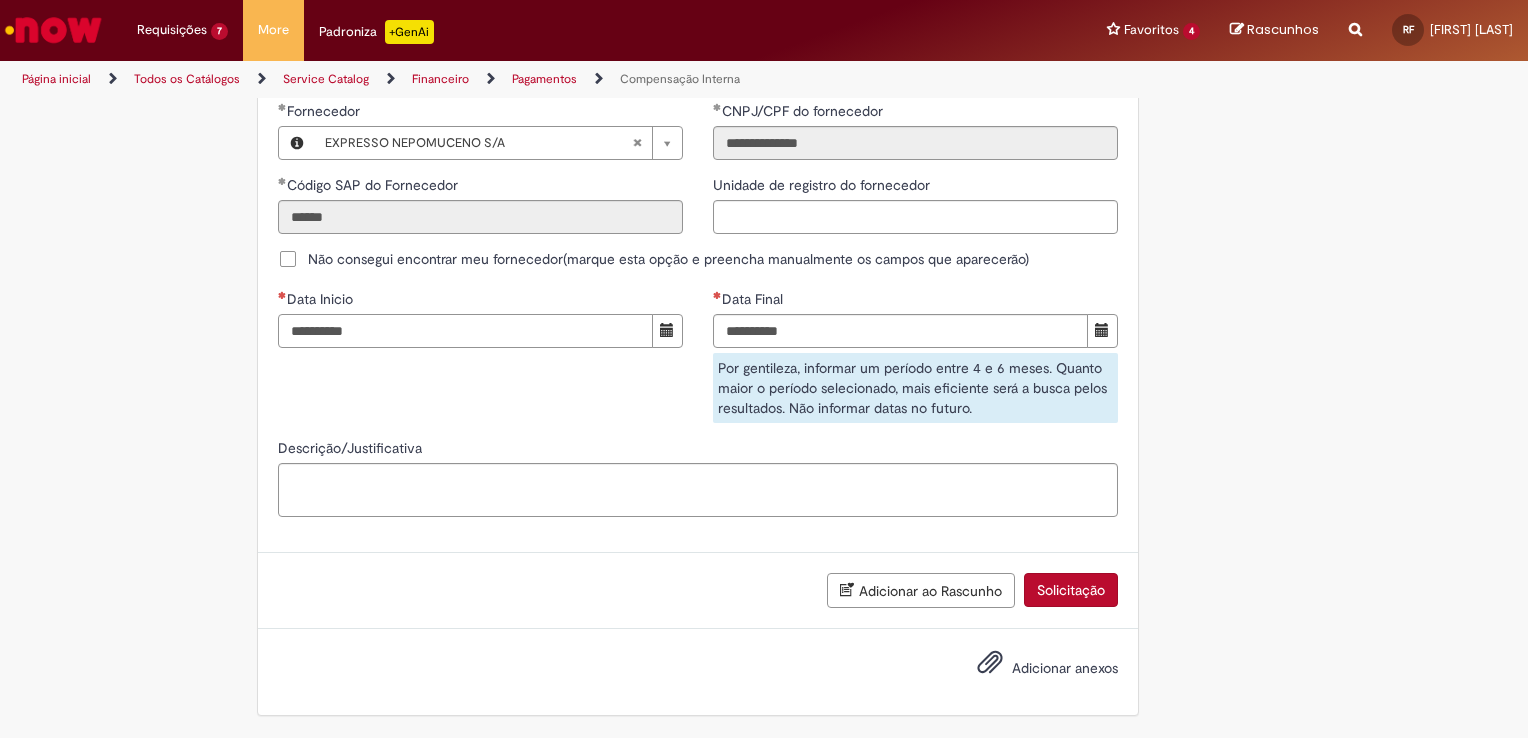 click on "Data Inicio" at bounding box center (465, 331) 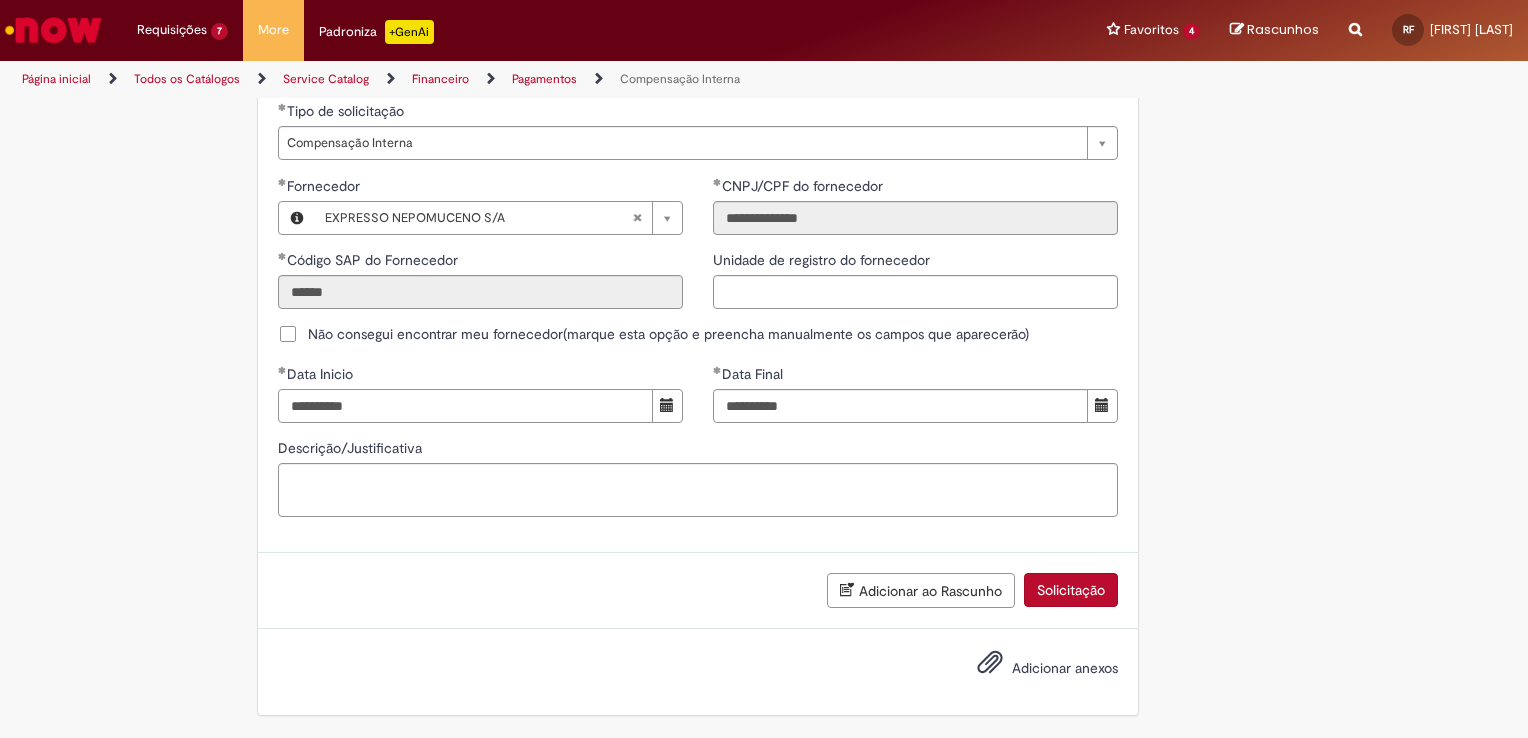 scroll, scrollTop: 1196, scrollLeft: 0, axis: vertical 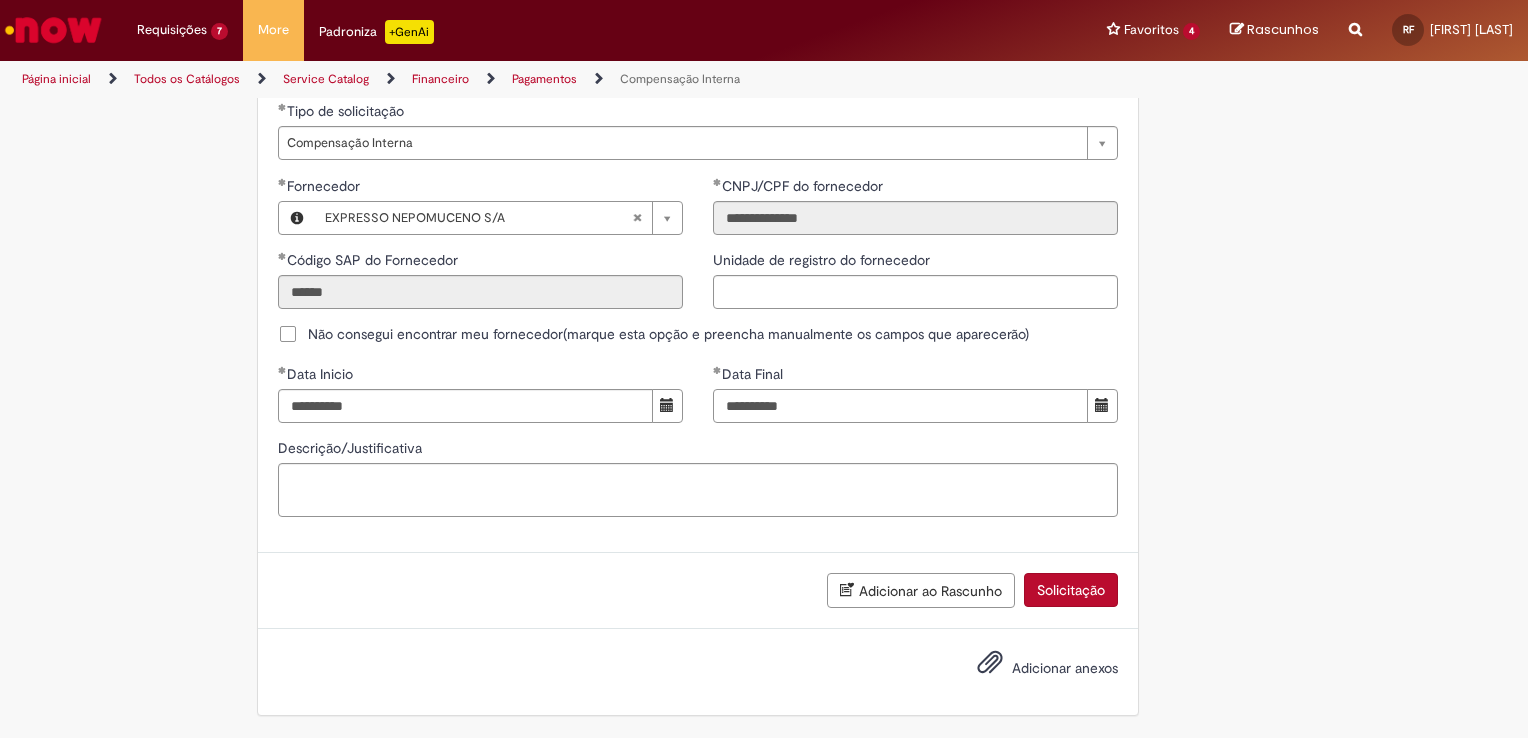 click on "**********" at bounding box center (900, 406) 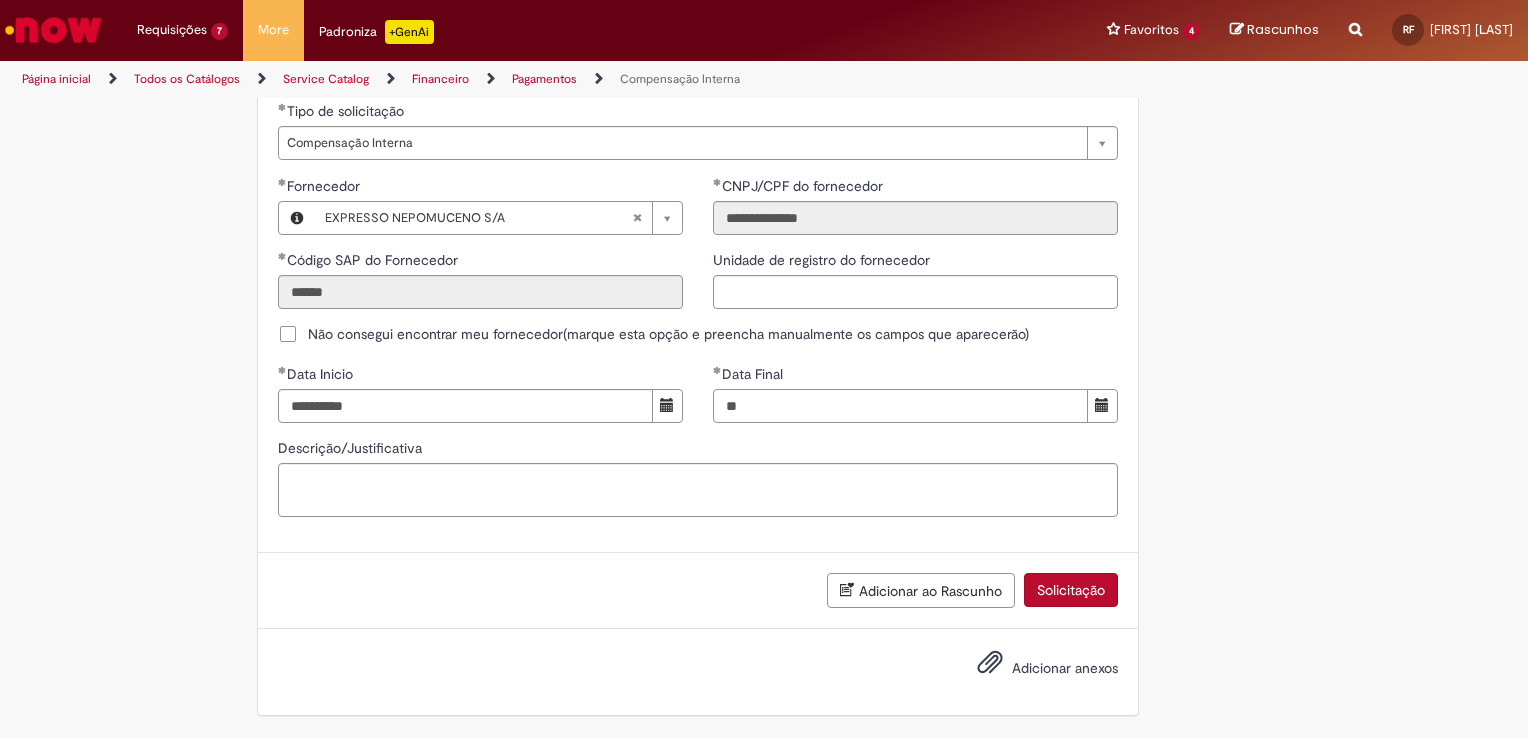 type on "*" 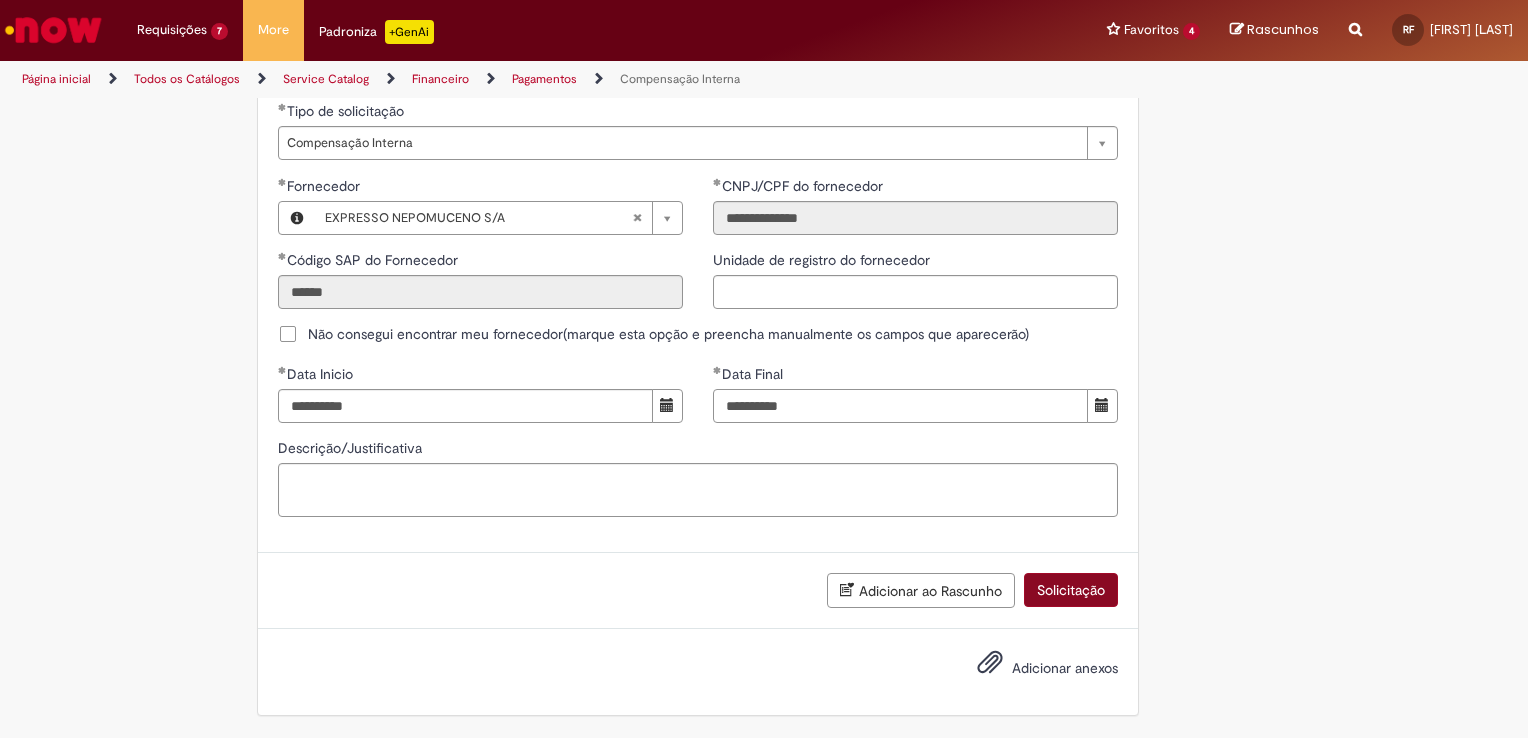 type on "**********" 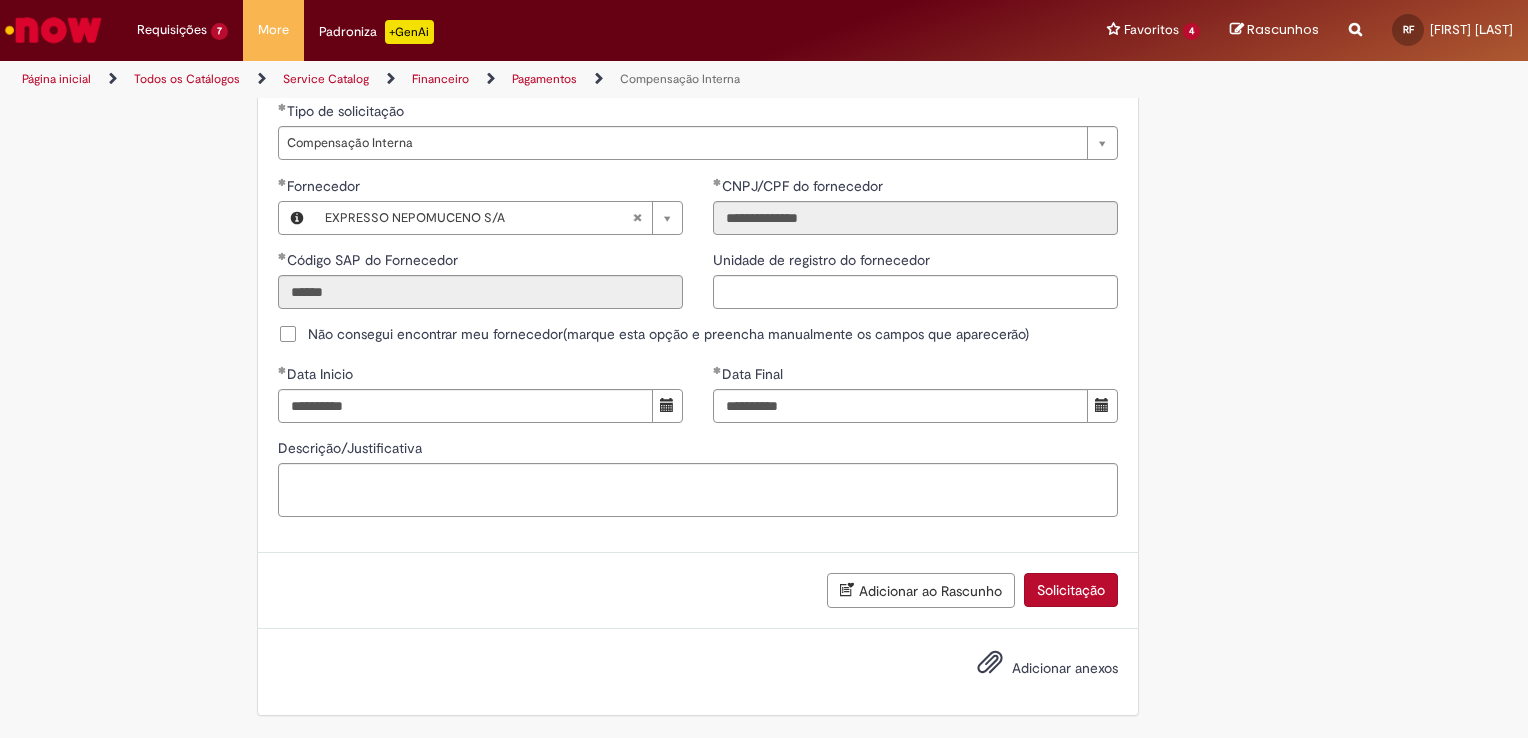 click on "Solicitação" at bounding box center (1071, 590) 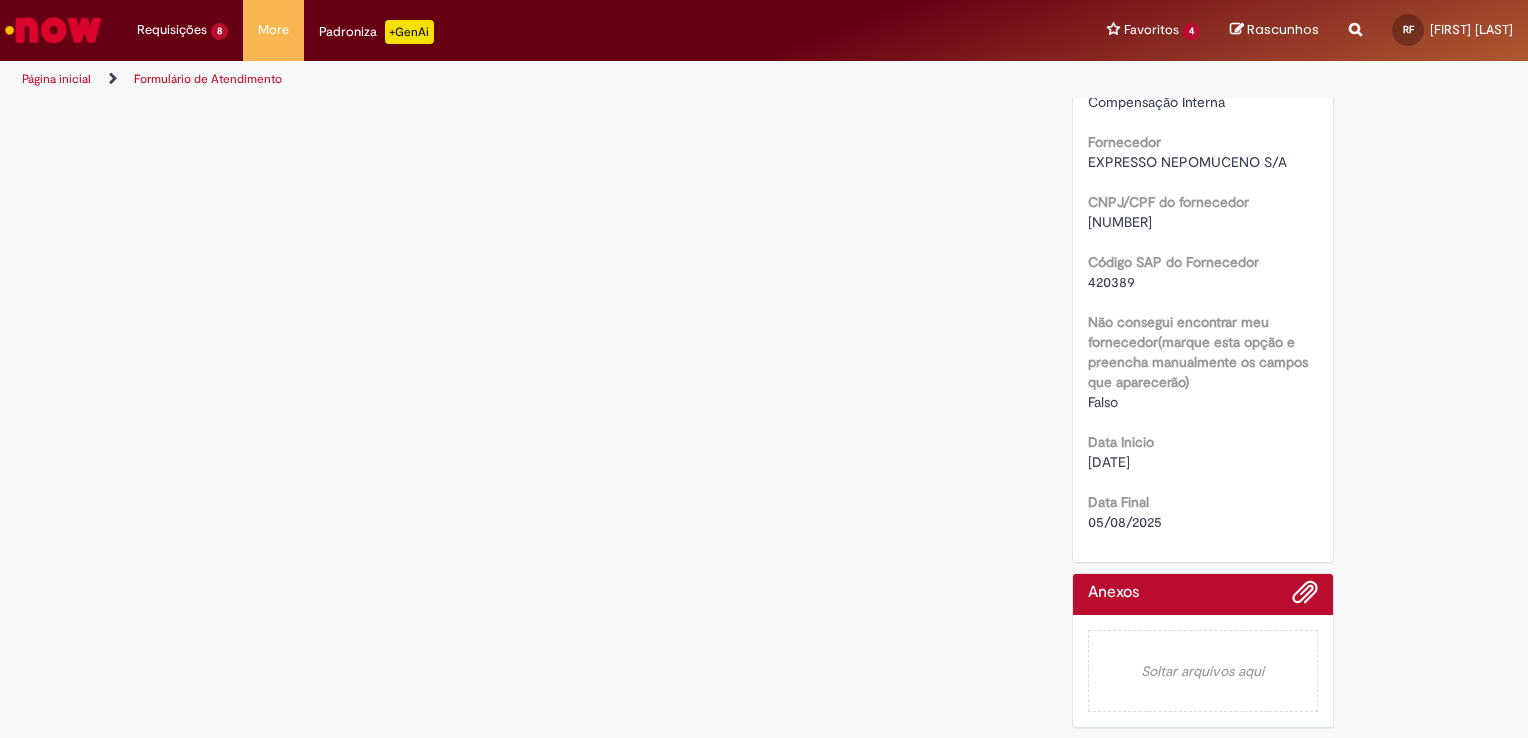 scroll, scrollTop: 0, scrollLeft: 0, axis: both 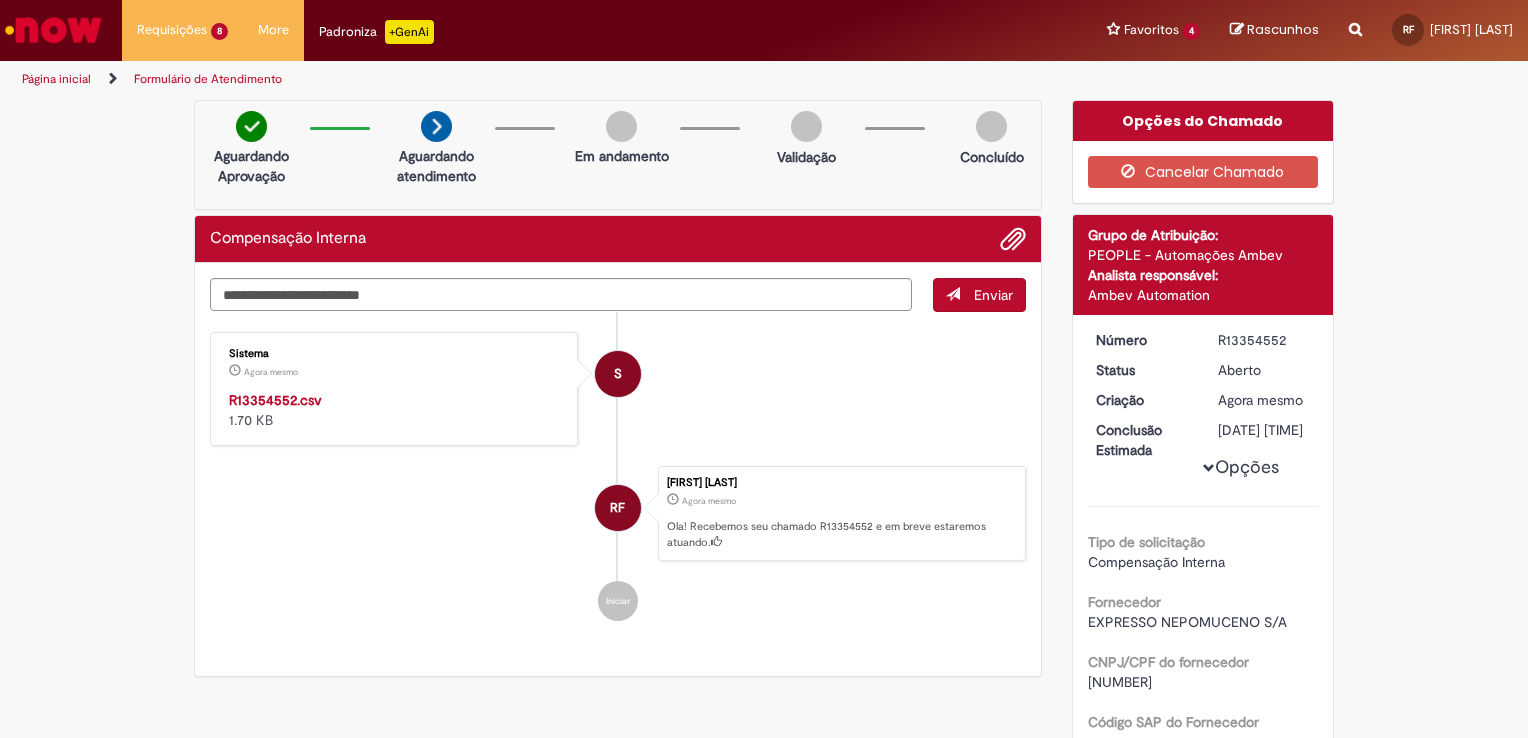 click on "R13354552.csv" at bounding box center [275, 400] 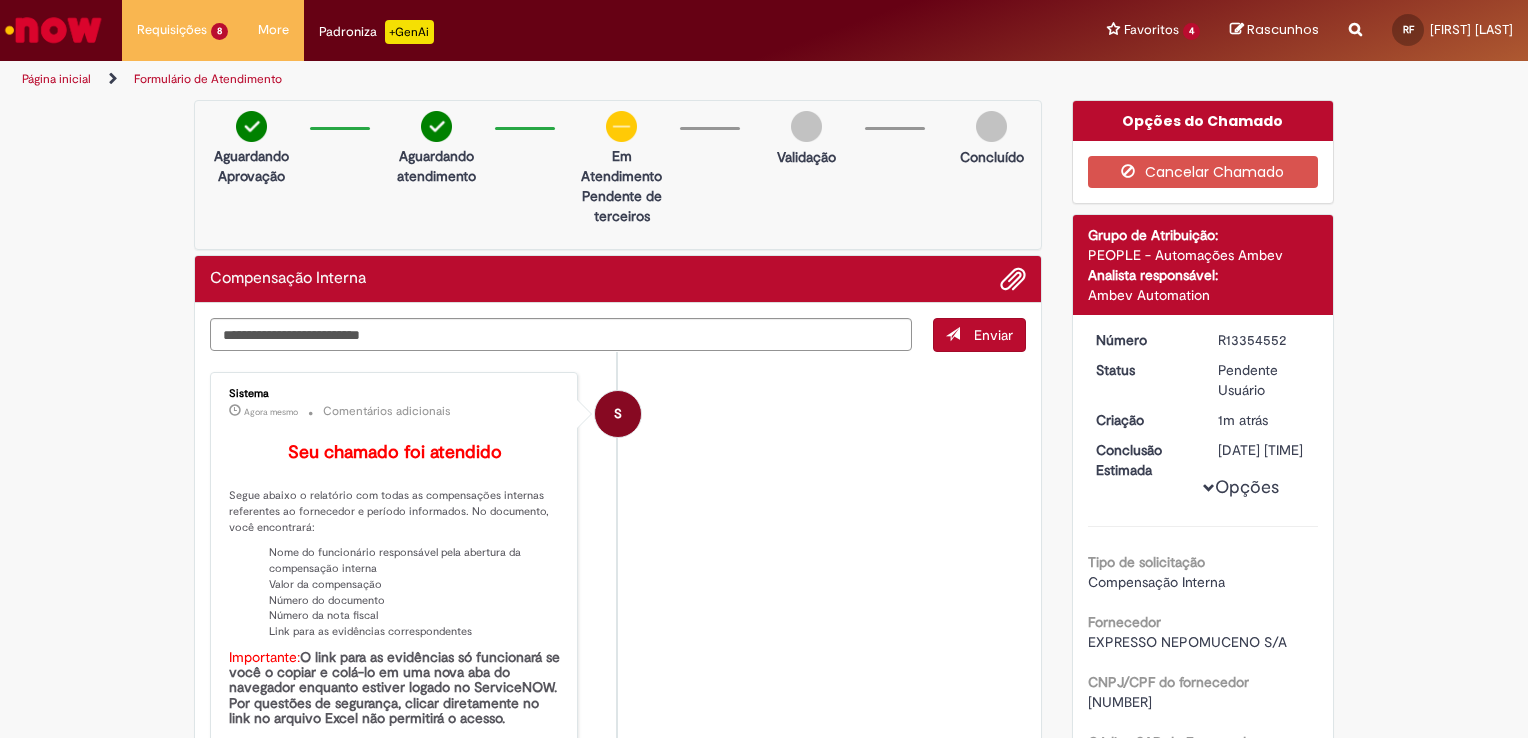 click on "Verificar Código de Barras
Aguardando Aprovação
Aguardando atendimento
Em Atendimento   Clique para exibir             Pendente de terceiros
Validação
Concluído
Compensação Interna
Enviar
S
Sistema
Agora mesmo Agora mesmo     Comentários adicionais
Seu chamado foi atendido
Segue abaixo o relatório com todas as compensações internas referentes ao fornecedor e período informados. No documento, você encontrará:" at bounding box center (764, 825) 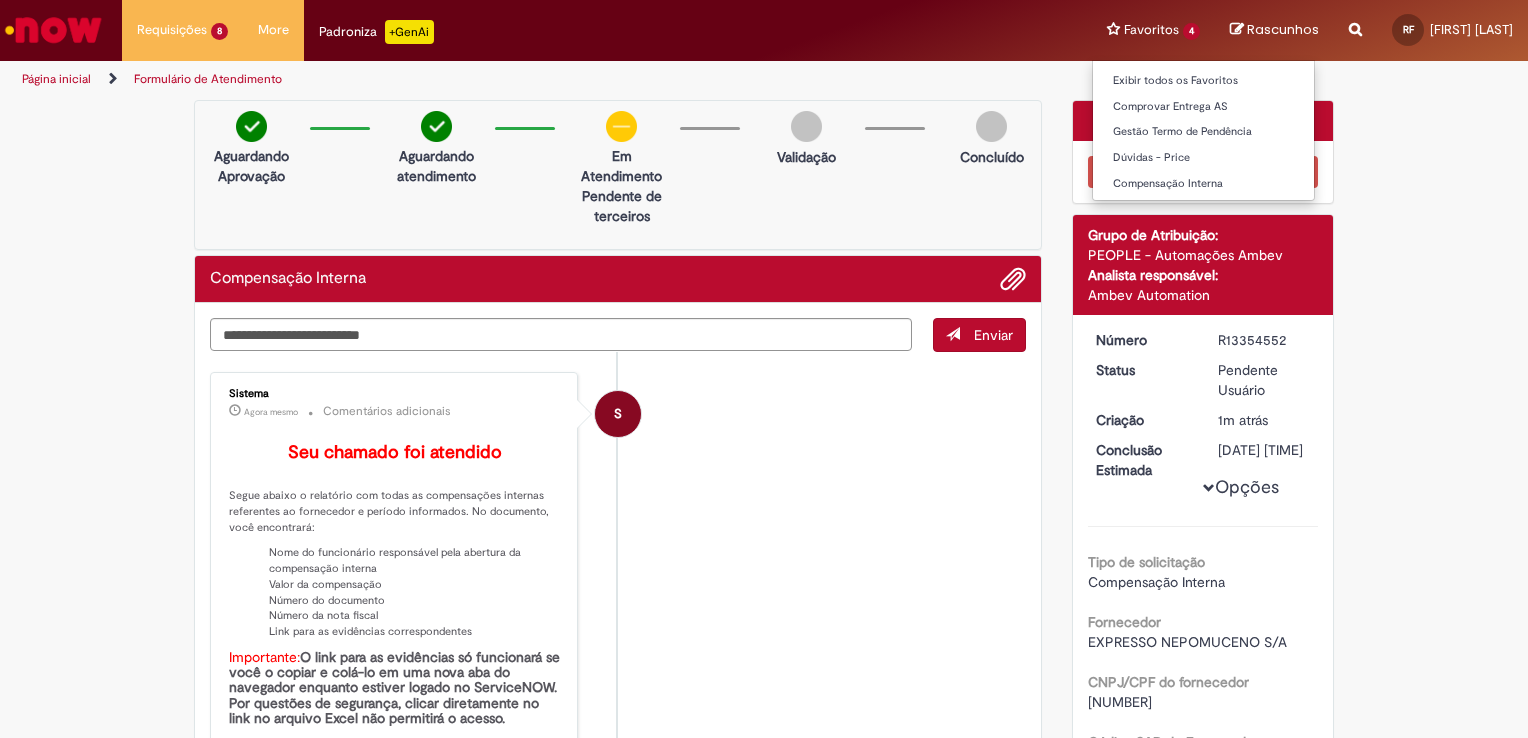 click on "Exibir todos os Favoritos
Comprovar Entrega AS
Gestão Termo de Pendência
Dúvidas - Price
Compensação Interna" at bounding box center (1203, 130) 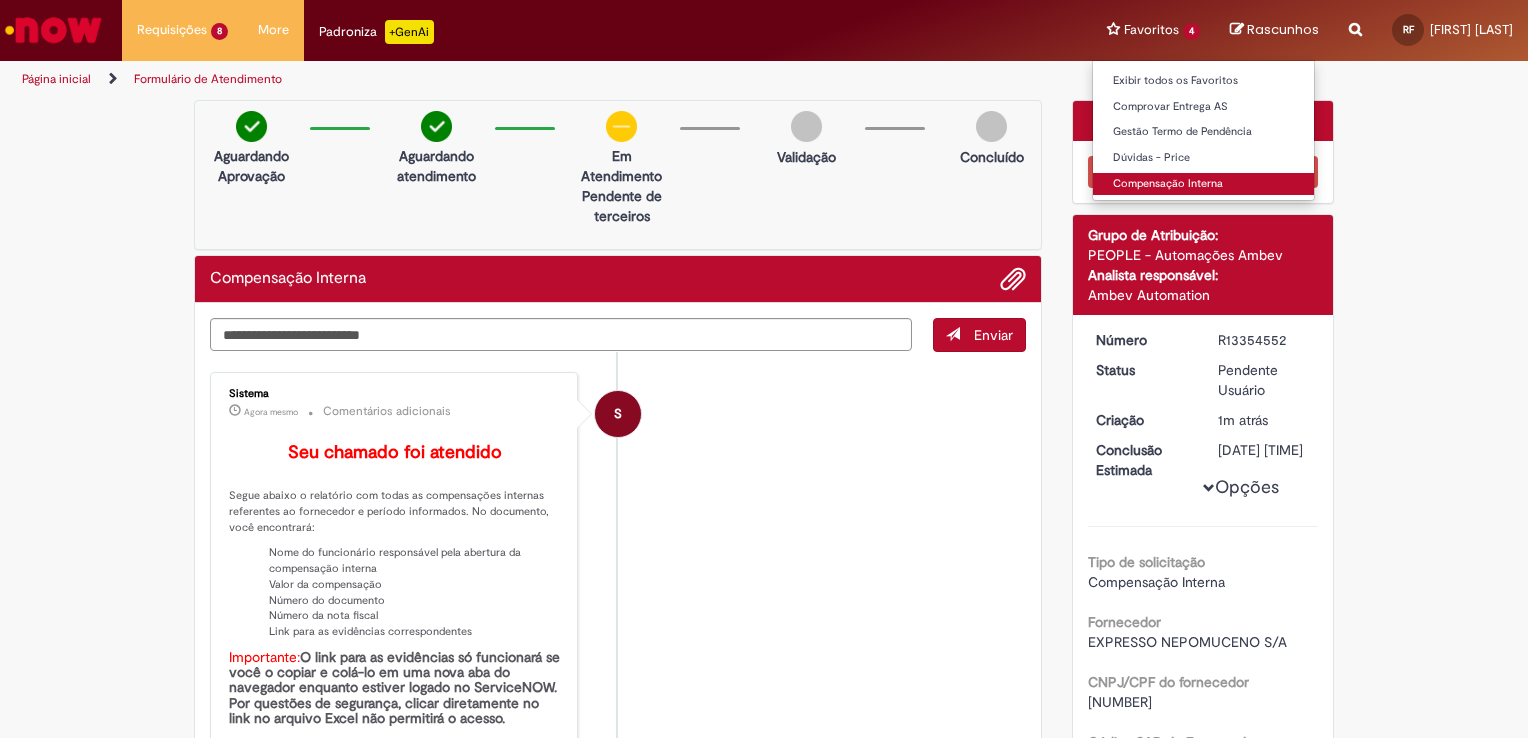 click on "Compensação Interna" at bounding box center (1203, 184) 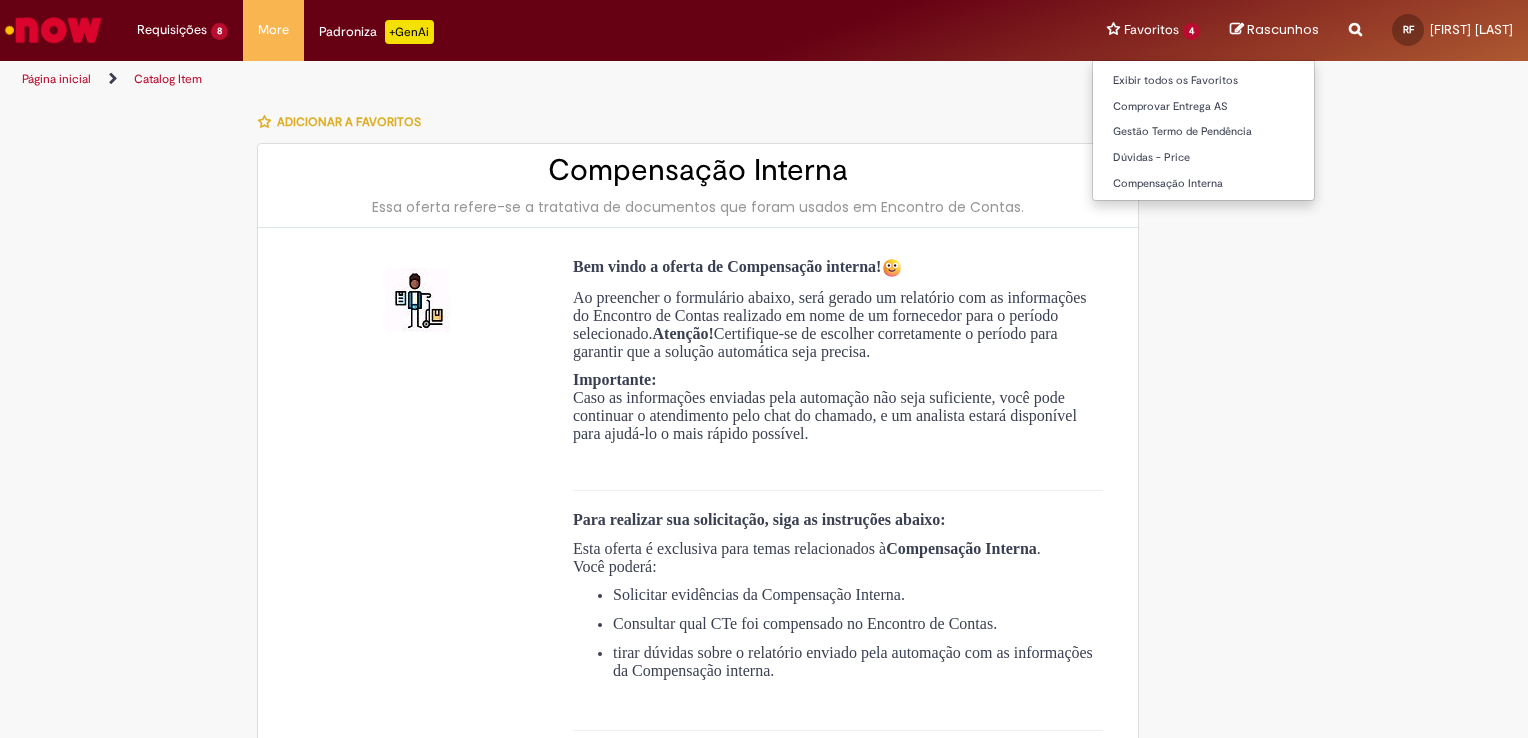 type on "**********" 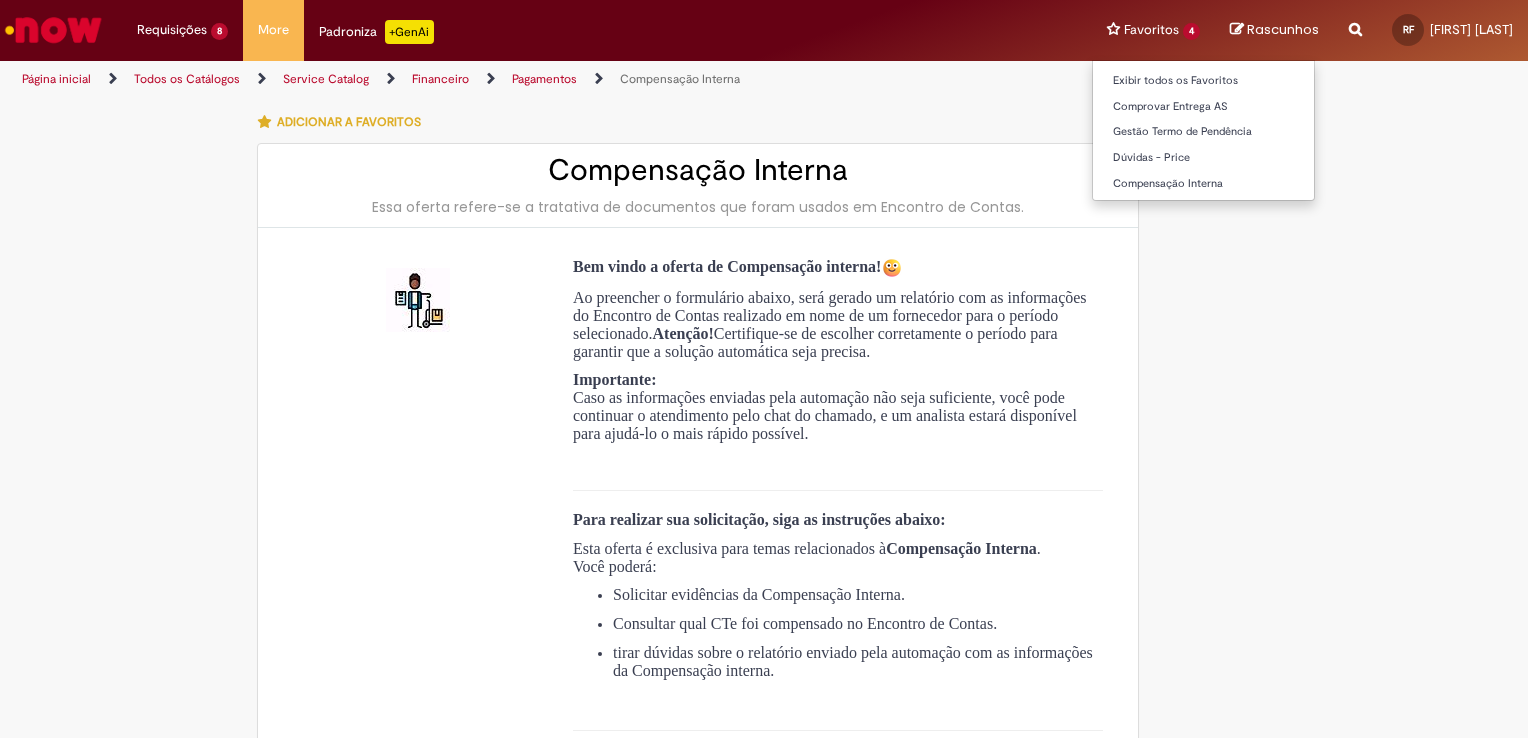 type on "**********" 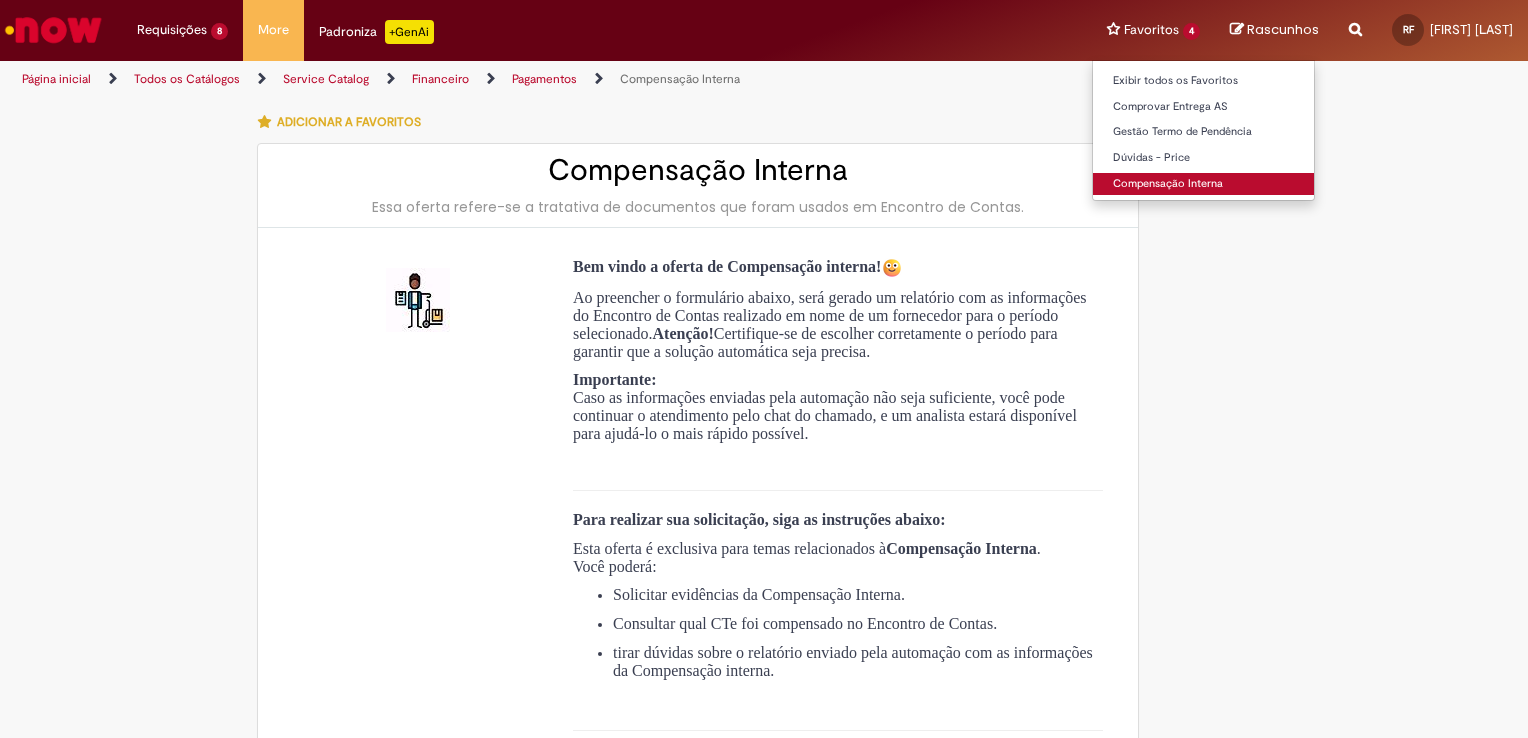type on "**********" 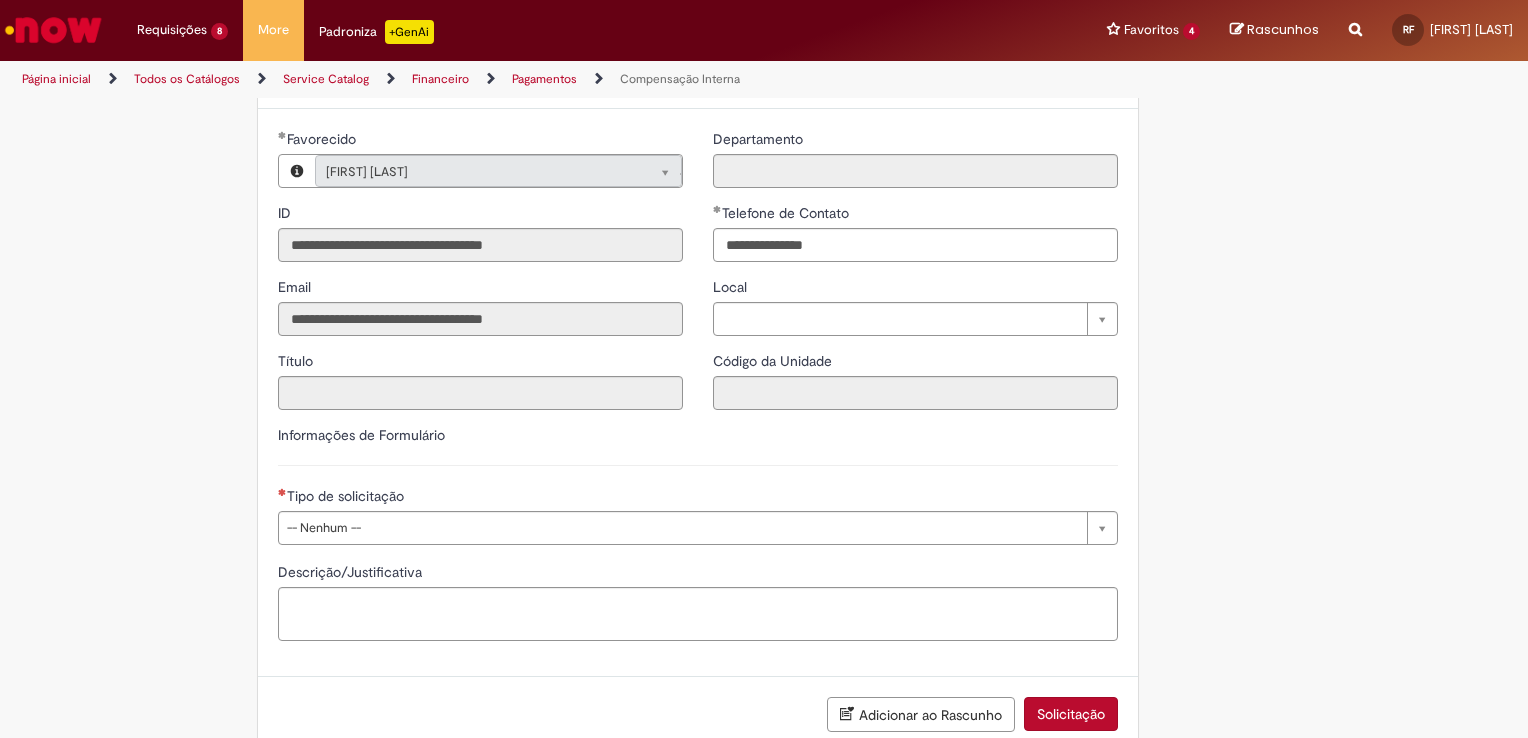scroll, scrollTop: 245, scrollLeft: 0, axis: vertical 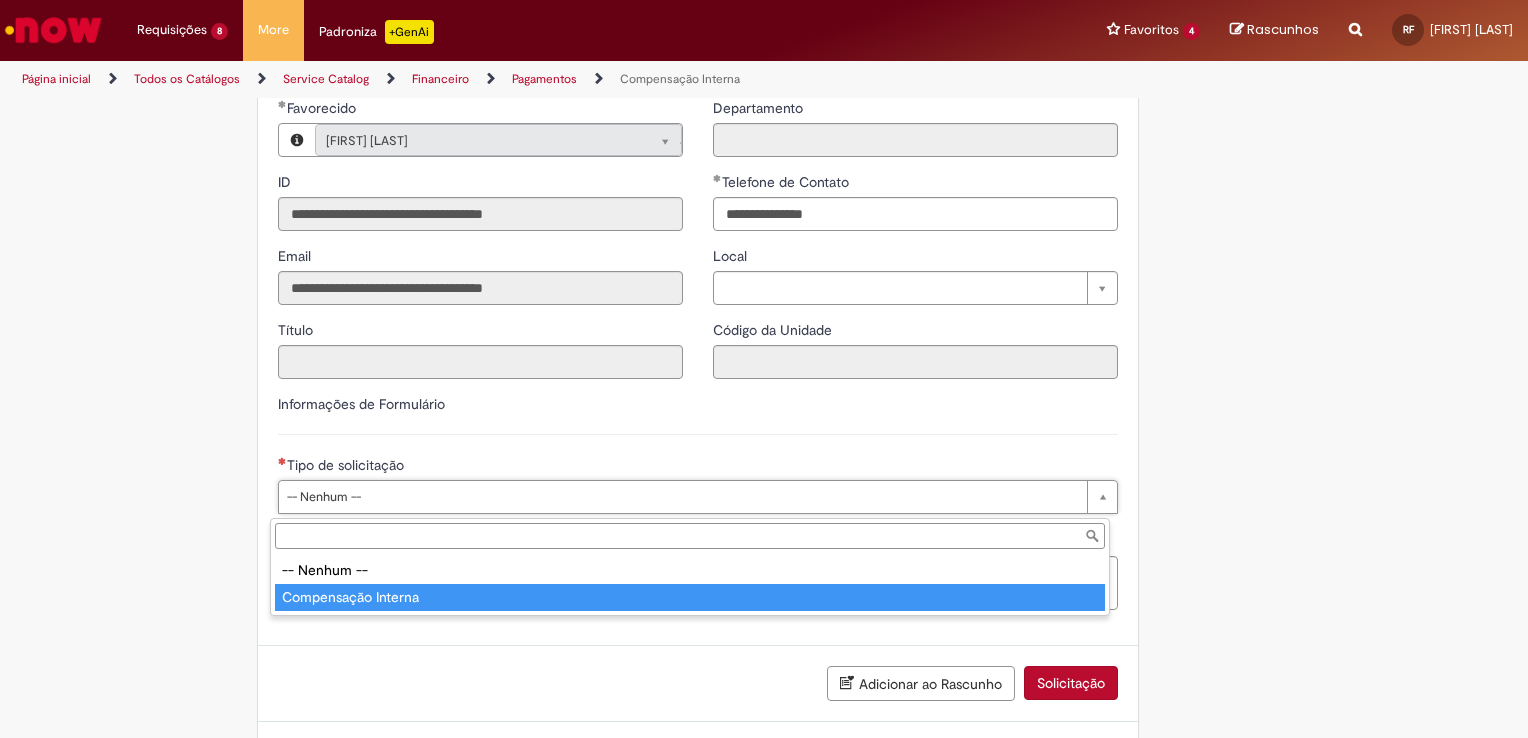 type on "**********" 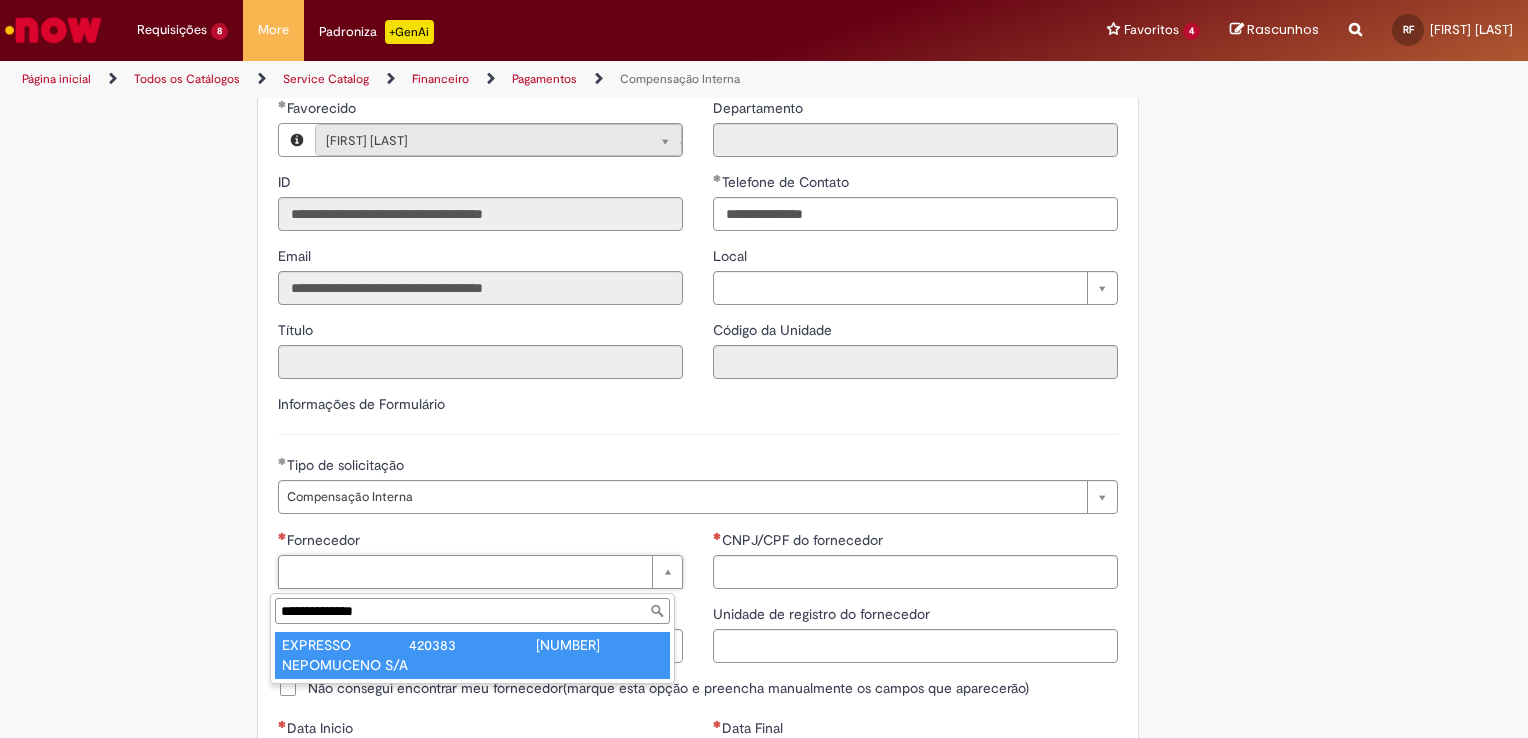 type on "**********" 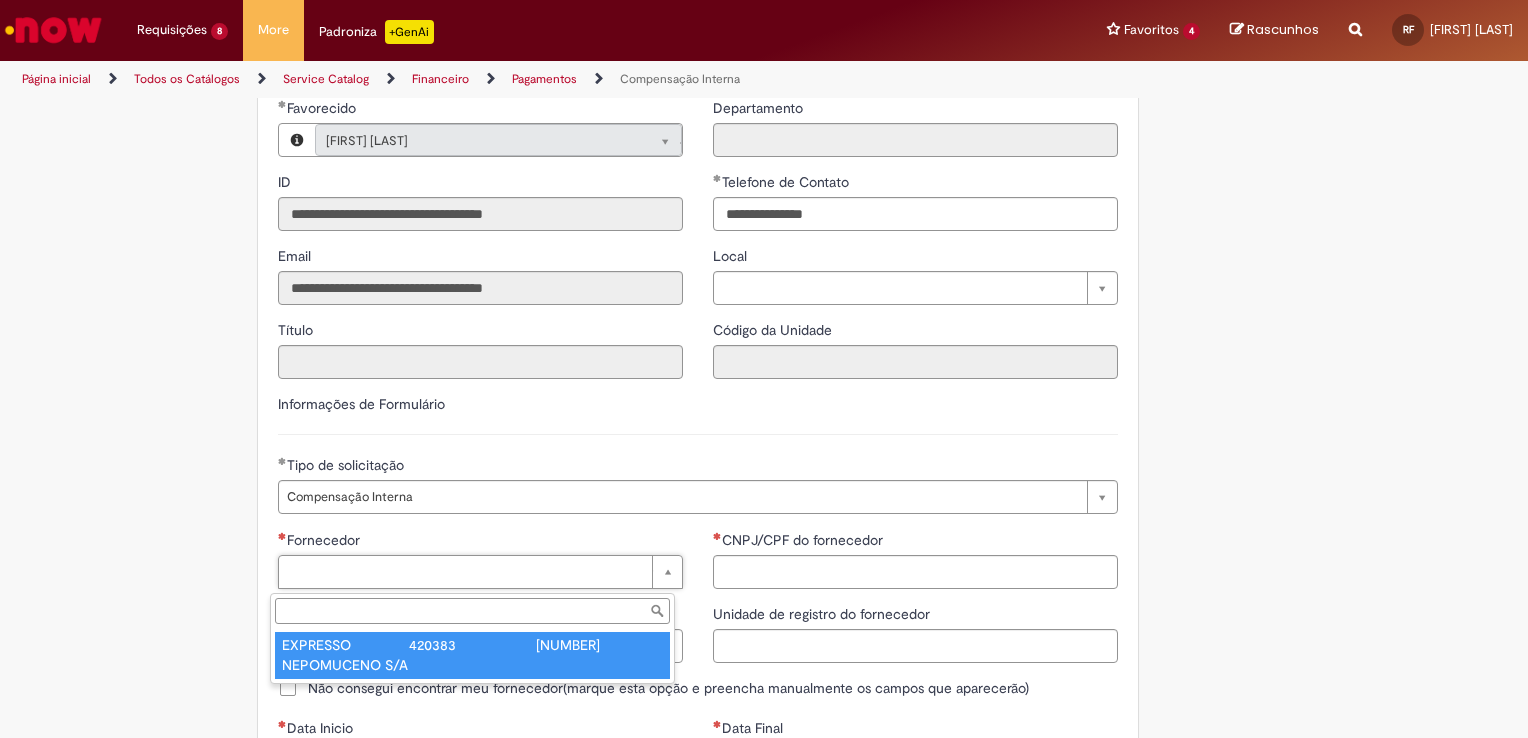 type on "******" 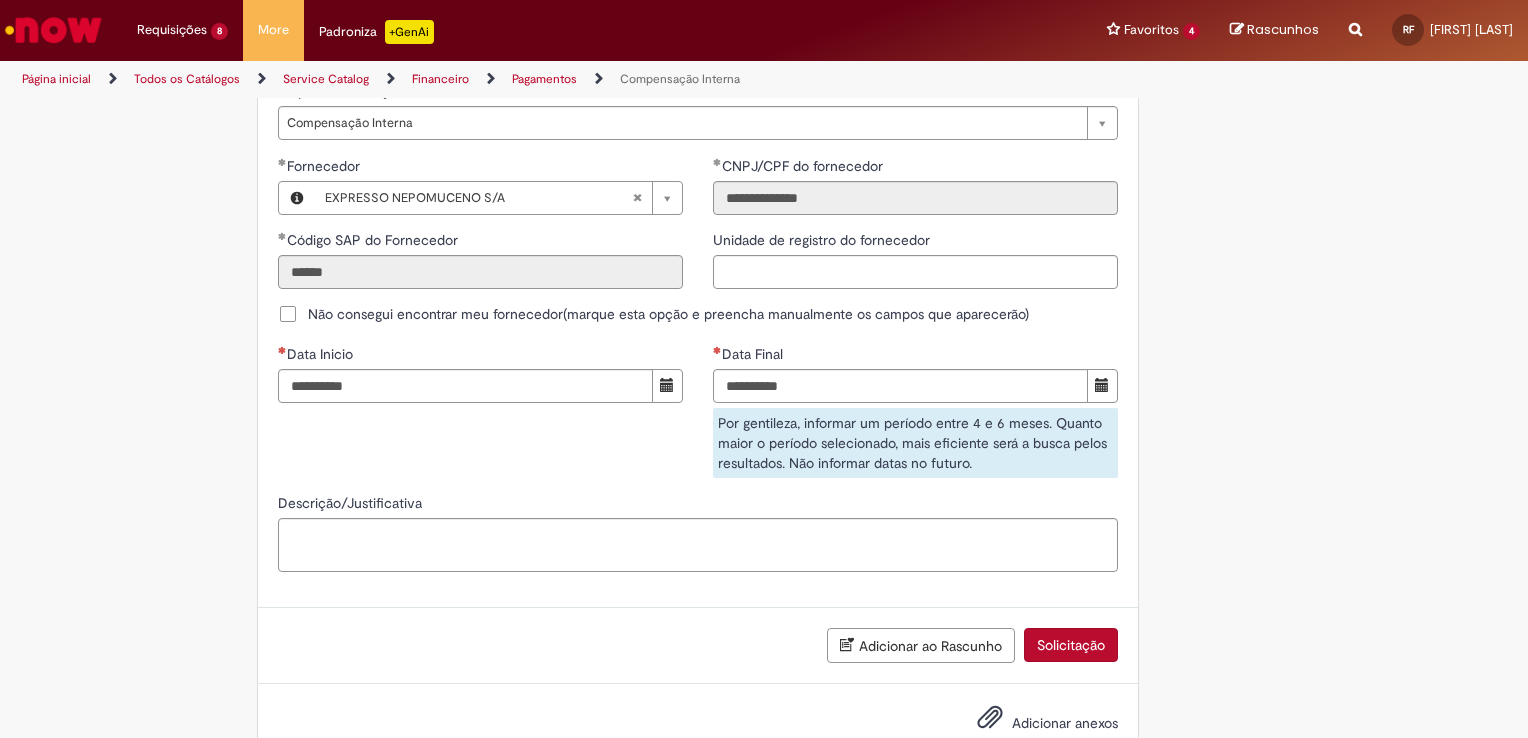 scroll, scrollTop: 1272, scrollLeft: 0, axis: vertical 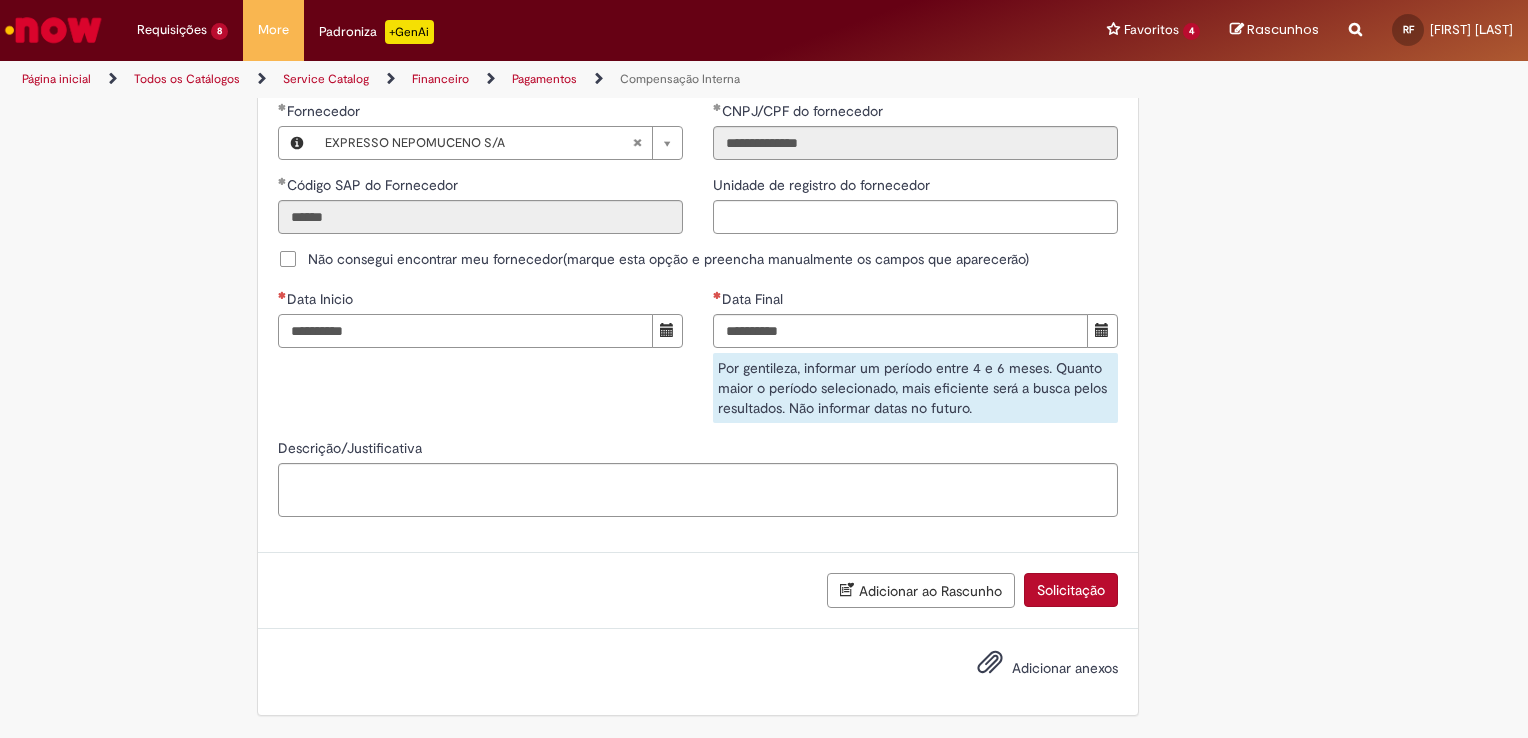 click on "Data Inicio" at bounding box center (465, 331) 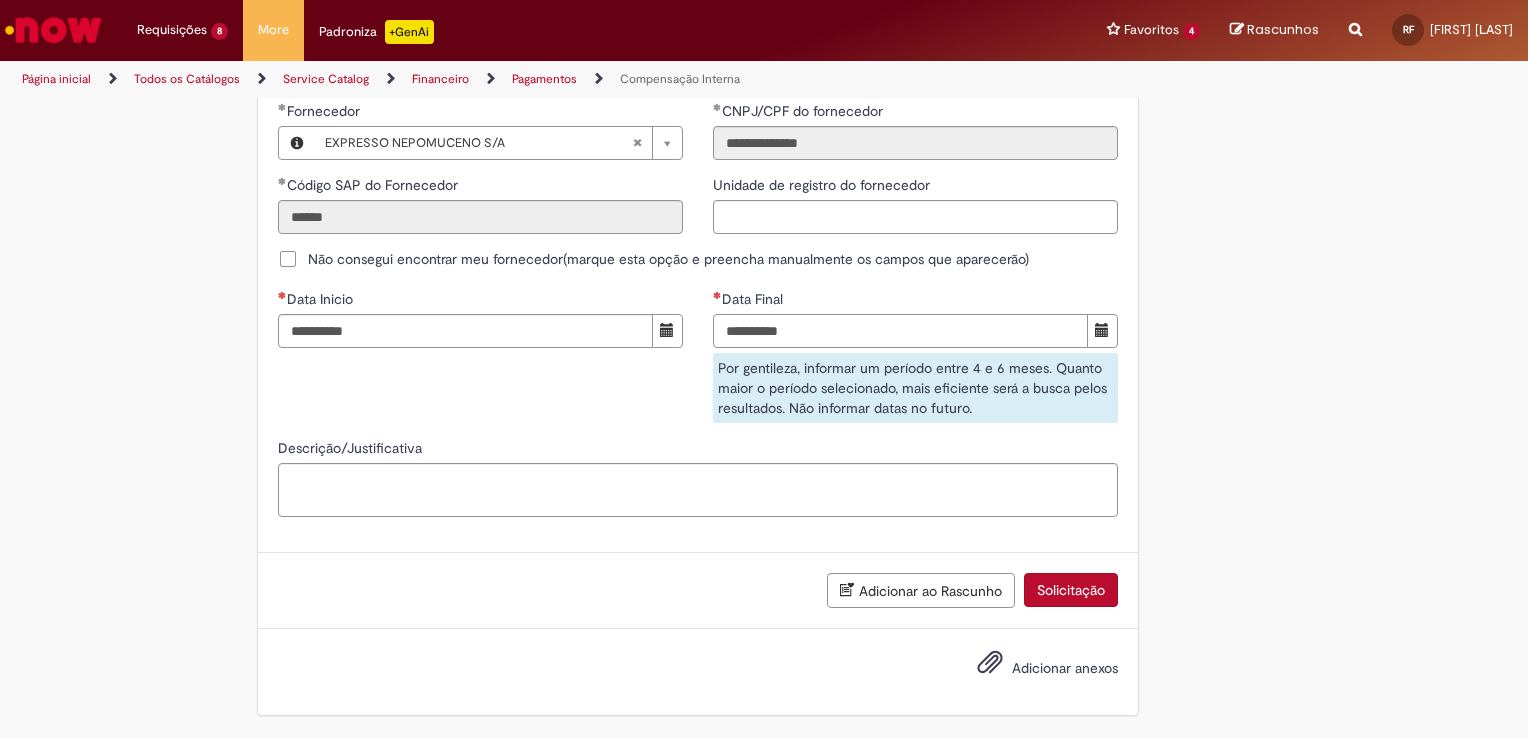 type on "**********" 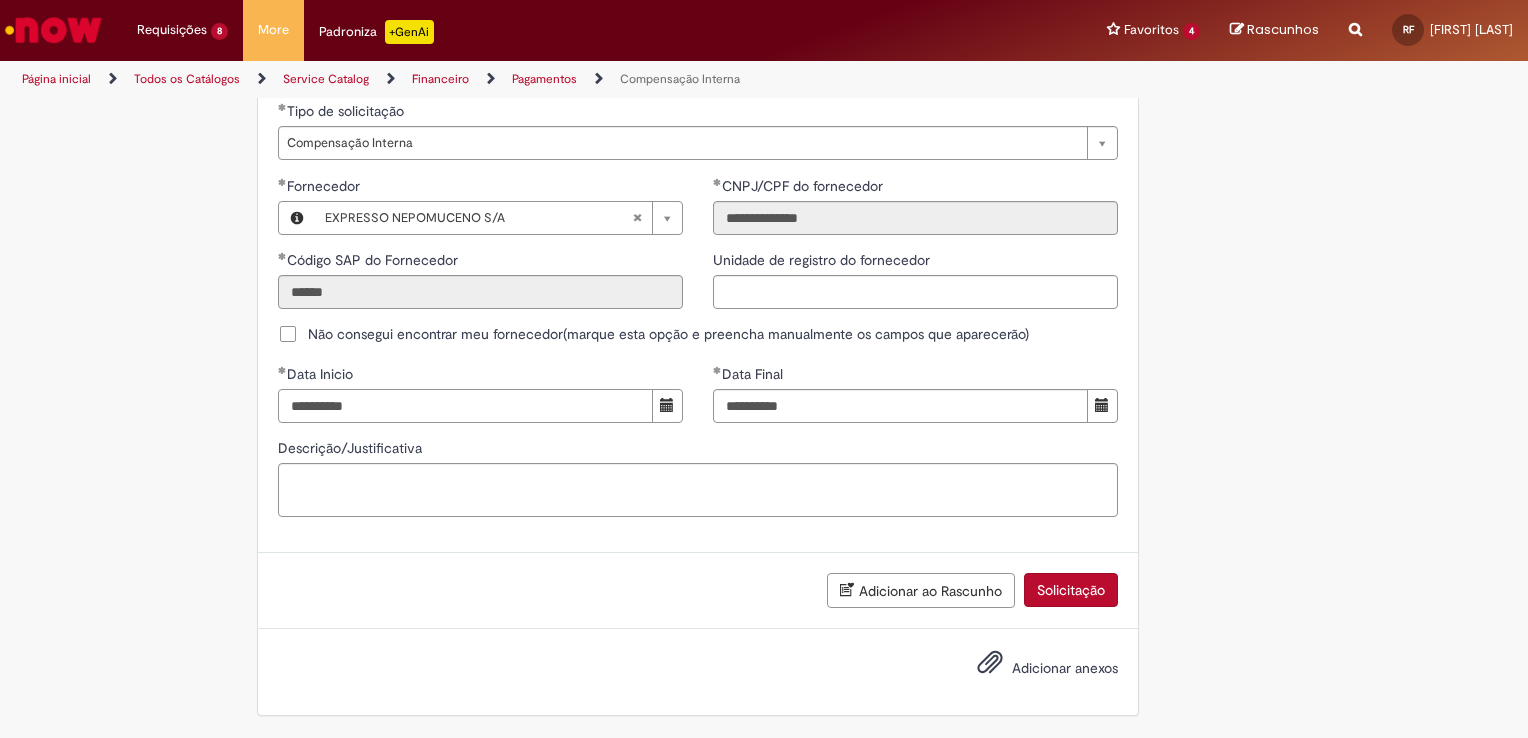 scroll, scrollTop: 1196, scrollLeft: 0, axis: vertical 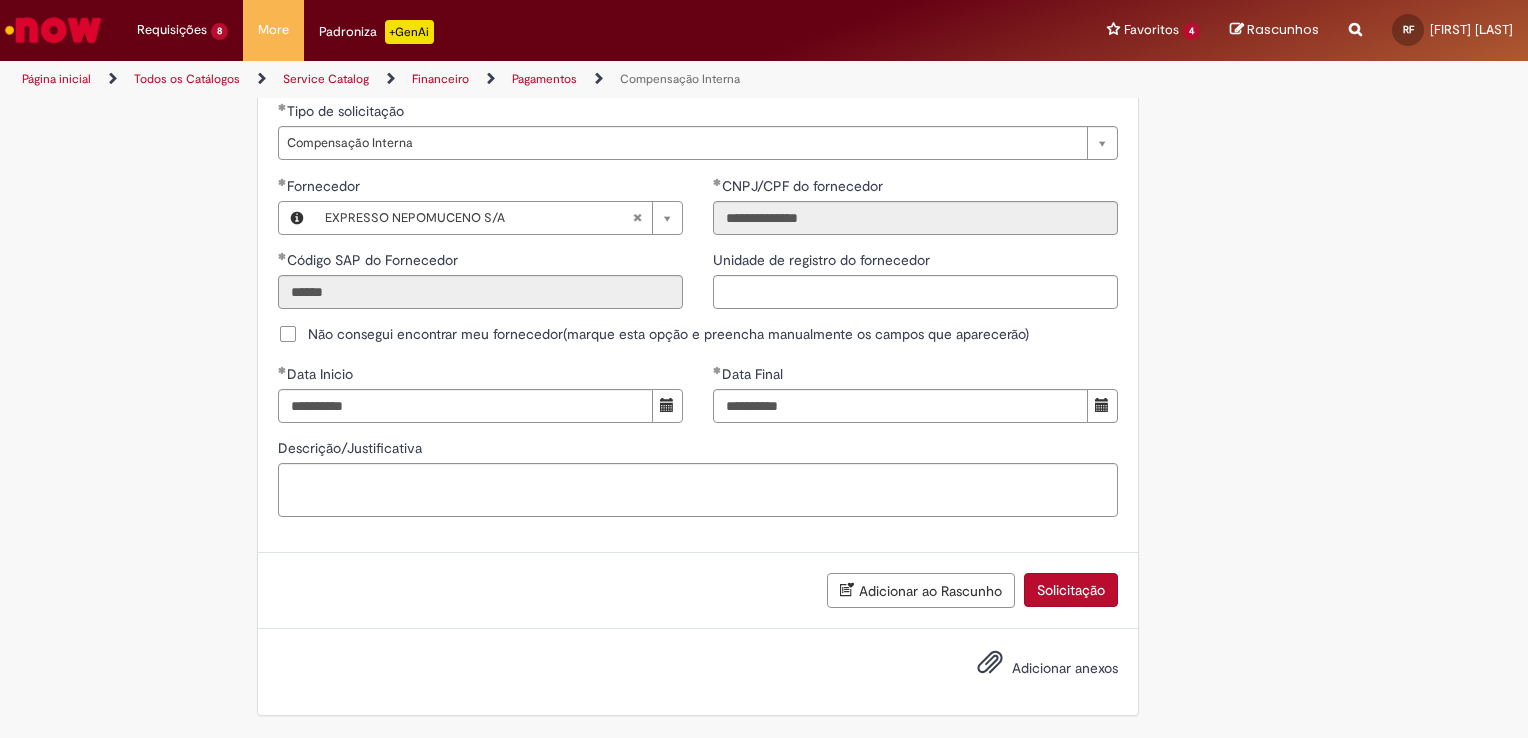 click on "Solicitação" at bounding box center (1071, 590) 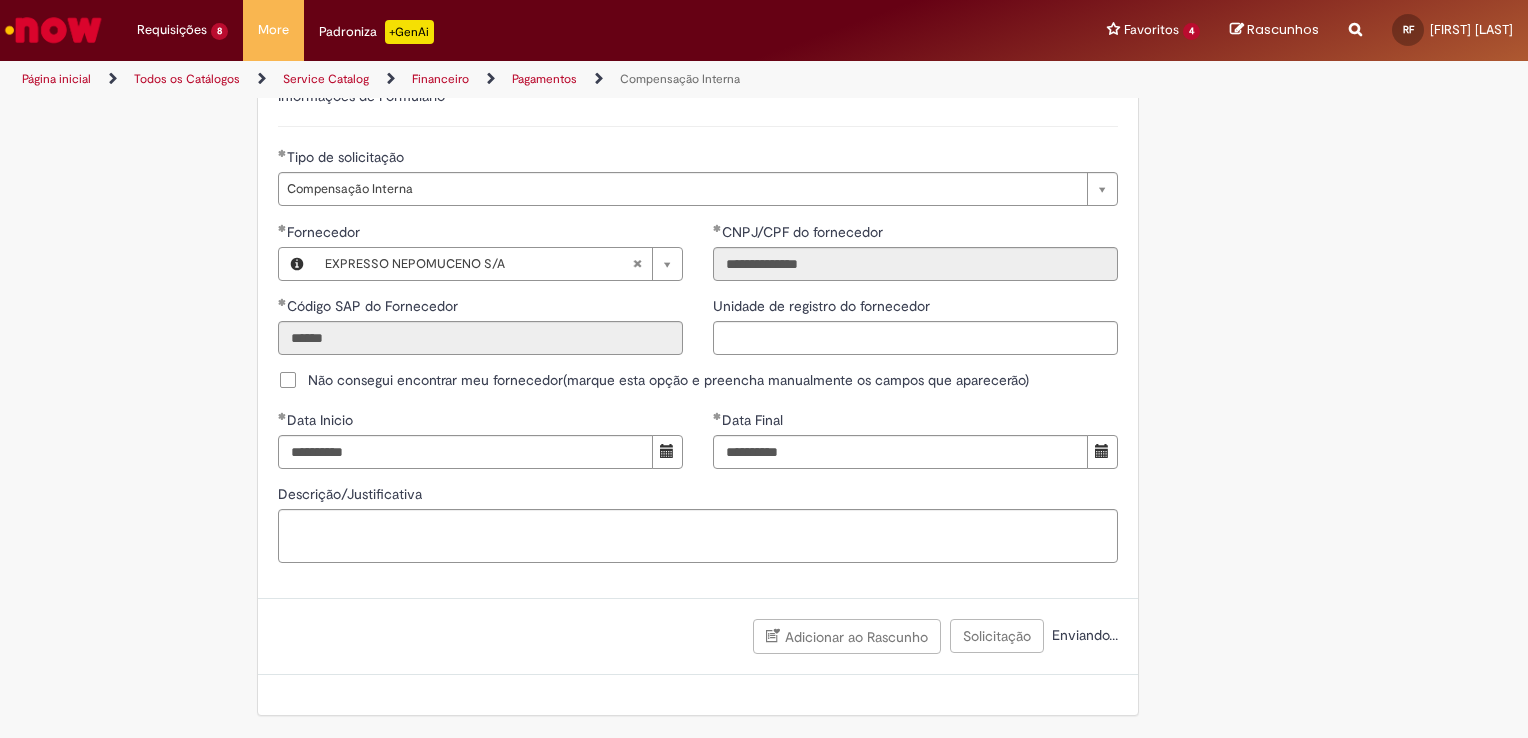 scroll, scrollTop: 1151, scrollLeft: 0, axis: vertical 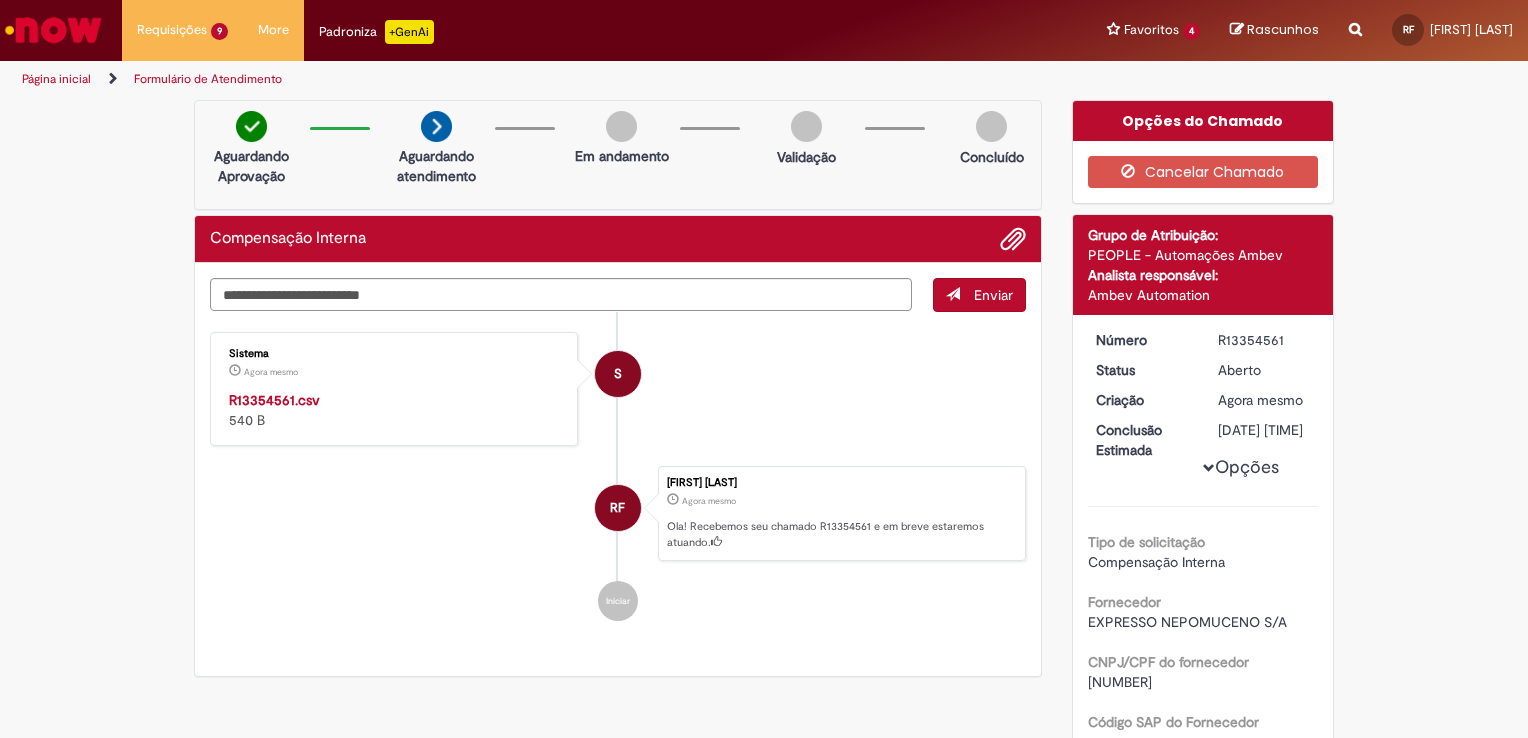 click on "R13354561.csv" at bounding box center (274, 400) 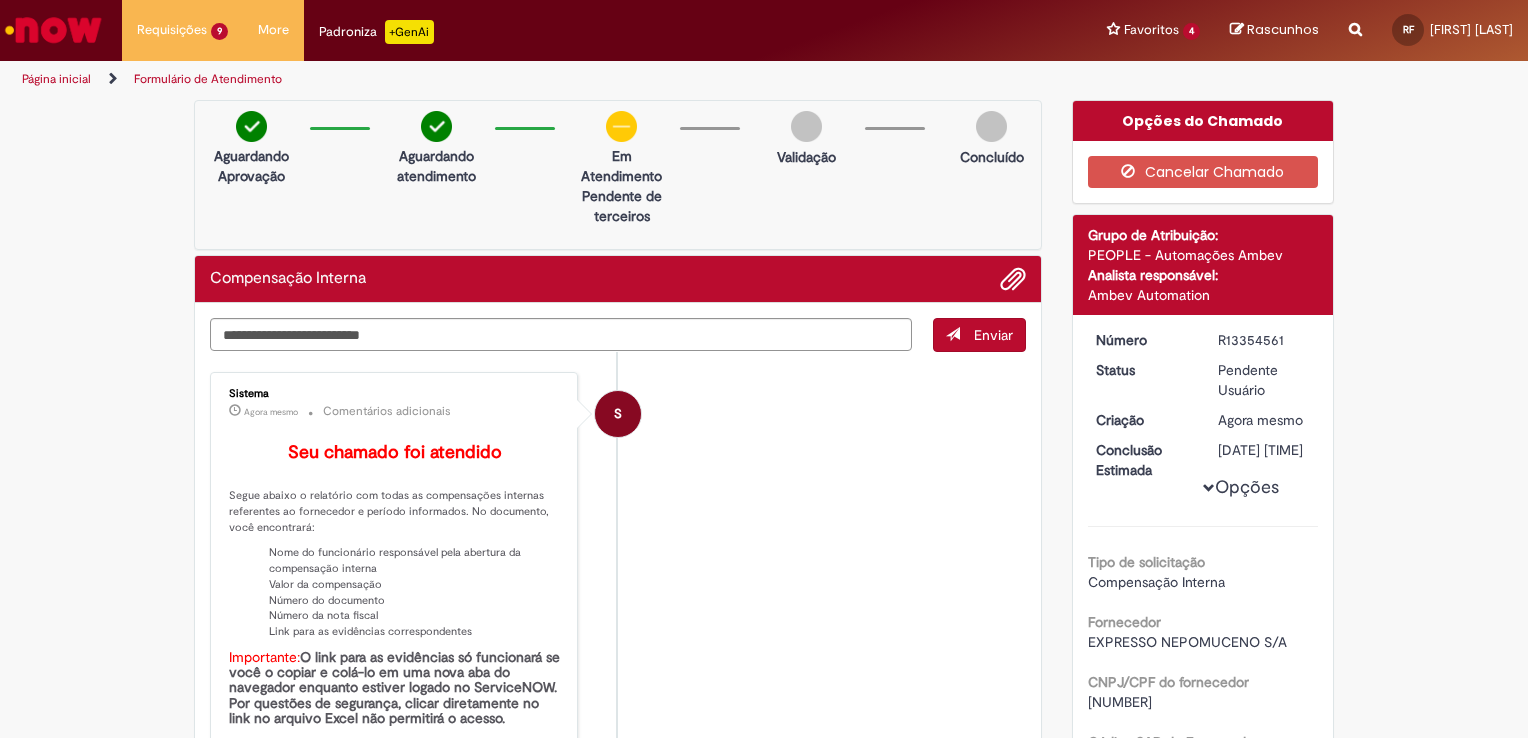 click on "Verificar Código de Barras
Aguardando Aprovação
Aguardando atendimento
Em Atendimento   Clique para exibir             Pendente de terceiros
Validação
Concluído
Compensação Interna
Enviar
S
Sistema
Agora mesmo Agora mesmo     Comentários adicionais
Seu chamado foi atendido
Segue abaixo o relatório com todas as compensações internas referentes ao fornecedor e período informados. No documento, você encontrará:" at bounding box center [764, 825] 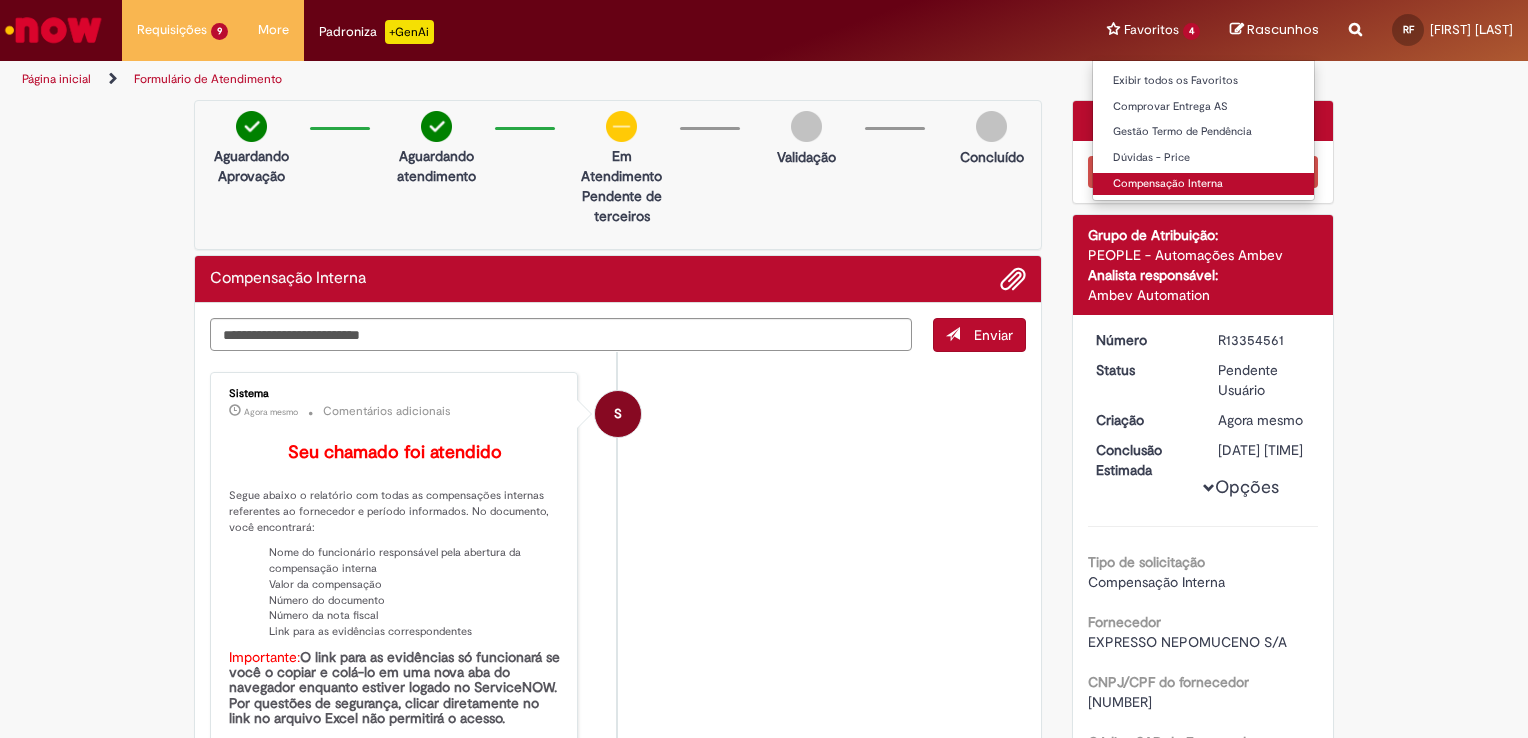 click on "Compensação Interna" at bounding box center [1203, 184] 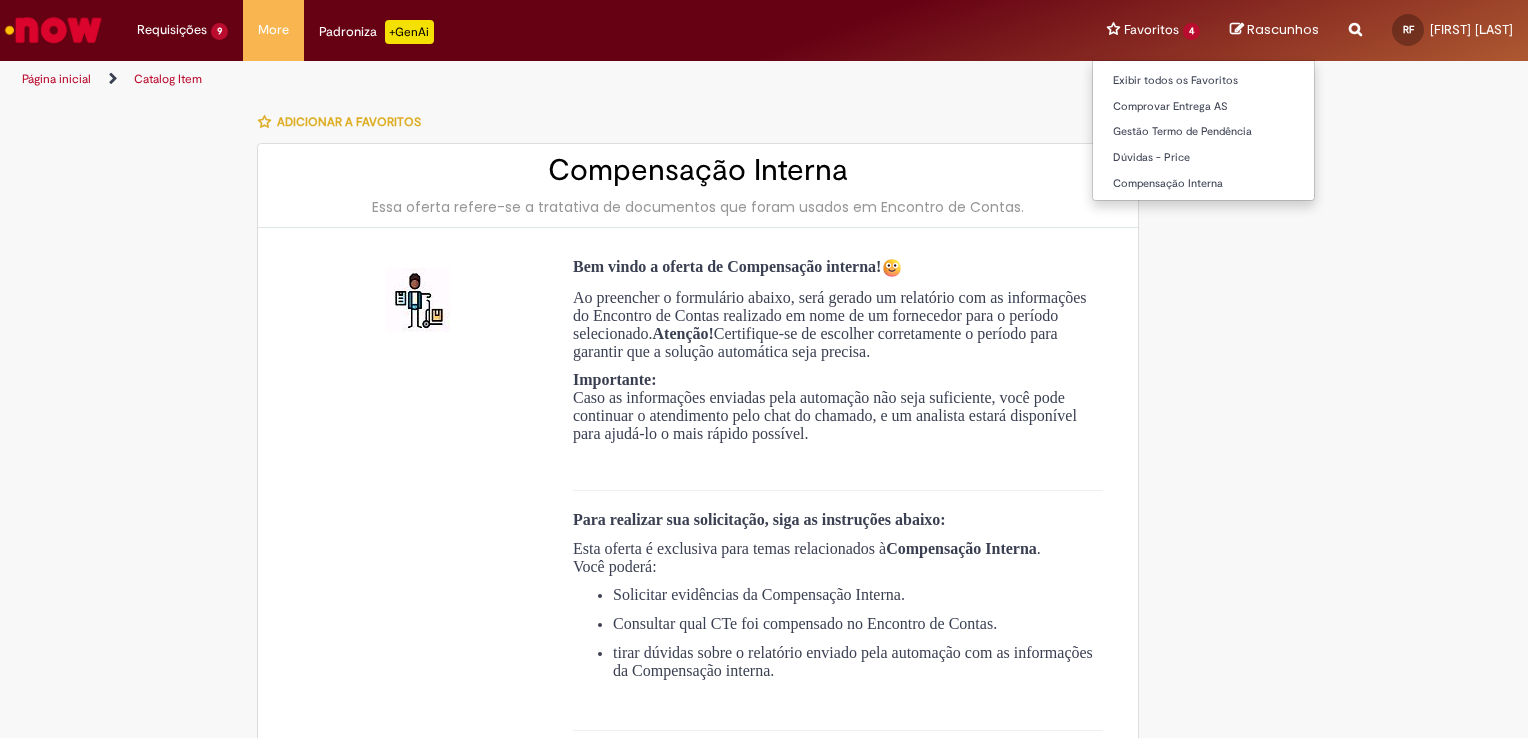 type on "**********" 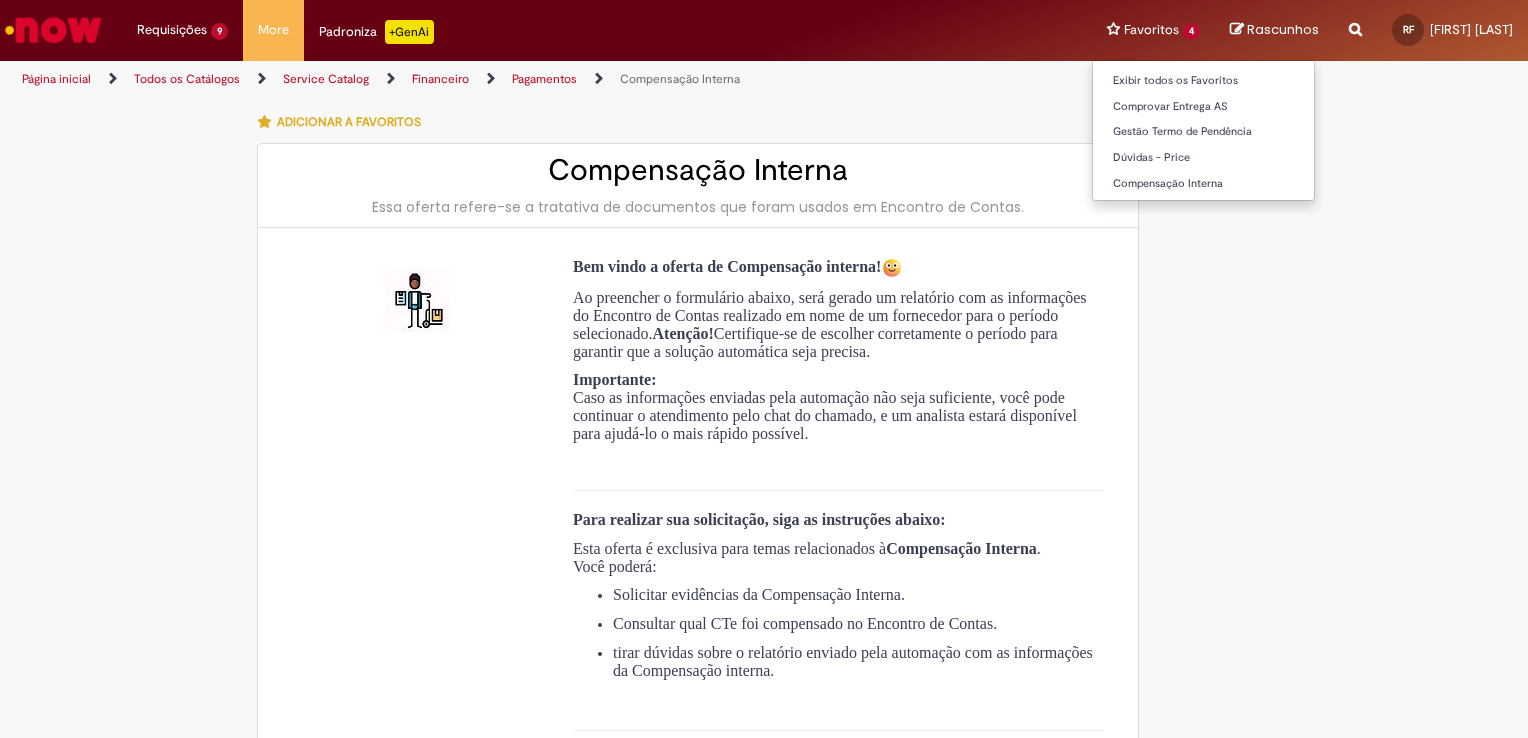 type on "**********" 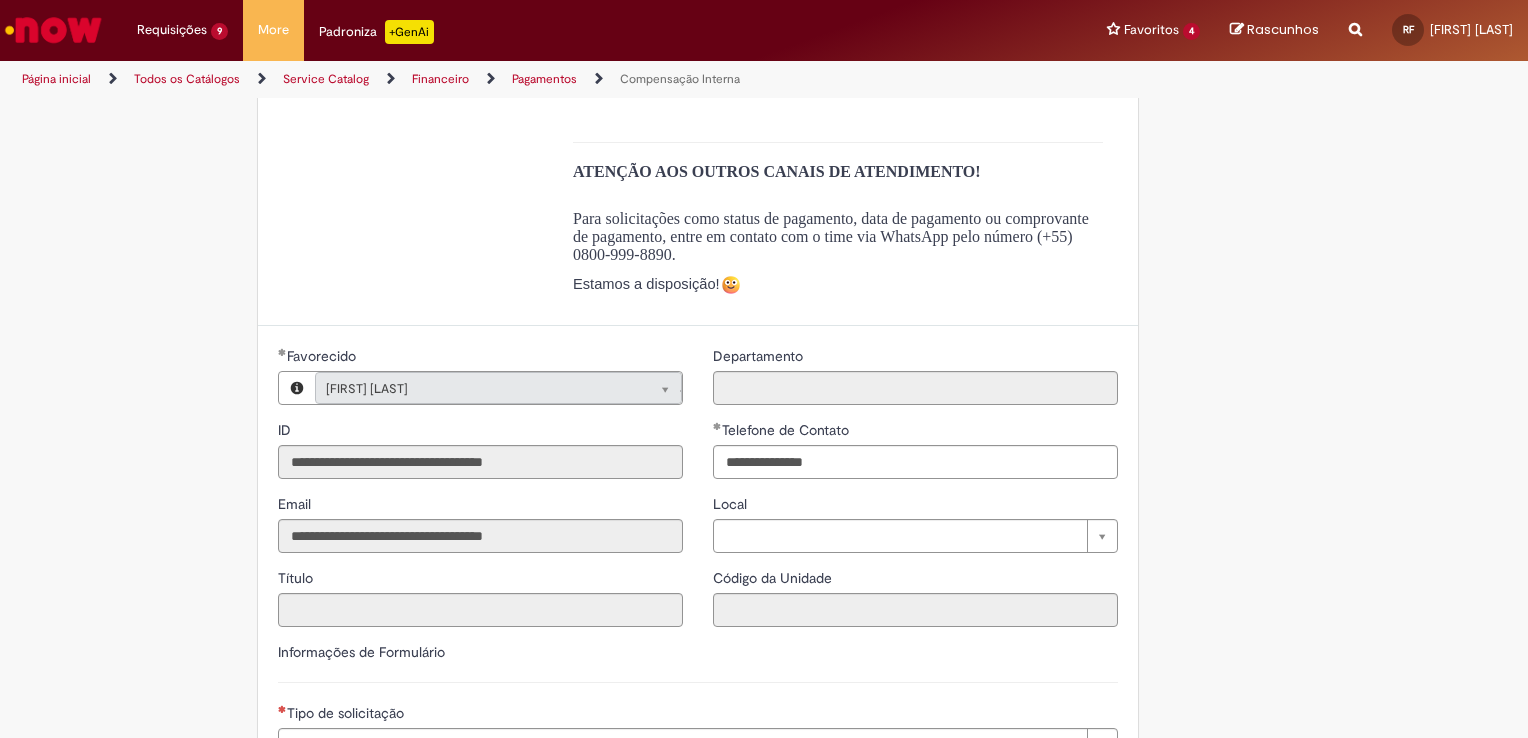 scroll, scrollTop: 936, scrollLeft: 0, axis: vertical 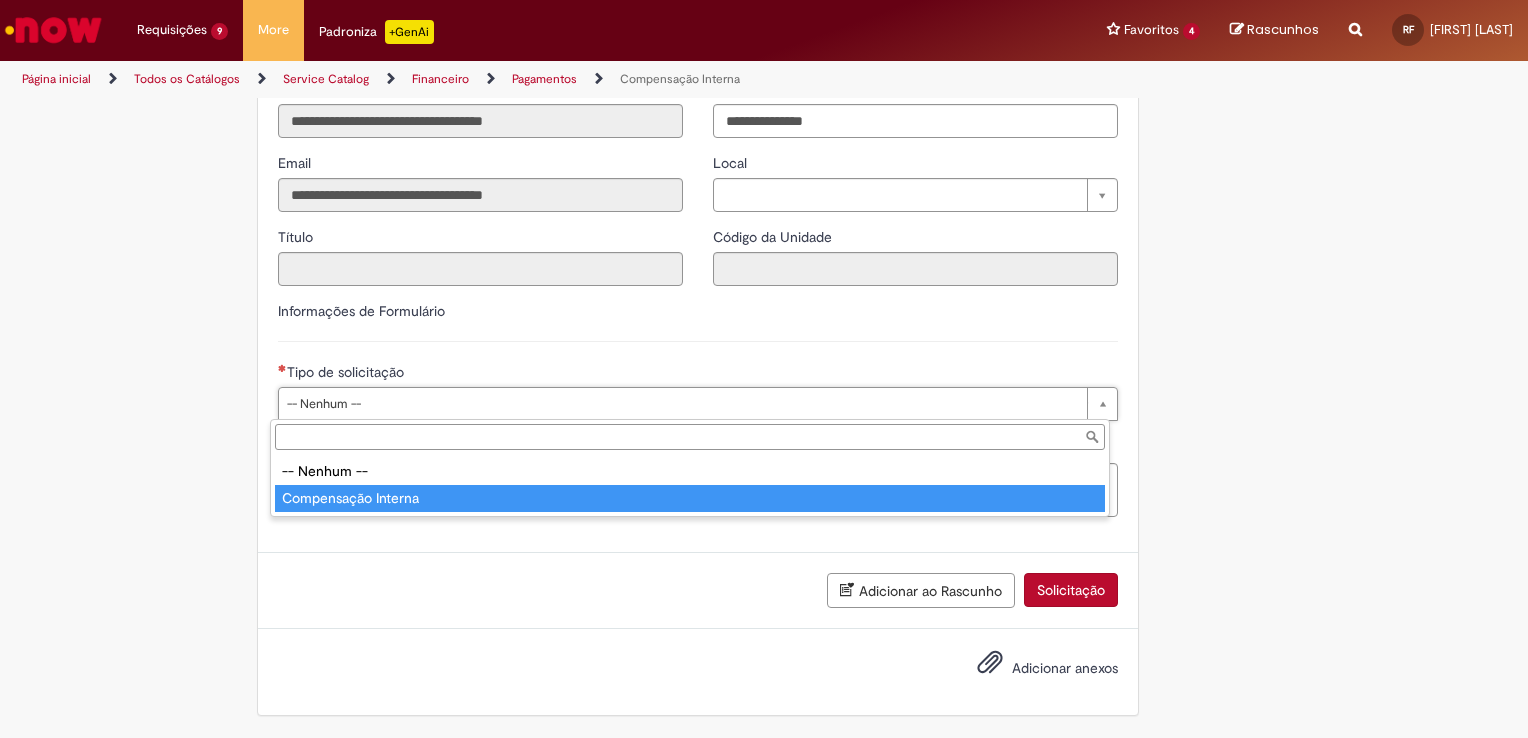 type on "**********" 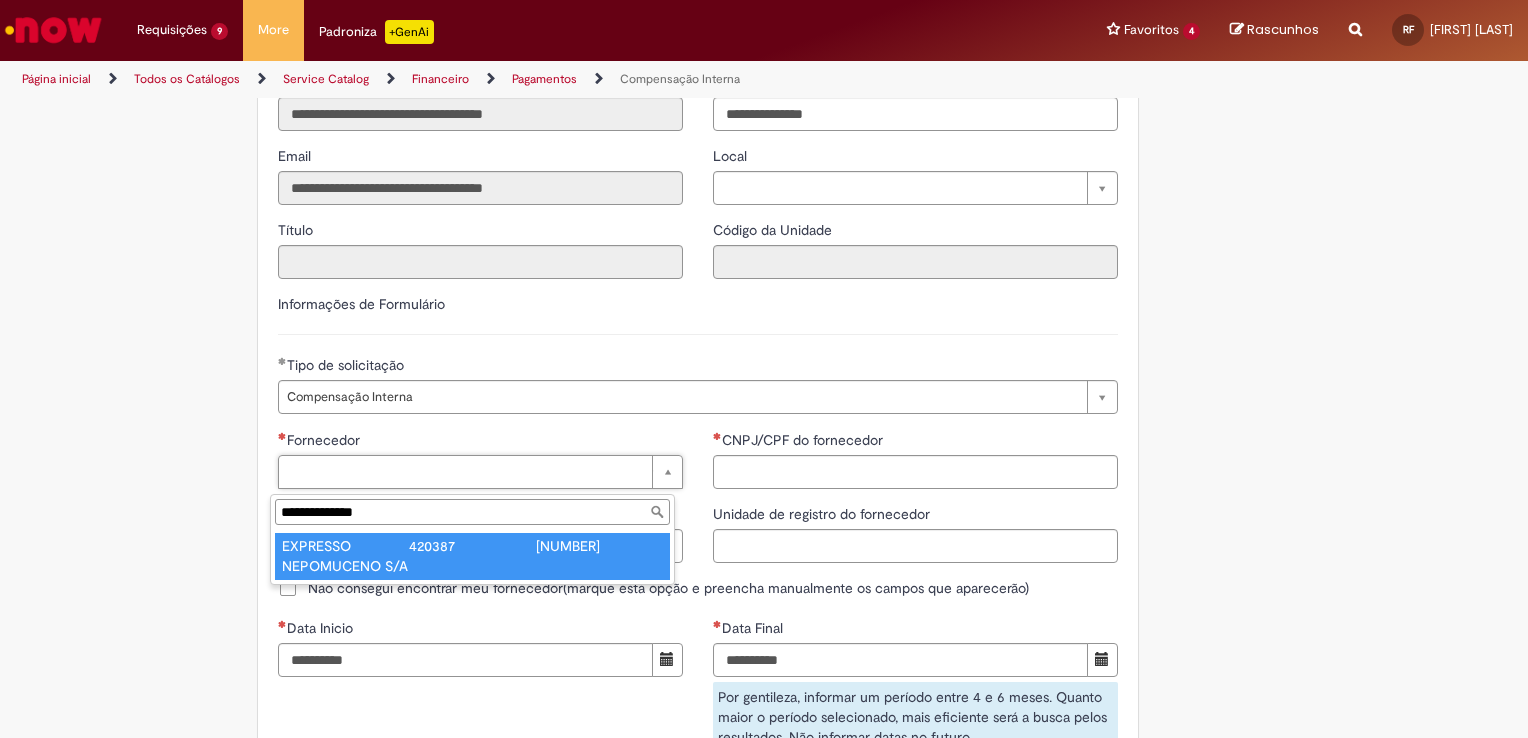 type on "**********" 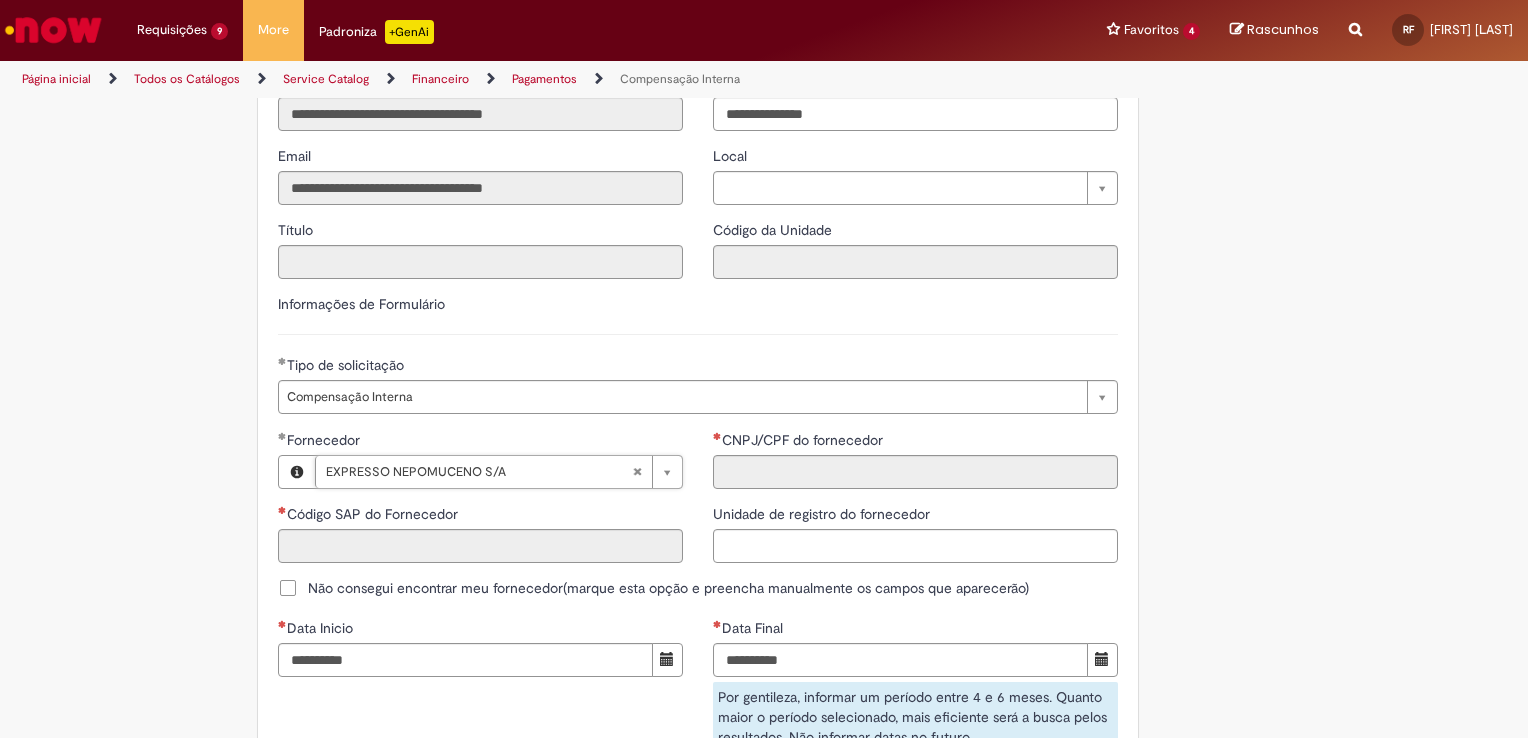 type on "******" 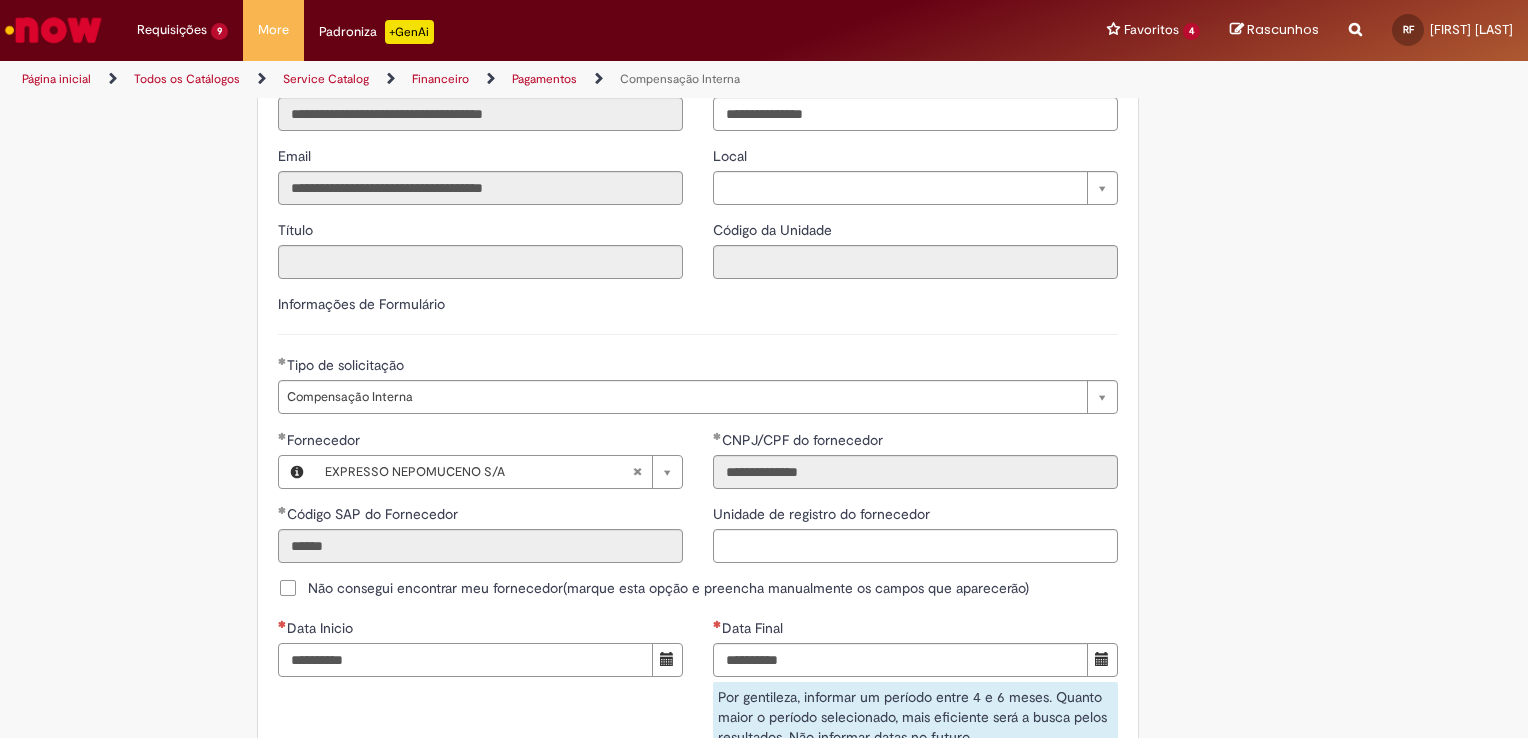 drag, startPoint x: 319, startPoint y: 682, endPoint x: 340, endPoint y: 676, distance: 21.84033 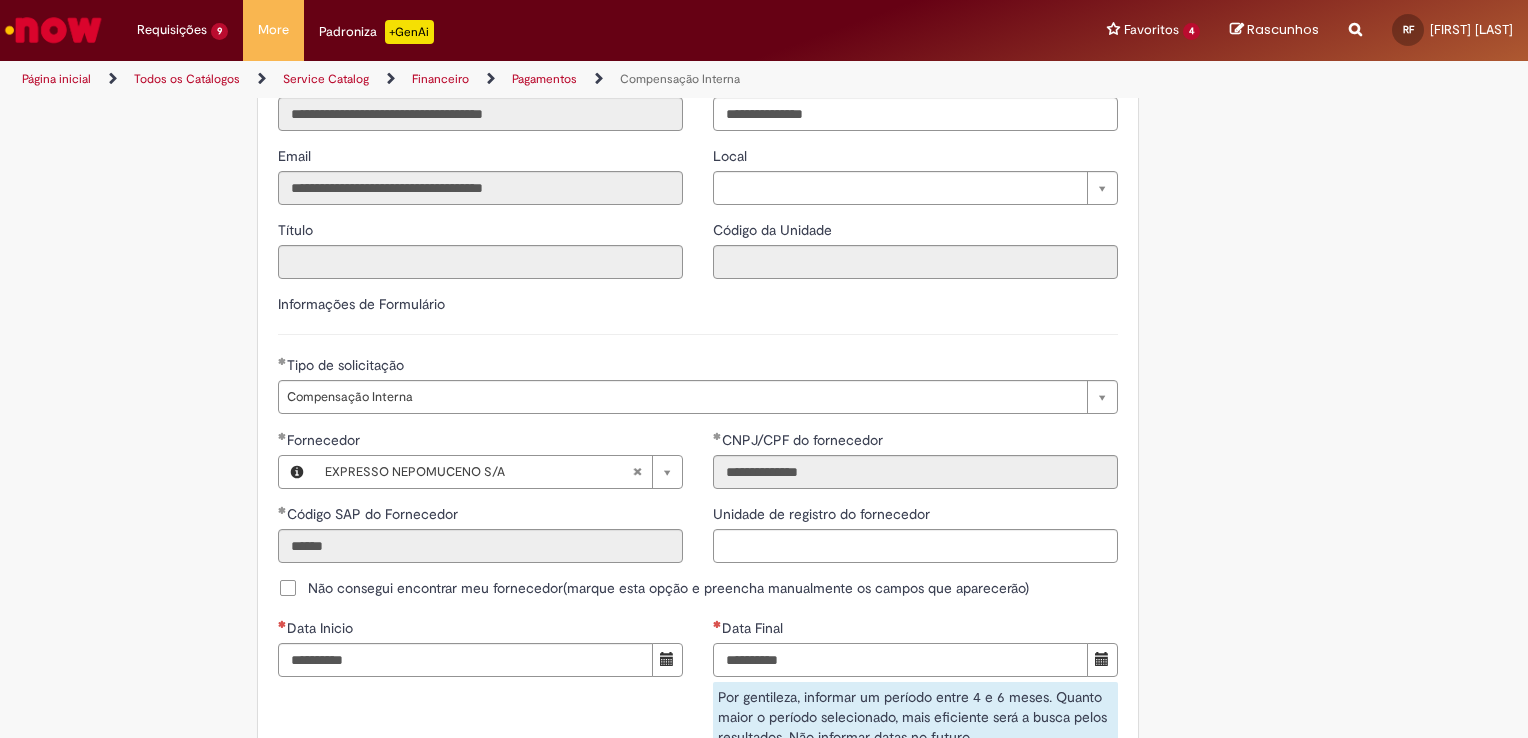 type on "**********" 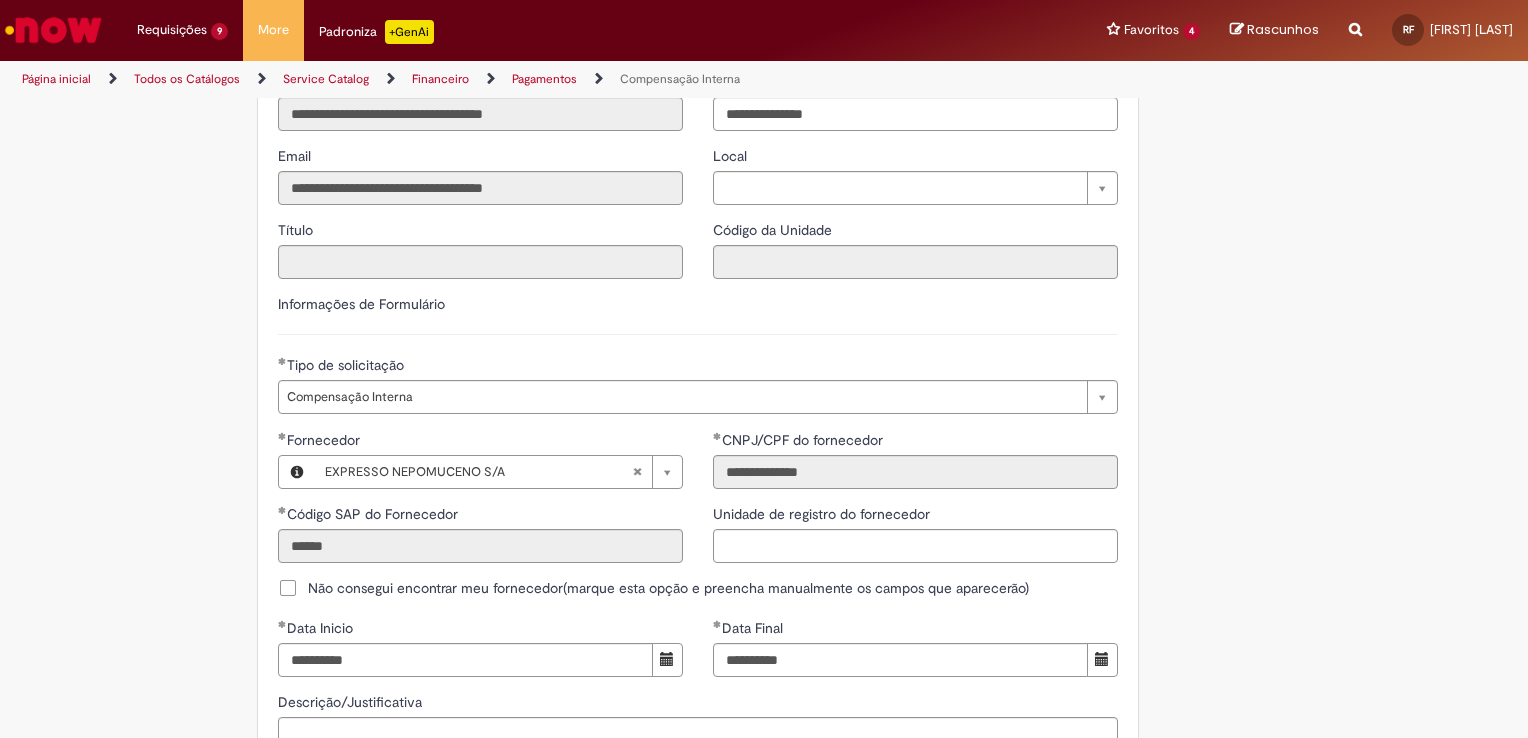 drag, startPoint x: 1508, startPoint y: 565, endPoint x: 1513, endPoint y: 574, distance: 10.29563 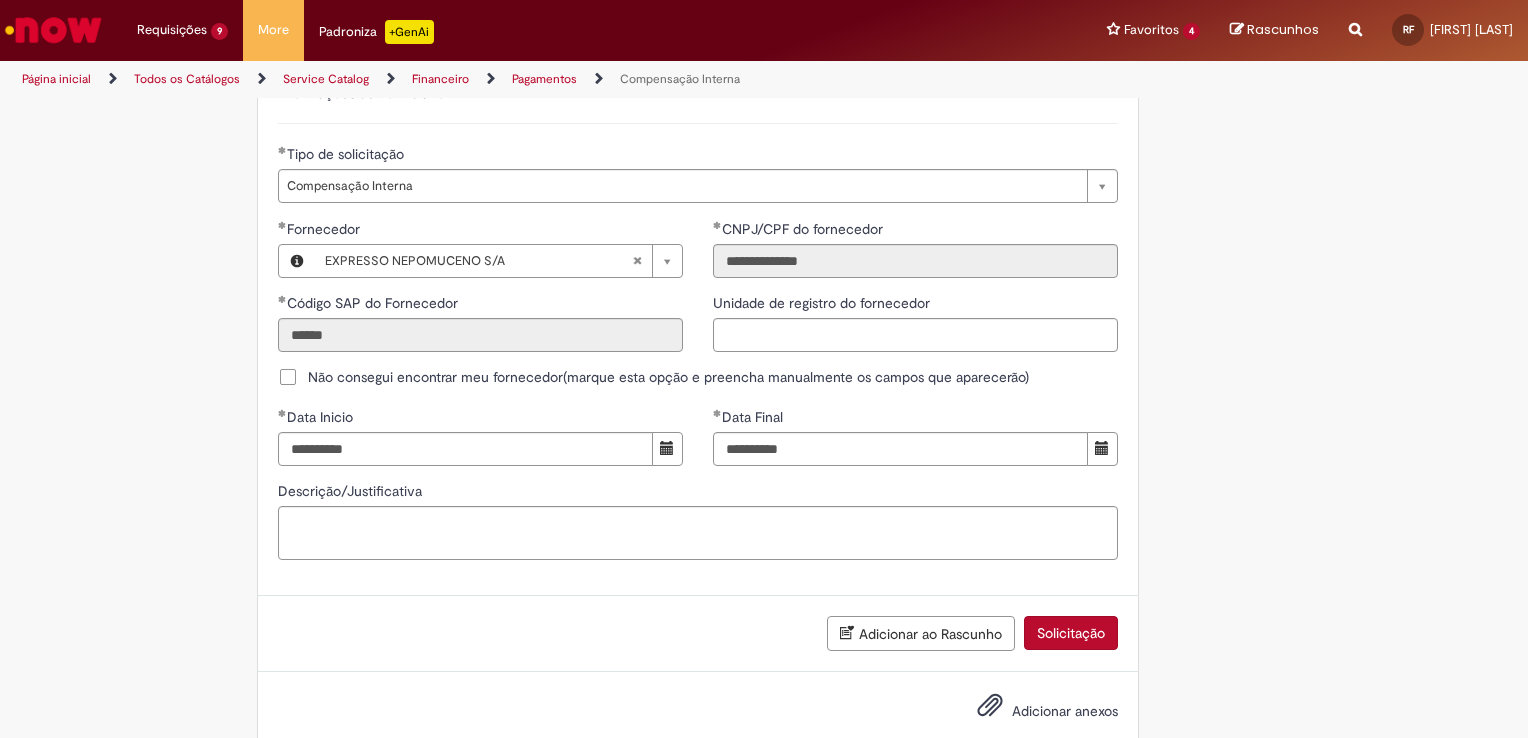 scroll, scrollTop: 1196, scrollLeft: 0, axis: vertical 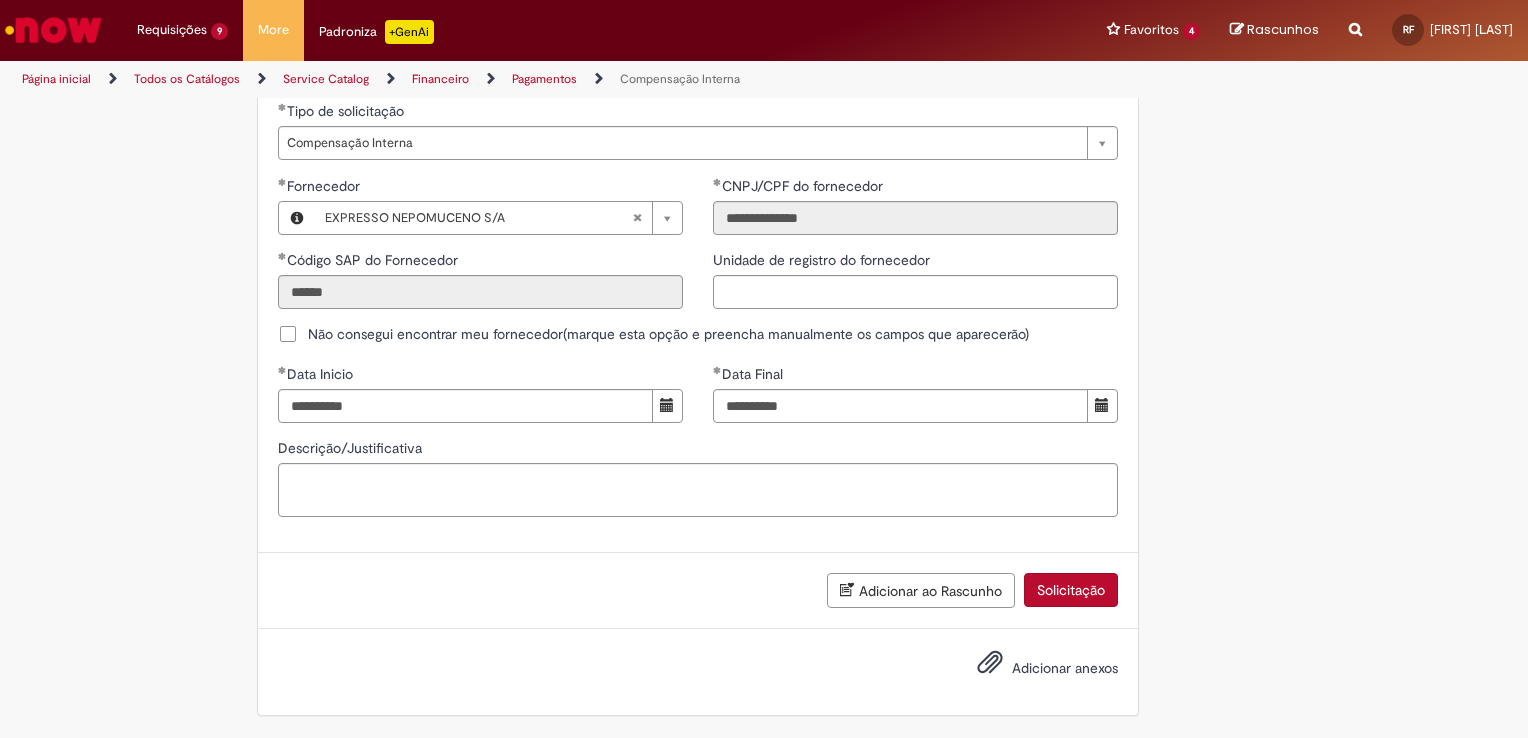 click on "Solicitação" at bounding box center (1071, 590) 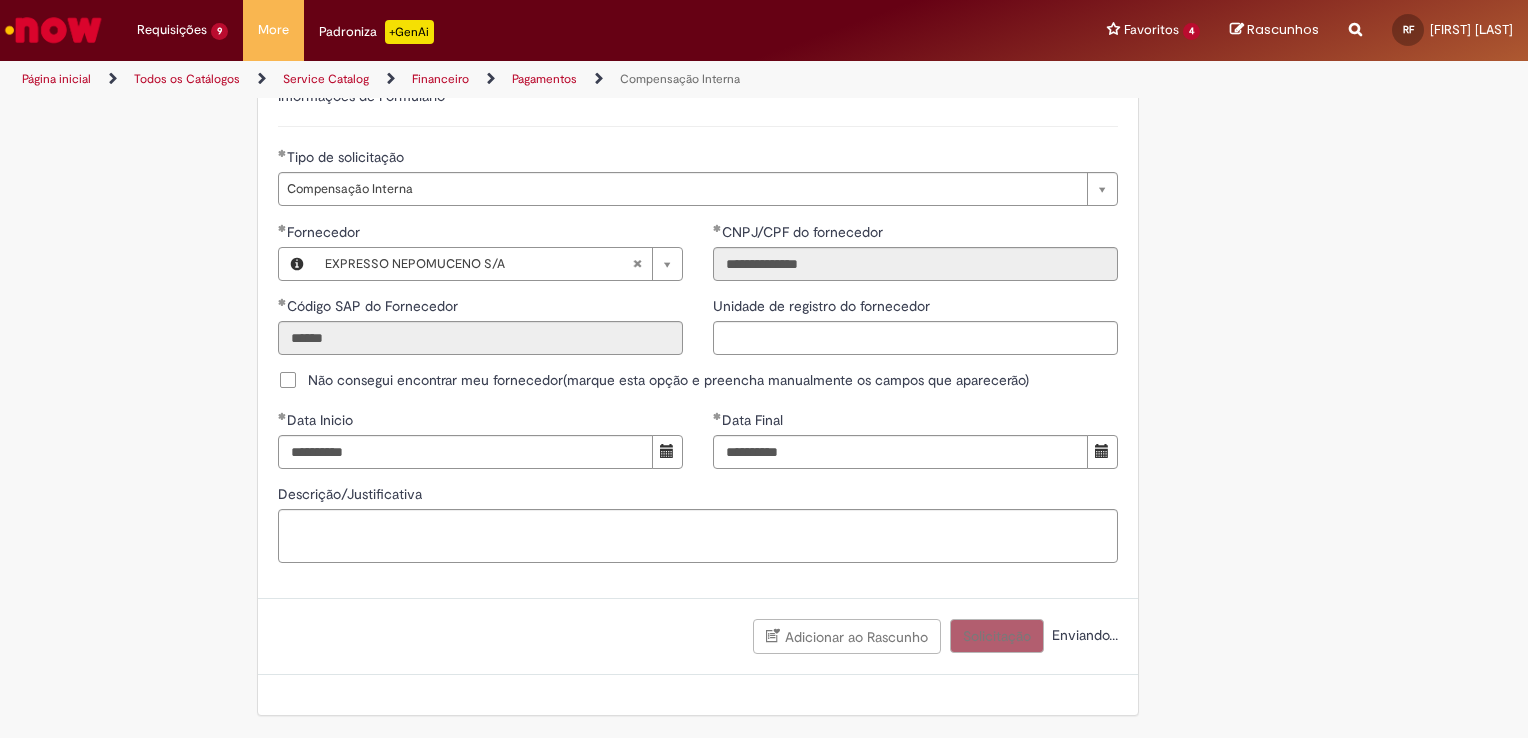 scroll, scrollTop: 1151, scrollLeft: 0, axis: vertical 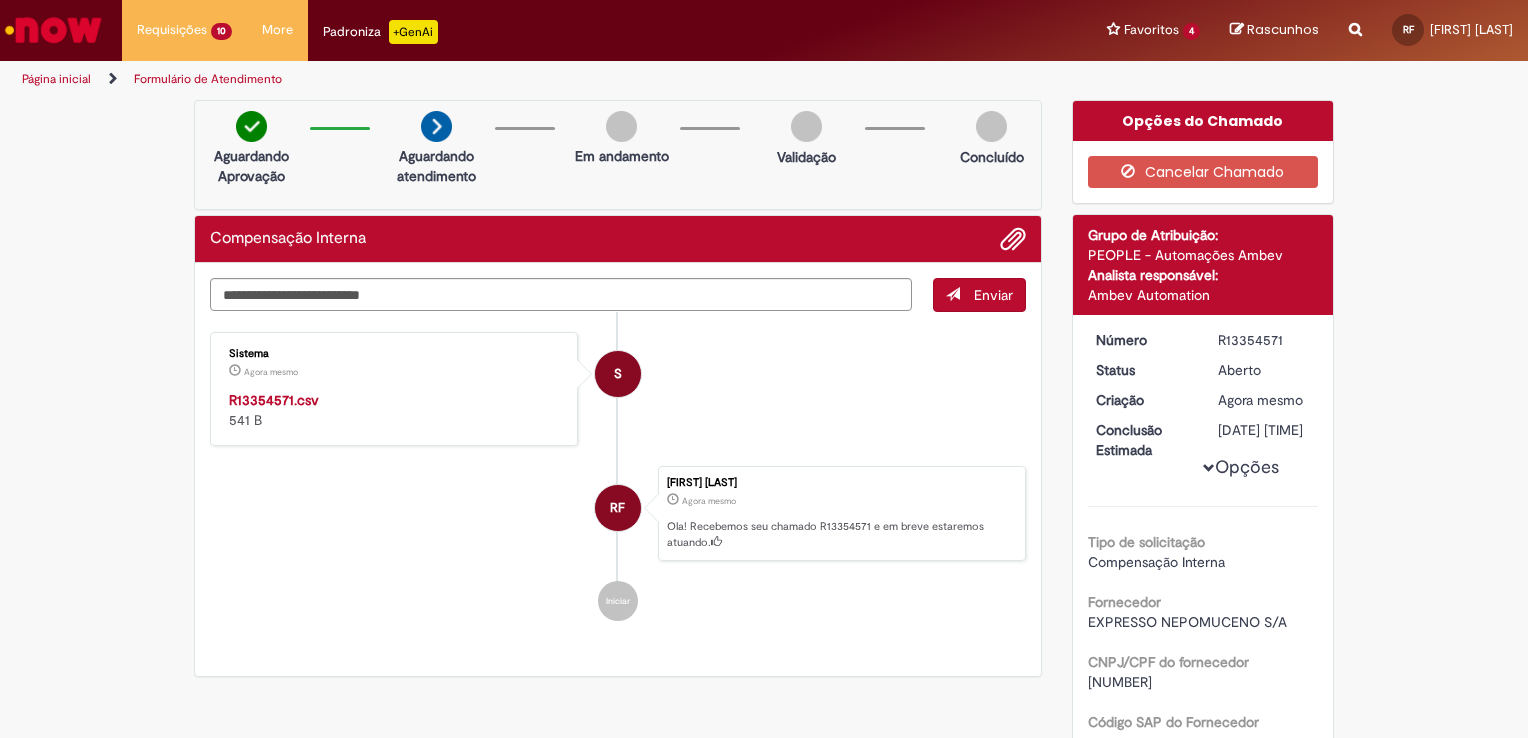 click on "R13354571.csv" at bounding box center [274, 400] 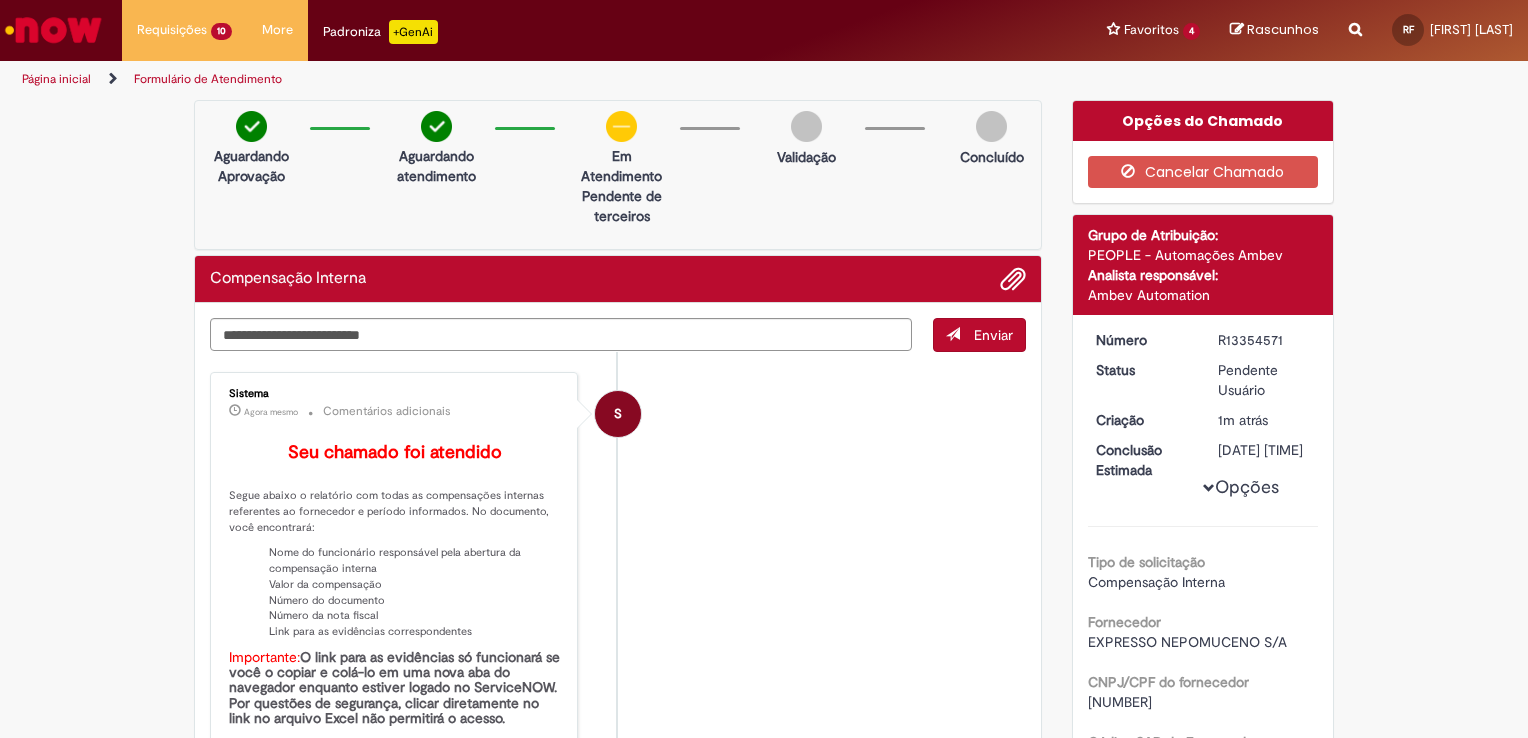 click on "Verificar Código de Barras
Aguardando Aprovação
Aguardando atendimento
Em Atendimento   Clique para exibir             Pendente de terceiros
Validação
Concluído
Compensação Interna
Enviar
S
Sistema
Agora mesmo Agora mesmo     Comentários adicionais
Seu chamado foi atendido
Segue abaixo o relatório com todas as compensações internas referentes ao fornecedor e período informados. No documento, você encontrará:" at bounding box center [764, 825] 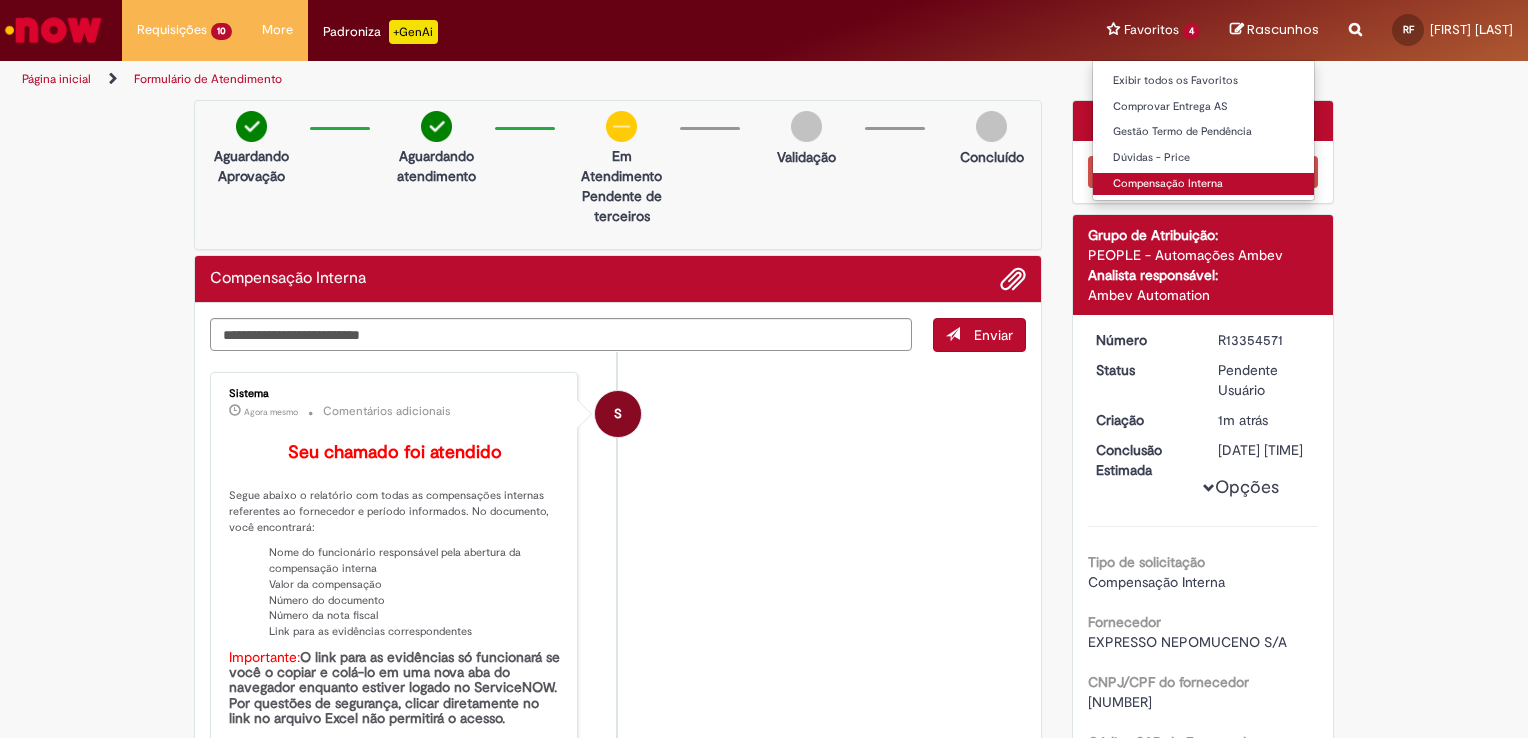click on "Compensação Interna" at bounding box center (1203, 184) 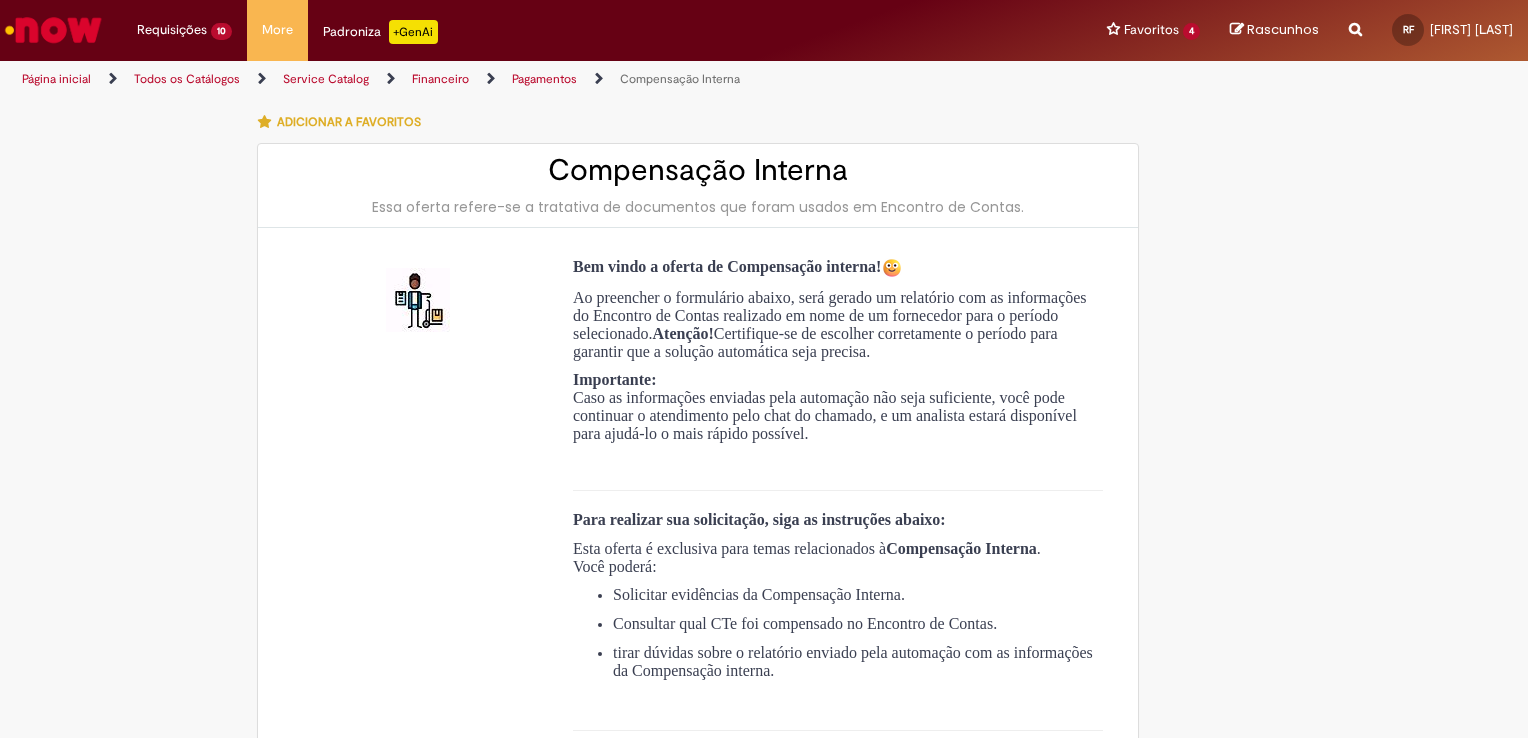type on "**********" 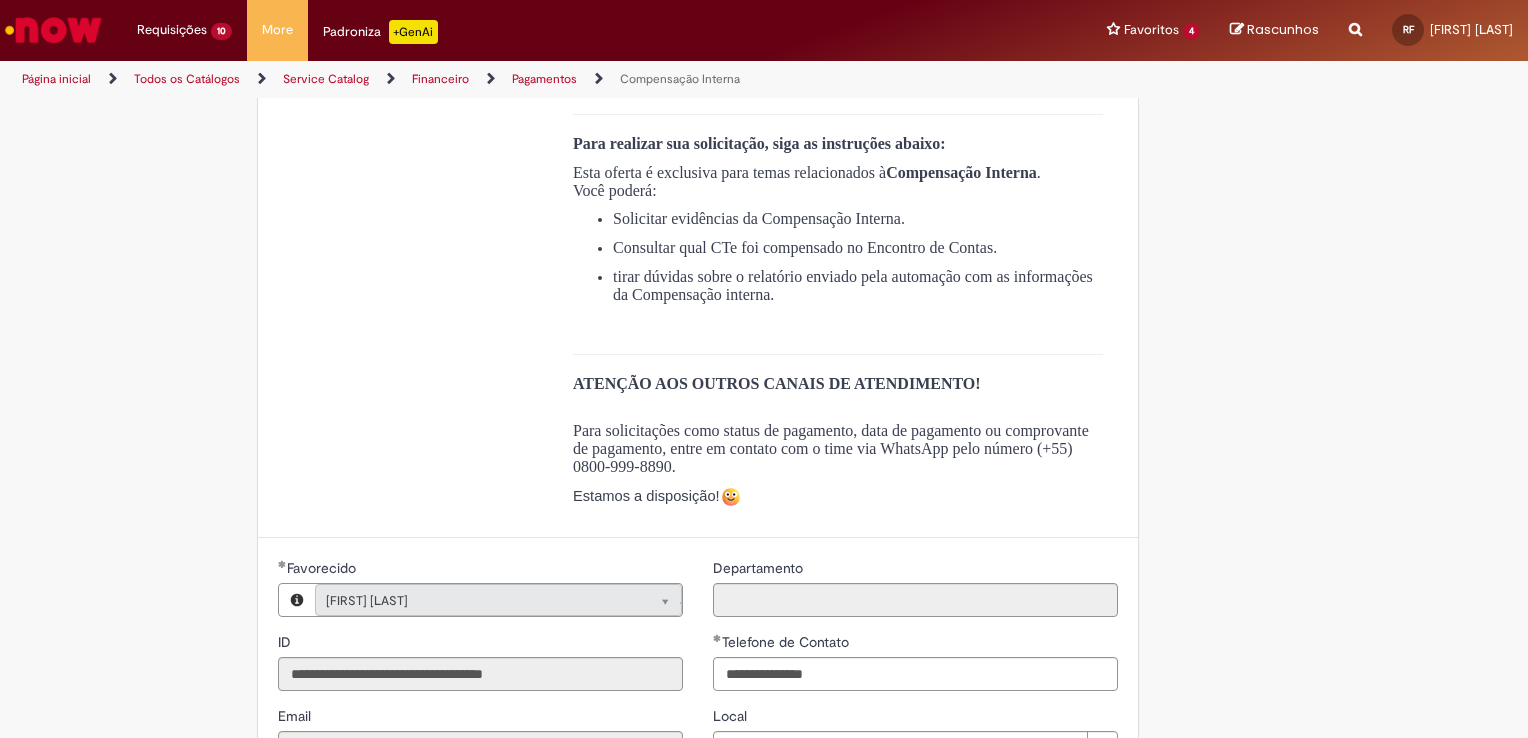 click on "Bem vindo a oferta de Compensação interna!
Ao preencher o formulário abaixo, será gerado um relatório com as informações do Encontro de Contas realizado em nome de um fornecedor para o período selecionado.  Atenção!  Certifique-se de escolher corretamente o período para garantir que a solução automática seja precisa.
Importante: Caso as informações enviadas pela automação não seja suficiente, você pode continuar o atendimento pelo chat do chamado, e um analista estará disponível para ajudá-lo o mais rápido possível.
Para realizar sua solicitação, siga as instruções abaixo:
Esta oferta é exclusiva para temas relacionados à  Compensação Interna . Você poderá:
Solicitar evidências da Compensação Interna.
Consultar qual CTe foi compensado no Encontro de Contas.
tirar dúvidas sobre o relatório enviado pela automação com as informações da Compensação interna." at bounding box center (698, 195) 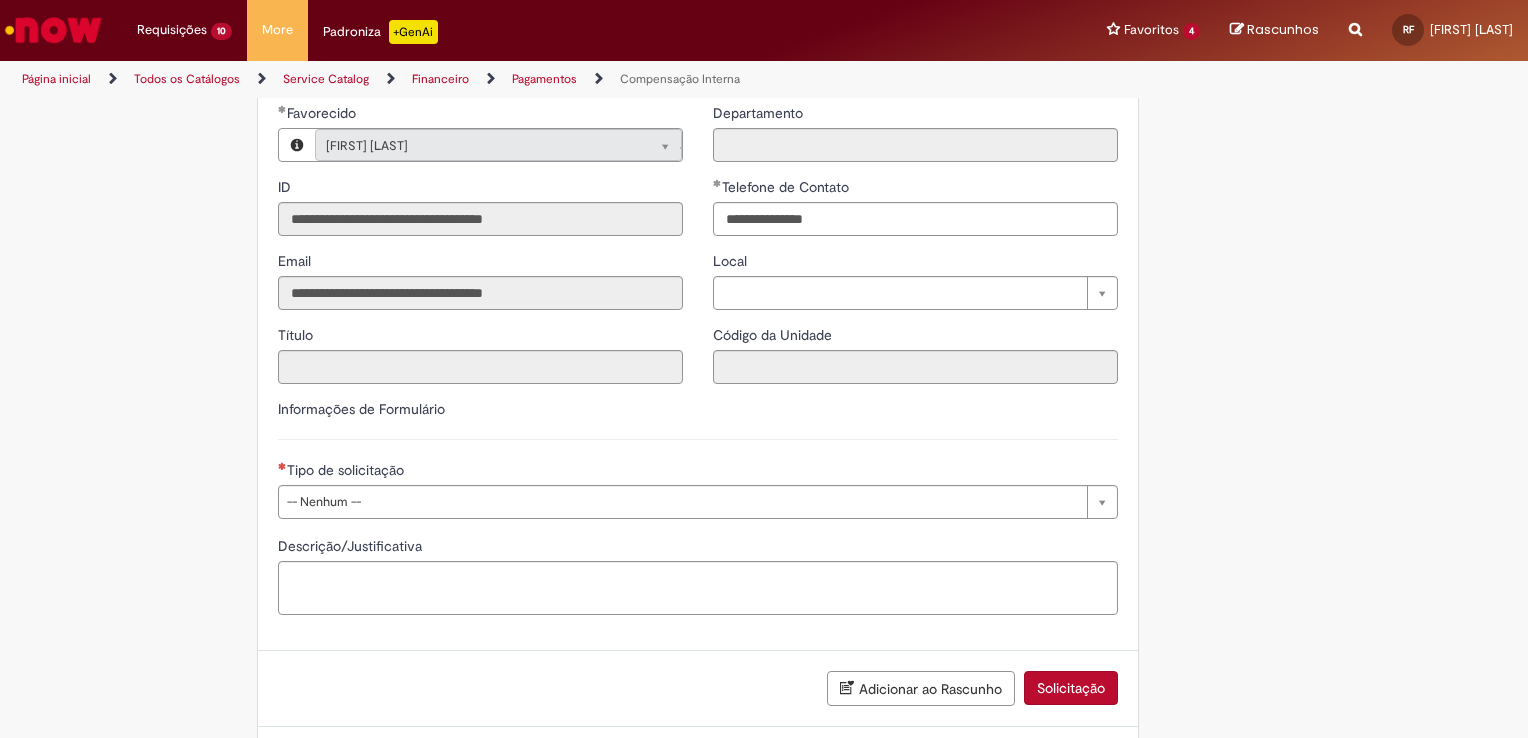 scroll, scrollTop: 936, scrollLeft: 0, axis: vertical 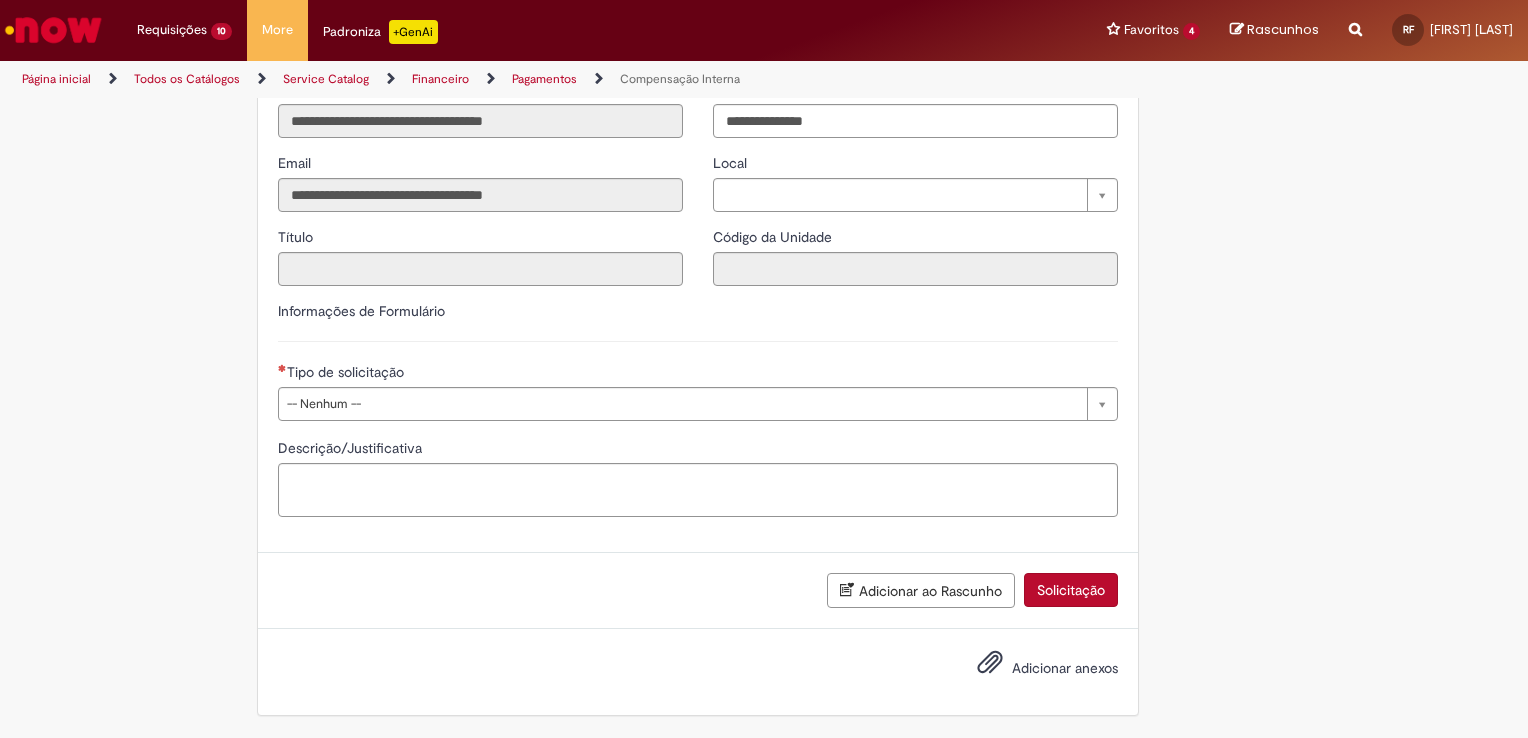 click on "**********" at bounding box center [698, 368] 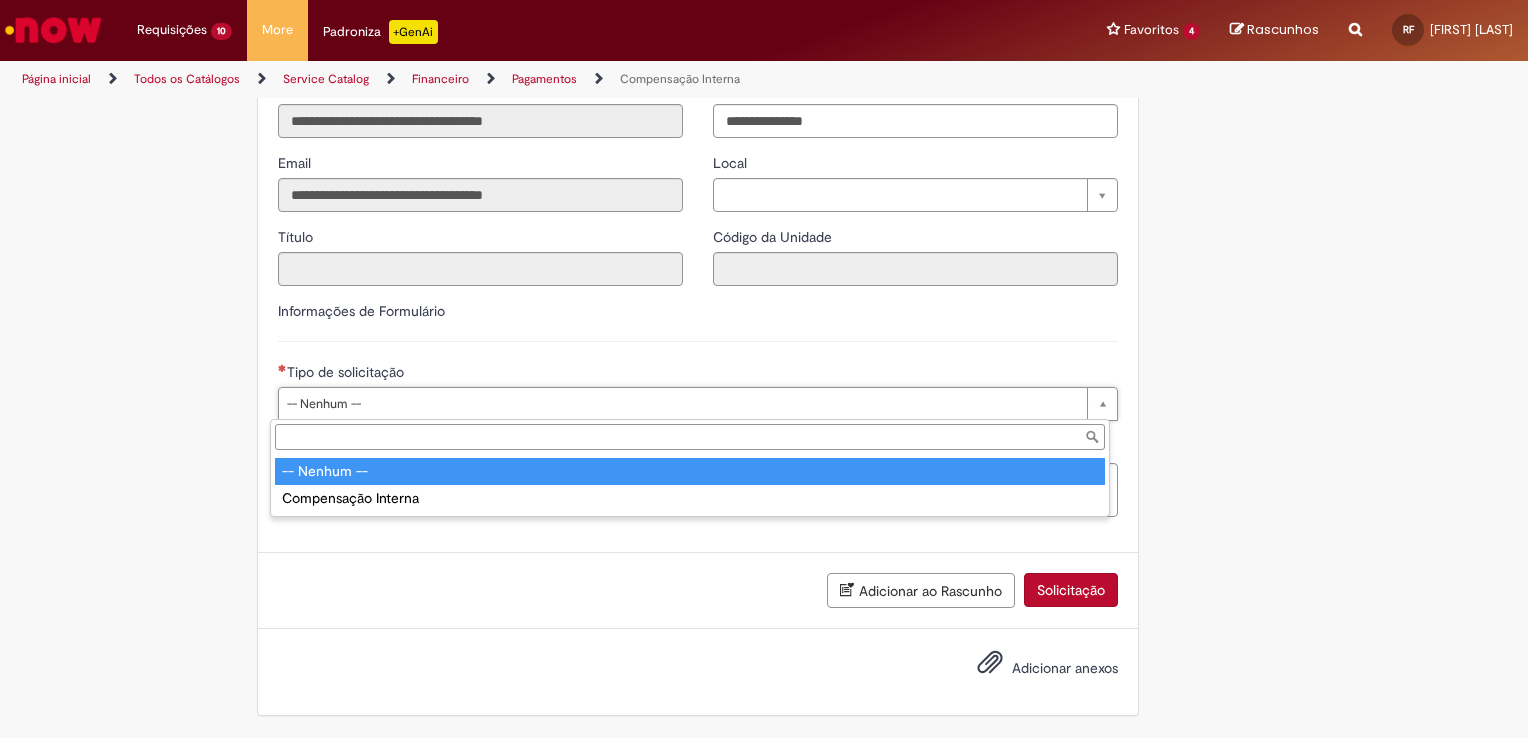type on "**********" 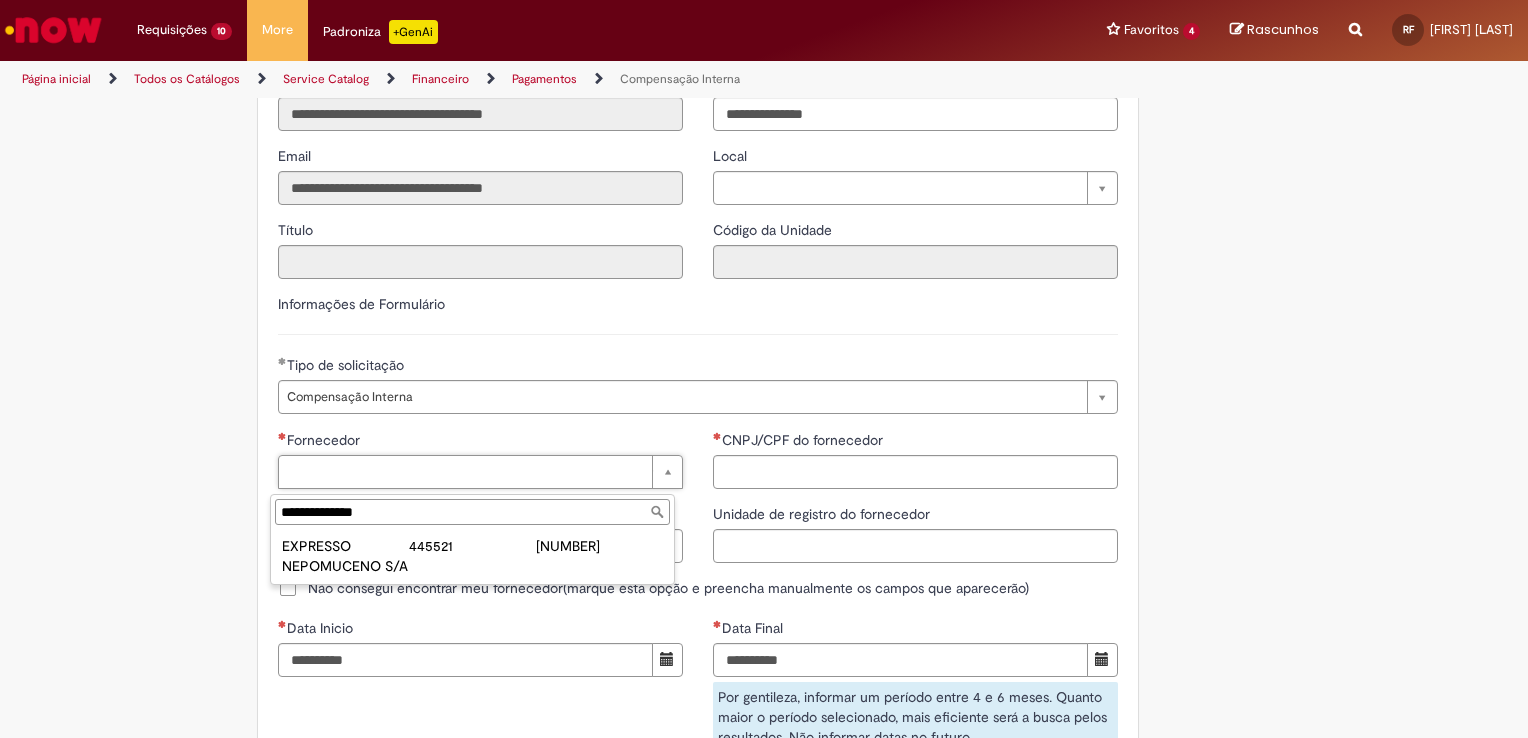 type on "**********" 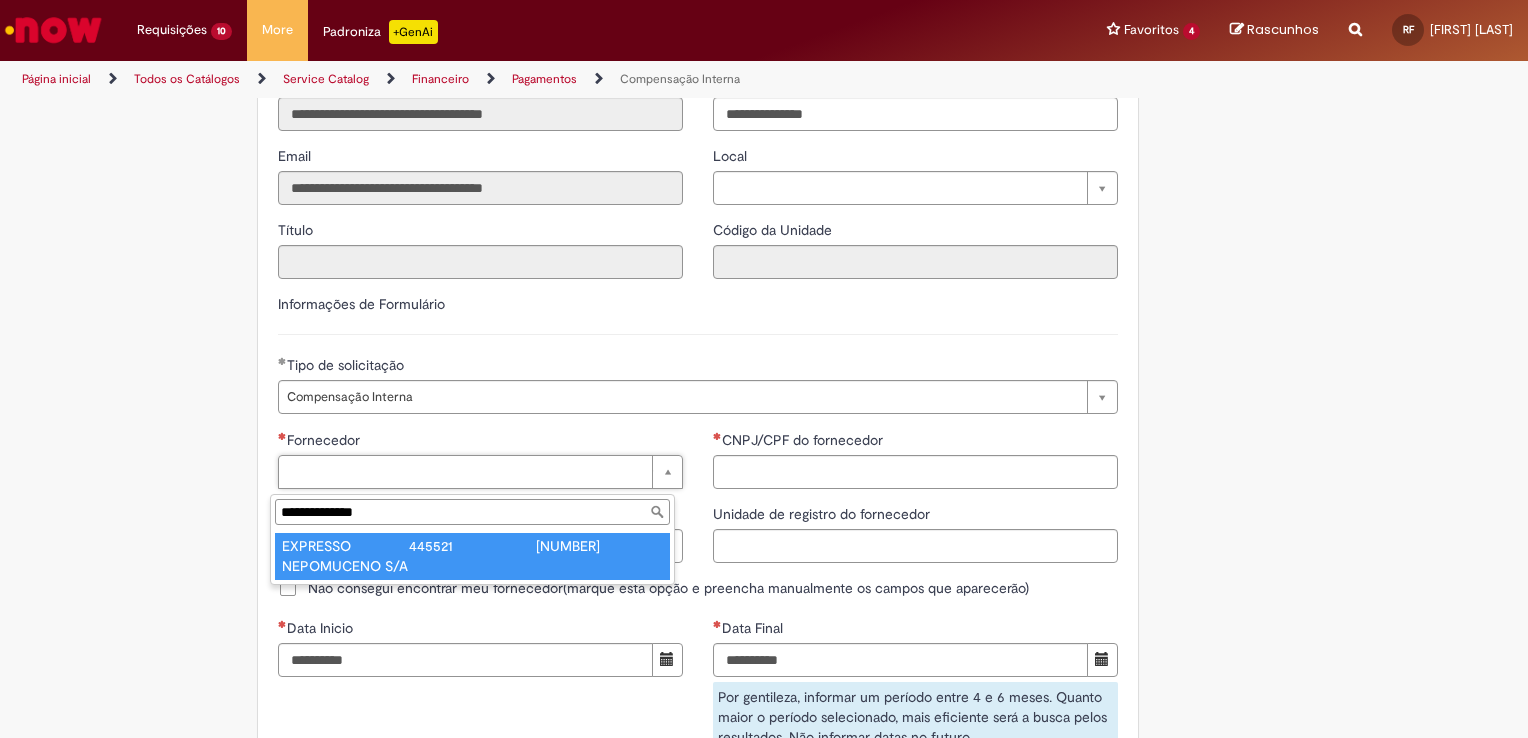 type on "**********" 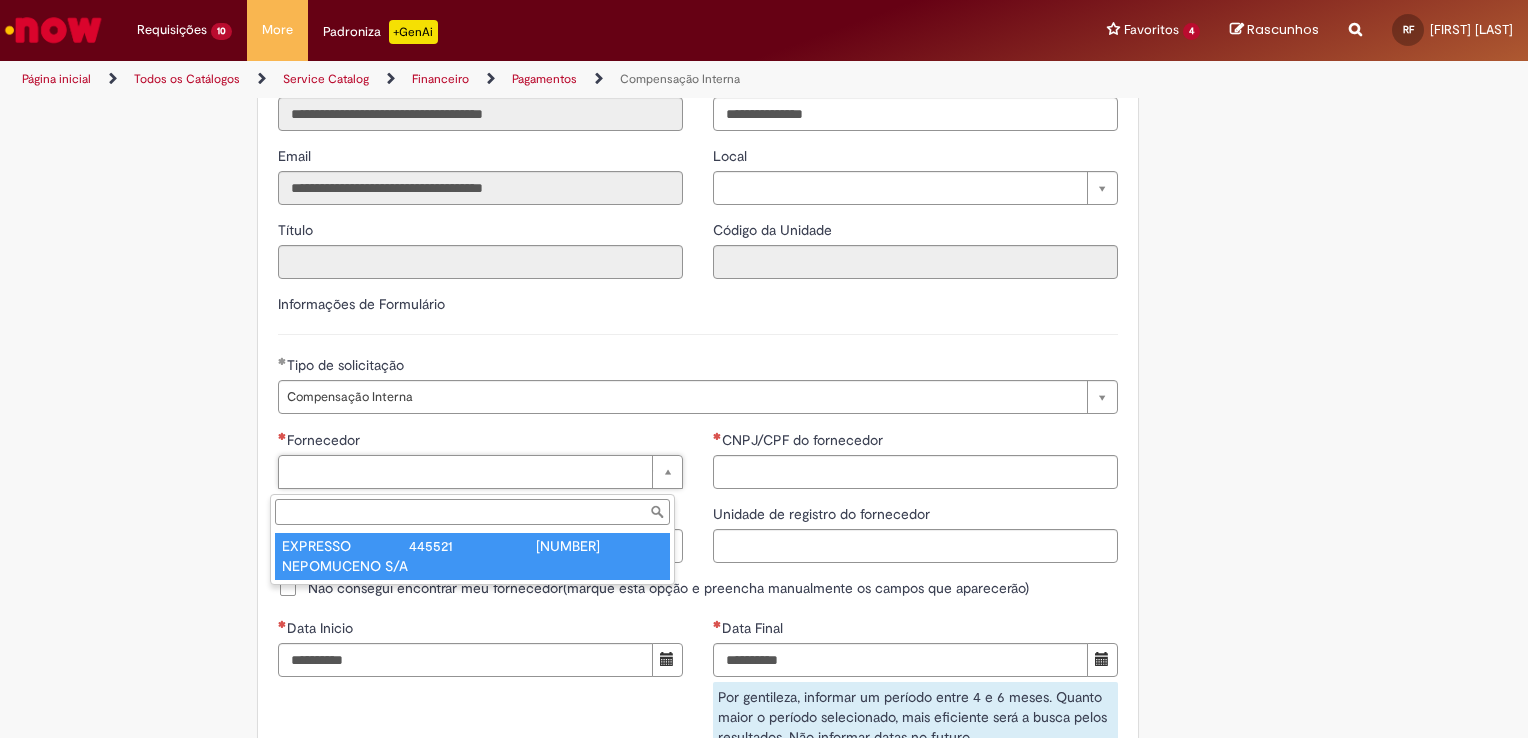 type on "******" 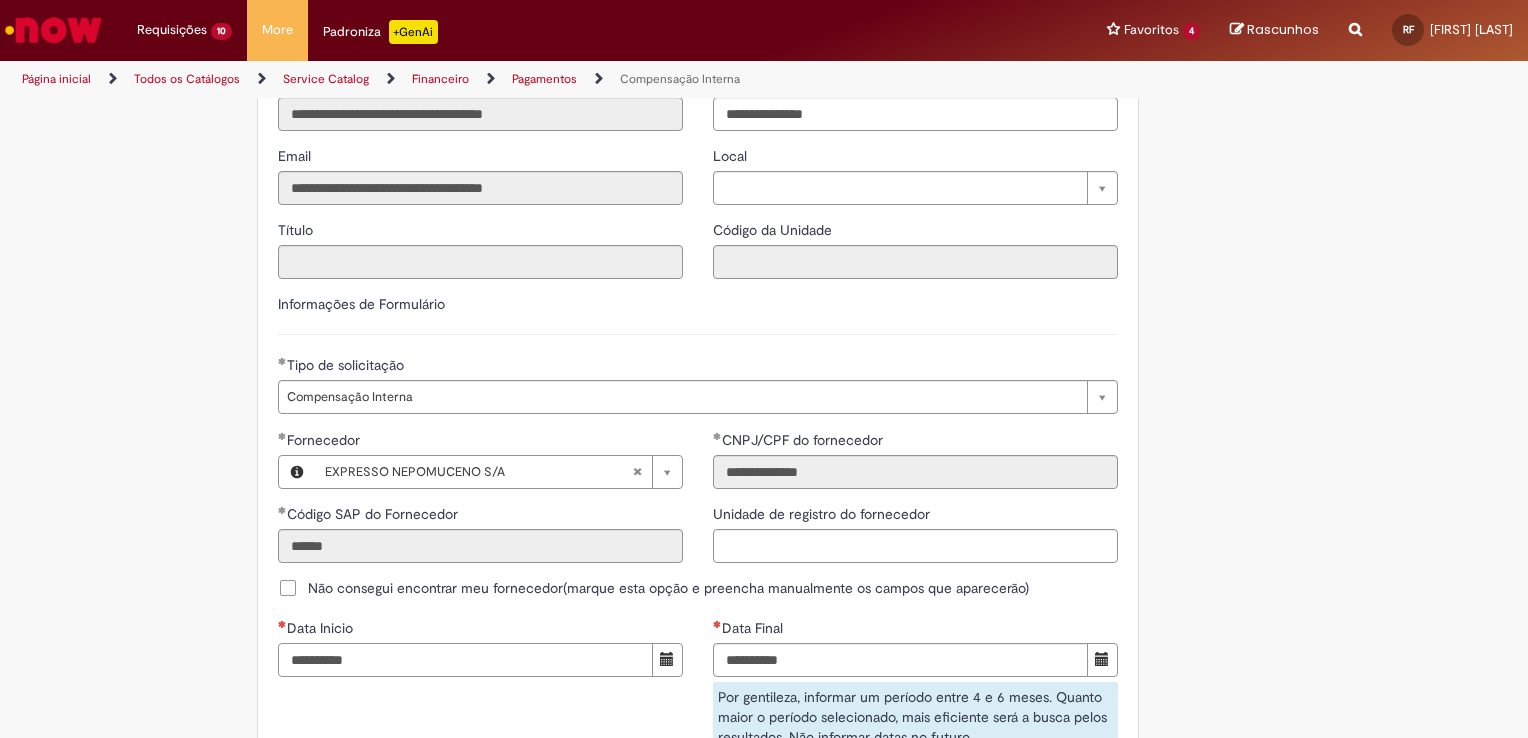 click on "Data Inicio" at bounding box center [465, 660] 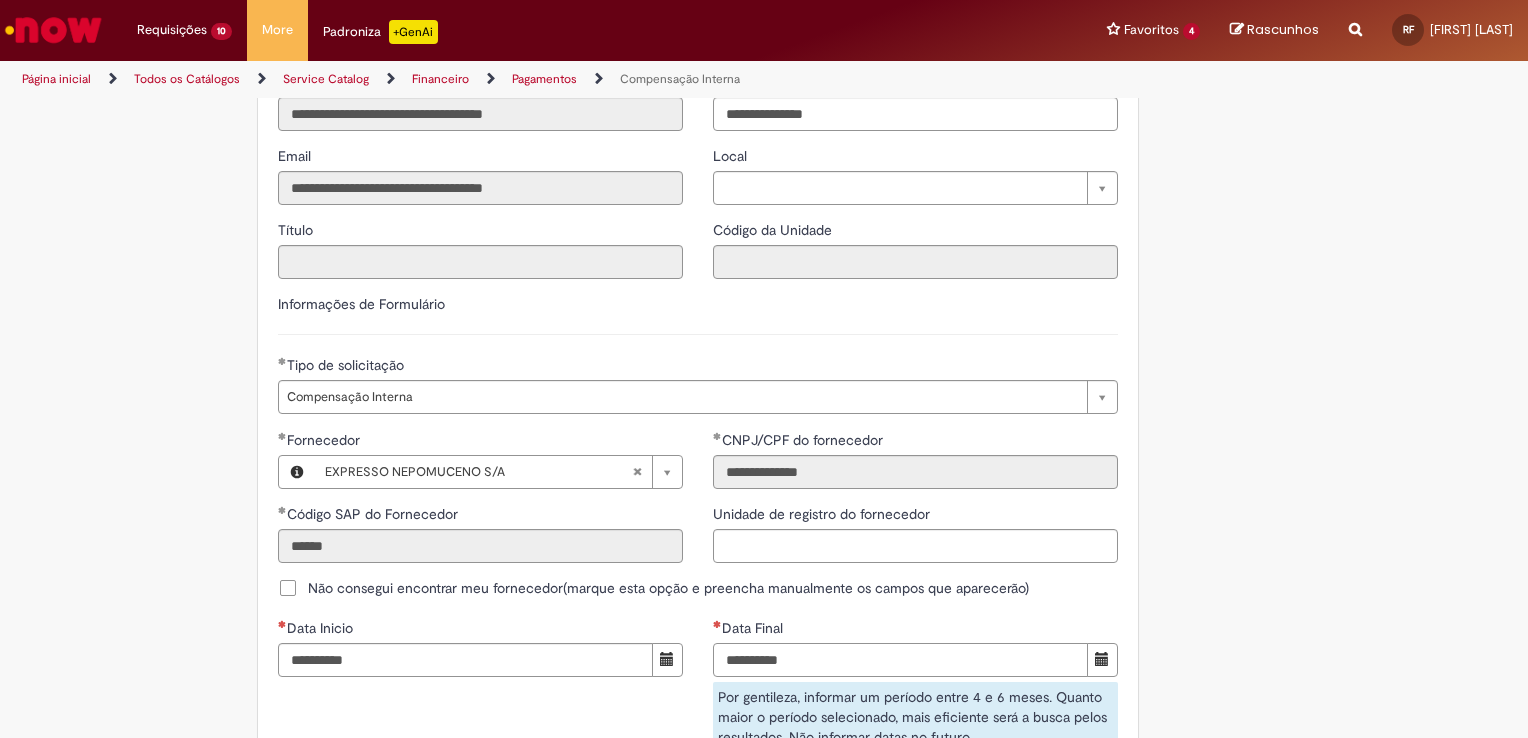 type on "**********" 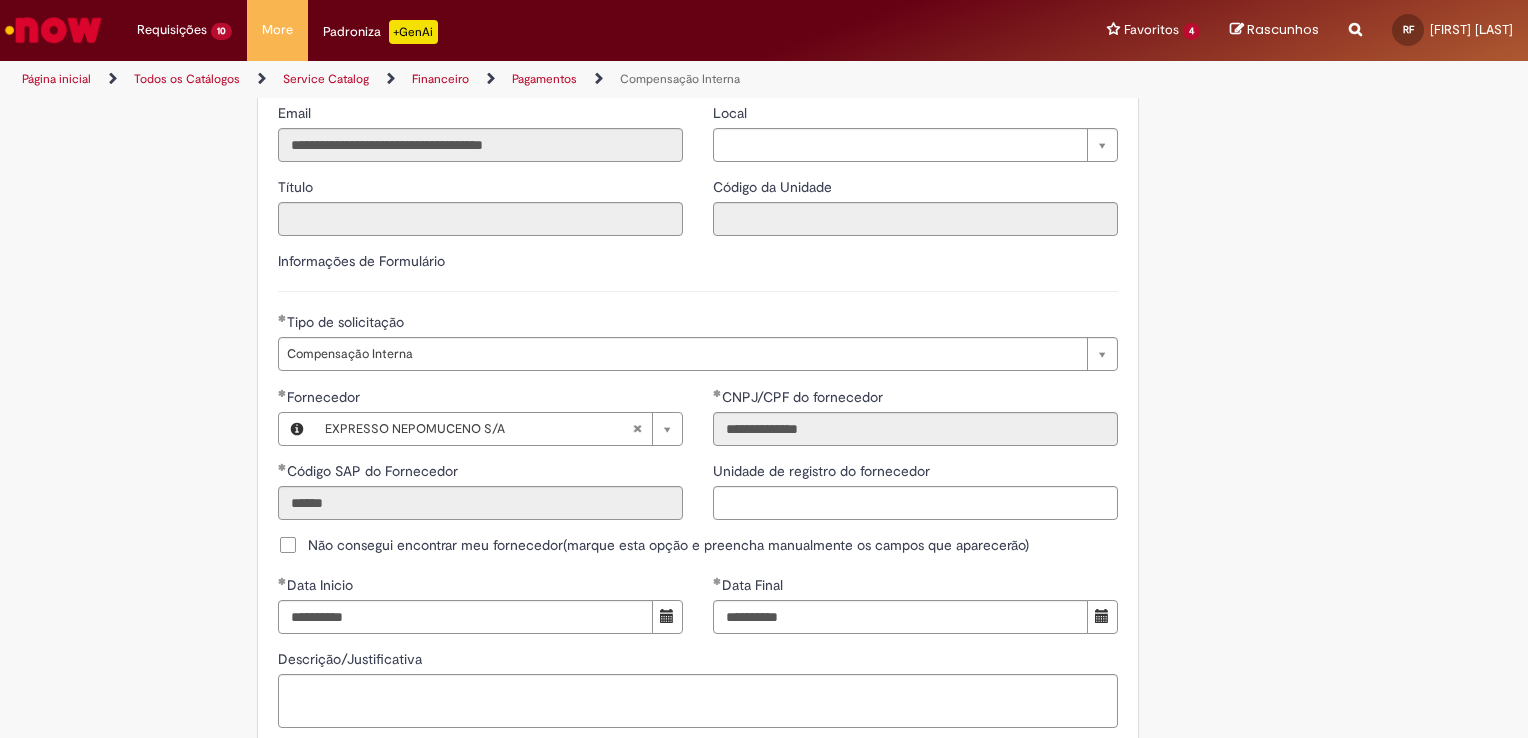 scroll, scrollTop: 1196, scrollLeft: 0, axis: vertical 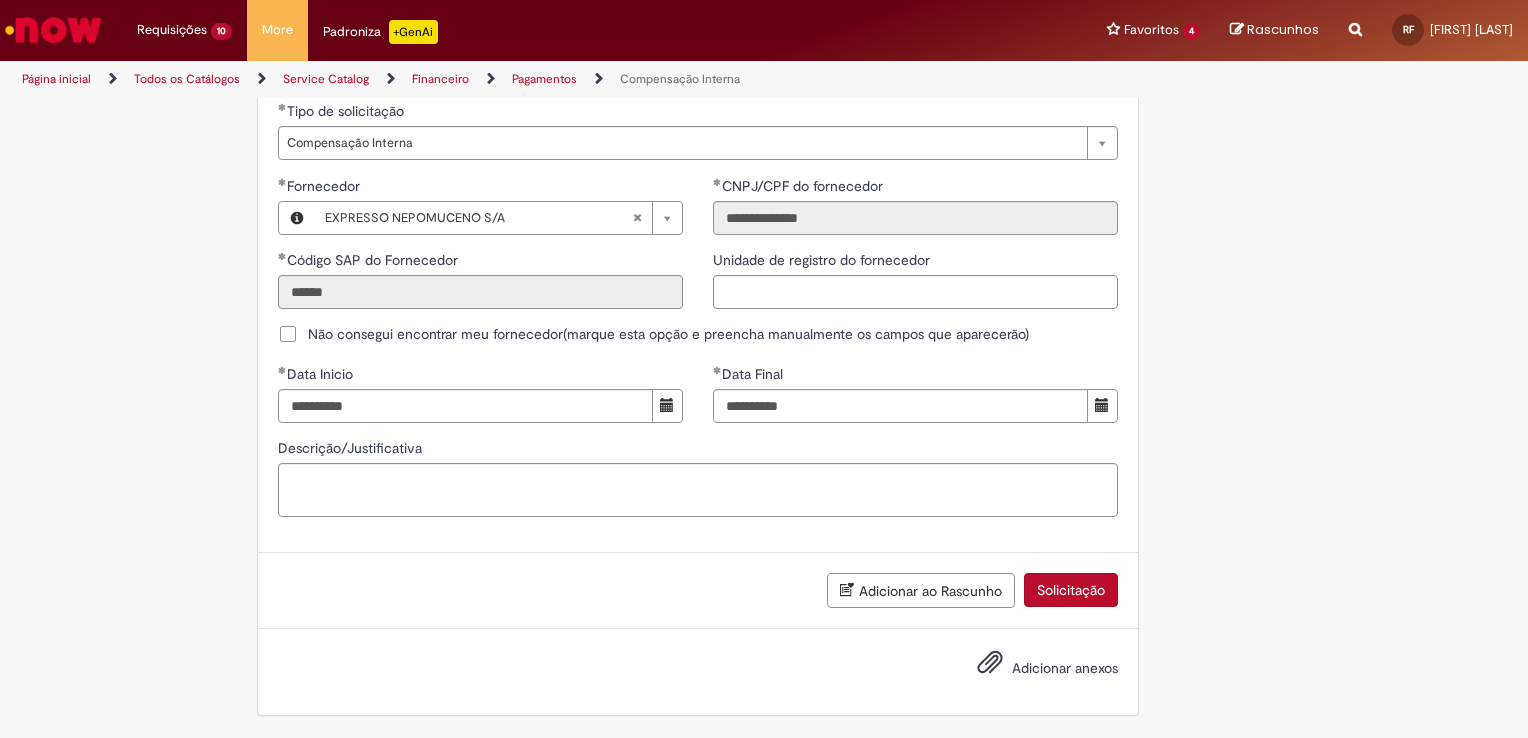 click on "Solicitação" at bounding box center [1071, 590] 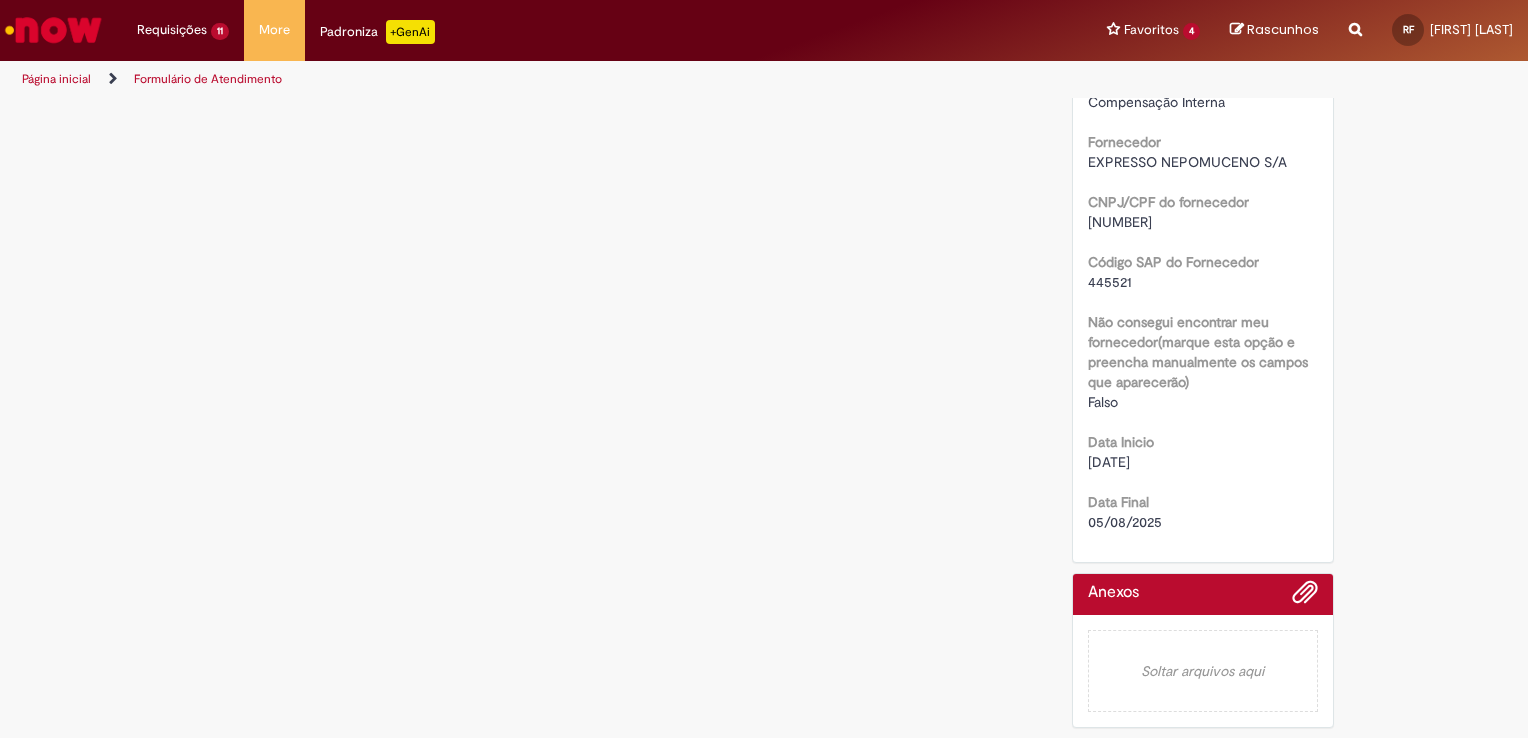 scroll, scrollTop: 0, scrollLeft: 0, axis: both 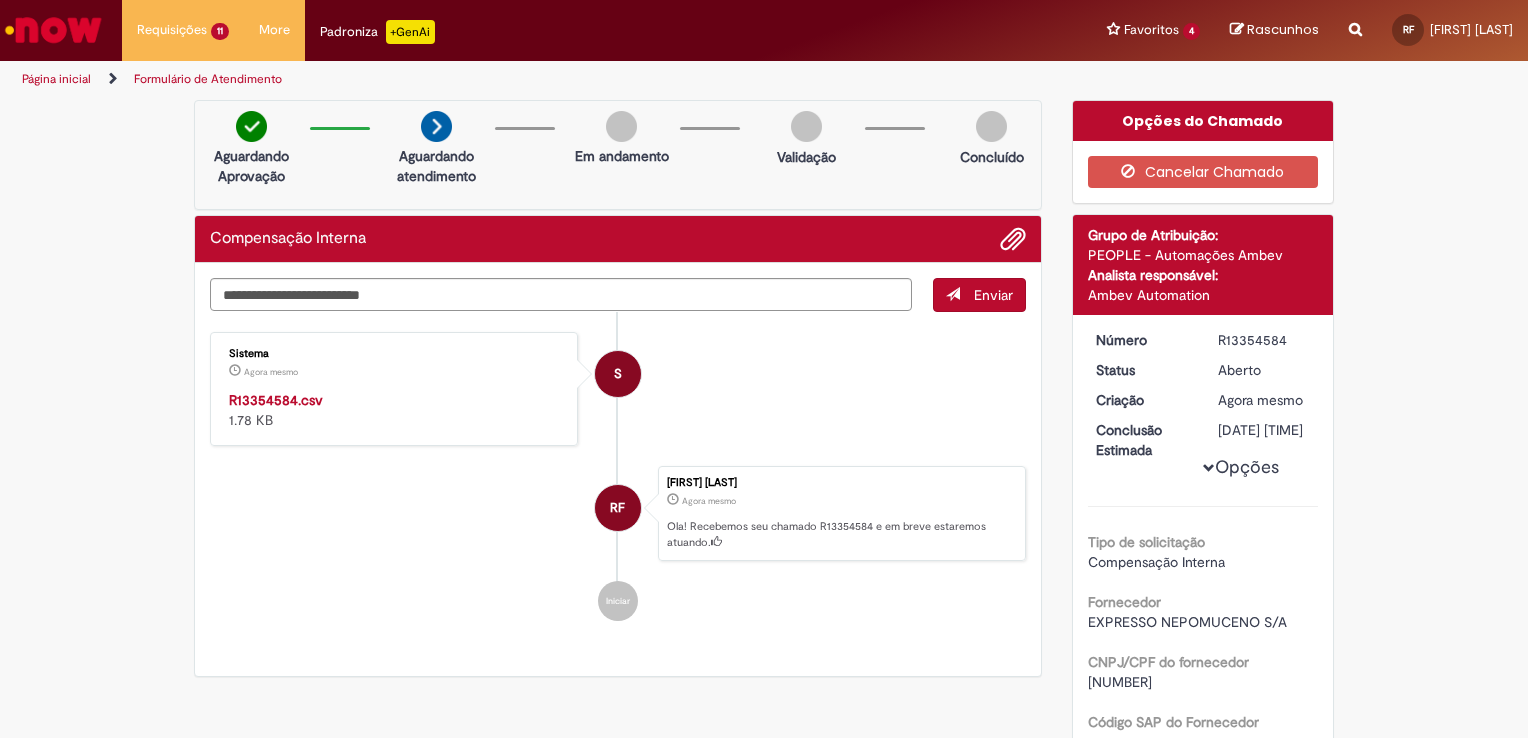 click on "Sistema
Agora mesmo Agora mesmo
R13354584.csv  1.78 KB" at bounding box center [394, 389] 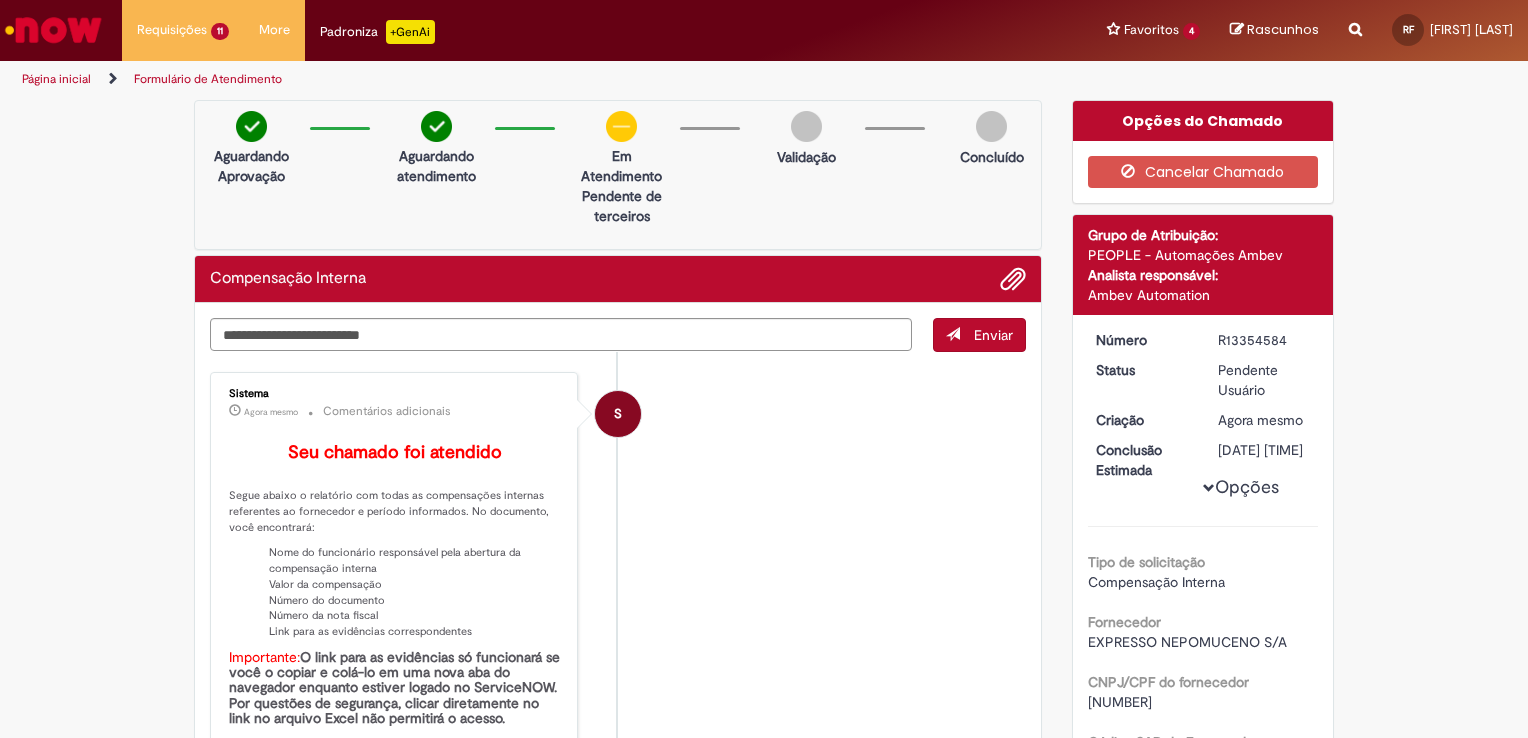 click on "S
Sistema
Agora mesmo Agora mesmo     Comentários adicionais
Seu chamado foi atendido
Segue abaixo o relatório com todas as compensações internas referentes ao fornecedor e período informados. No documento, você encontrará: Nome do funcionário responsável pela abertura da compensação interna Valor da compensação Número do documento Número da nota fiscal Link para as evidências correspondentes Importante:  O link para as evidências só funcionará se você o copiar e colá-lo em uma nova aba do navegador enquanto estiver logado no ServiceNOW. Por questões de segurança, clicar diretamente no link no arquivo Excel não permitirá o acesso. Como analisar o material enviado? Para analisar as informações no arquivo Excel, siga estas orientações: Observação:  Para outras solicitações, como:" at bounding box center (618, 773) 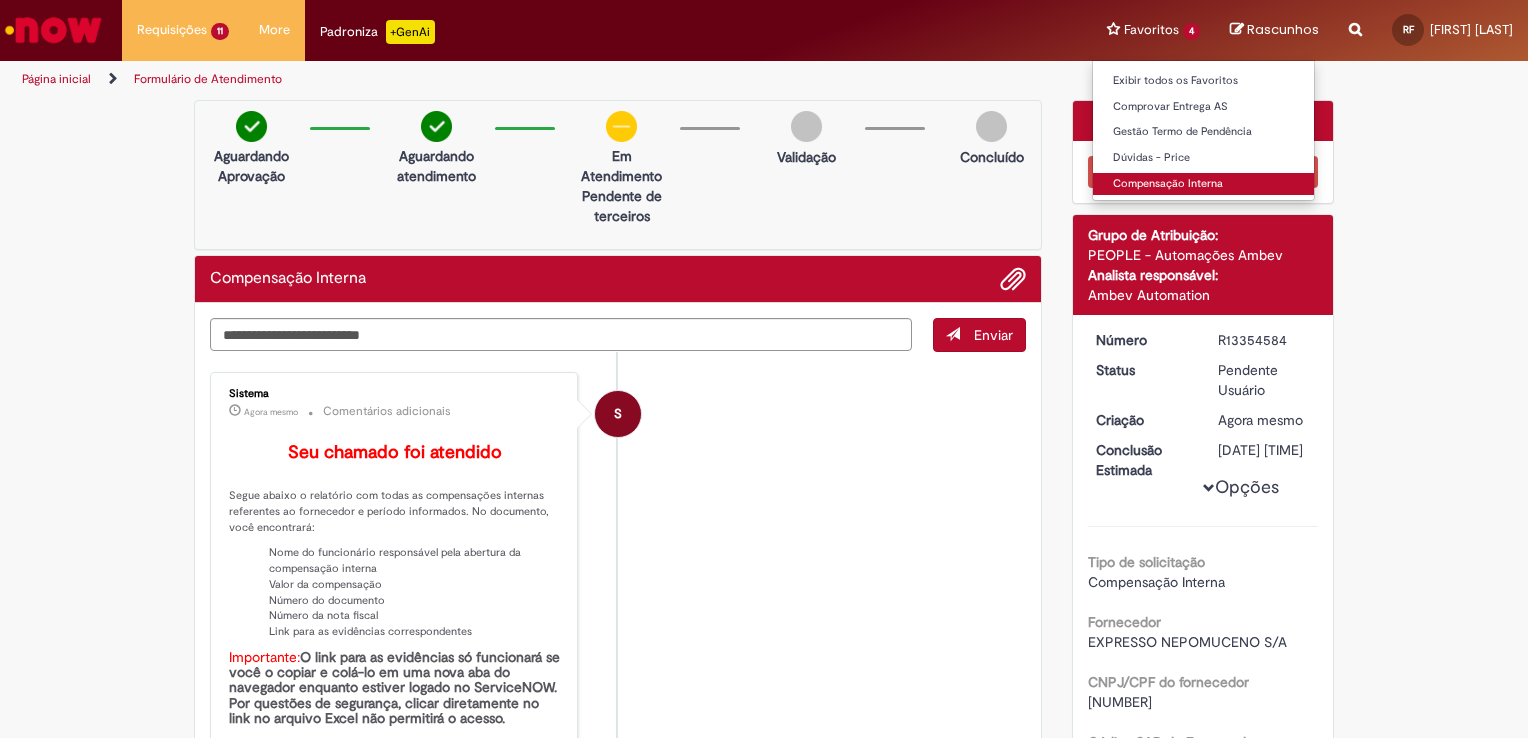click on "Compensação Interna" at bounding box center [1203, 184] 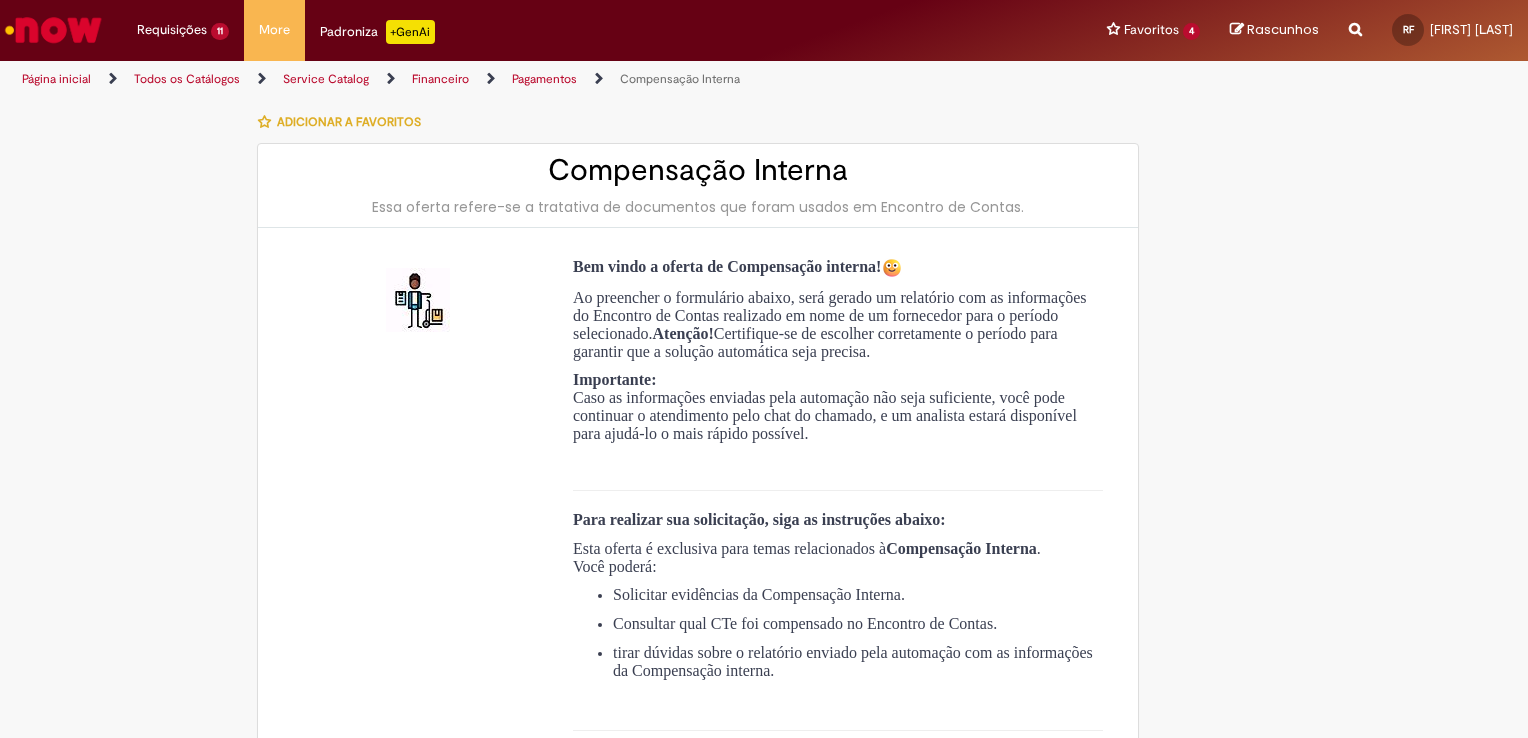 type on "**********" 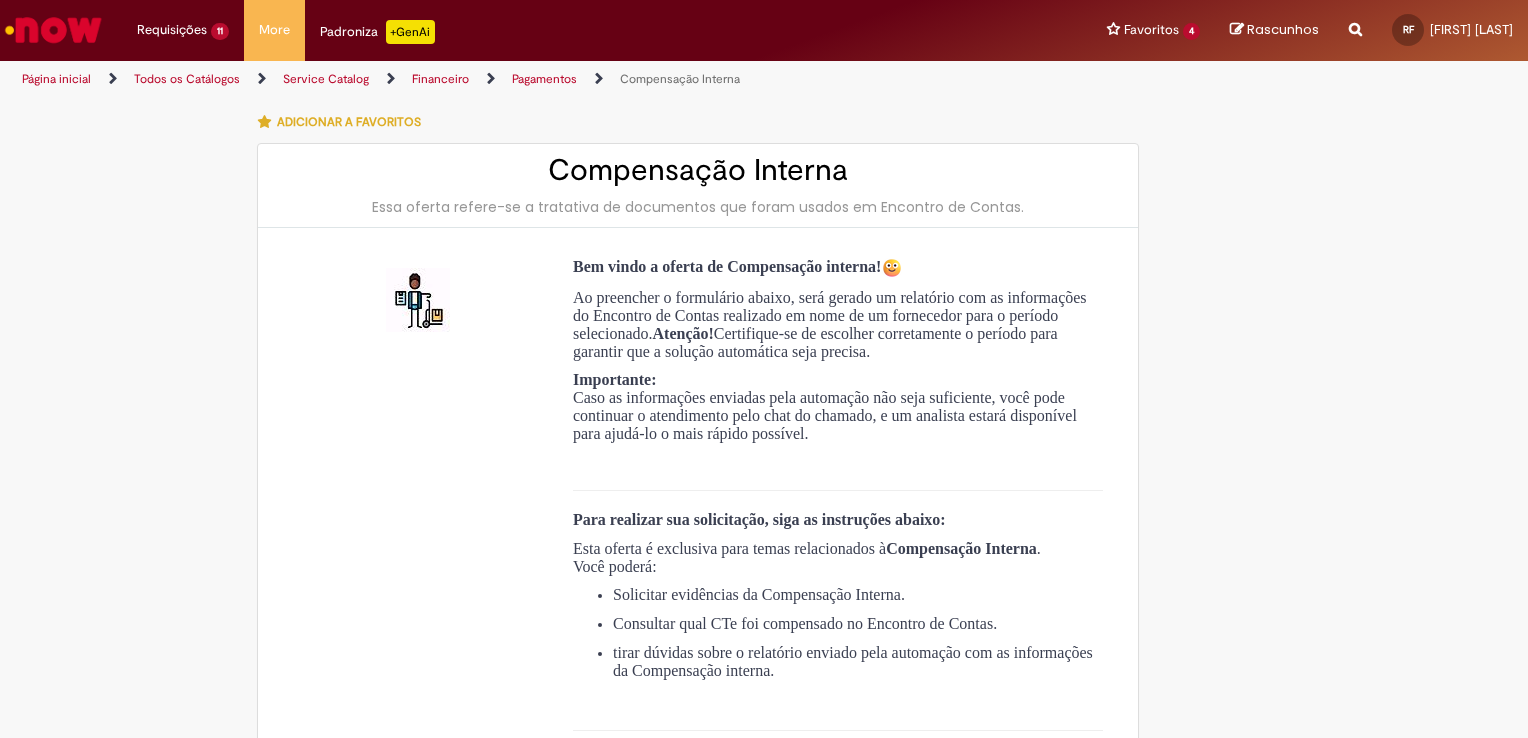 type on "**********" 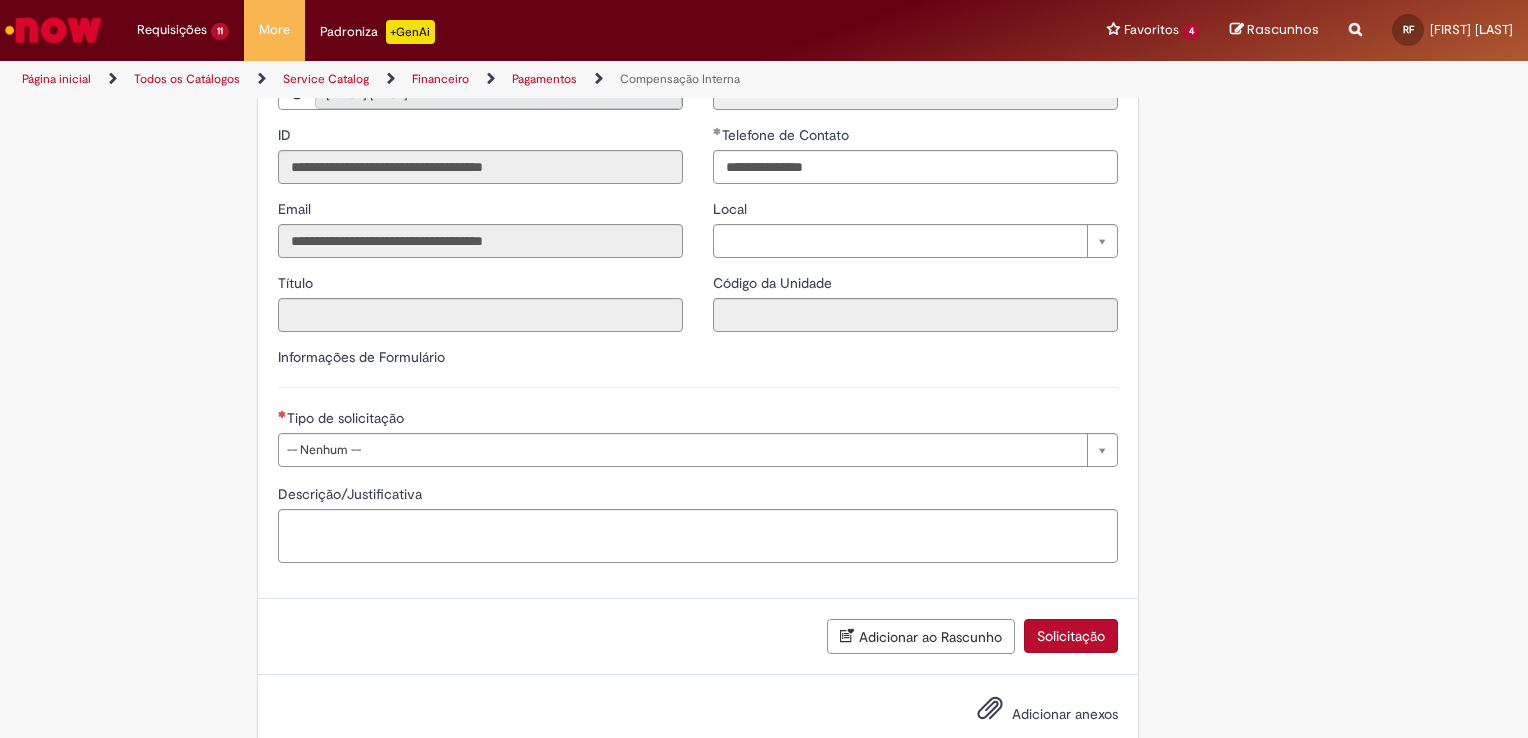 scroll, scrollTop: 936, scrollLeft: 0, axis: vertical 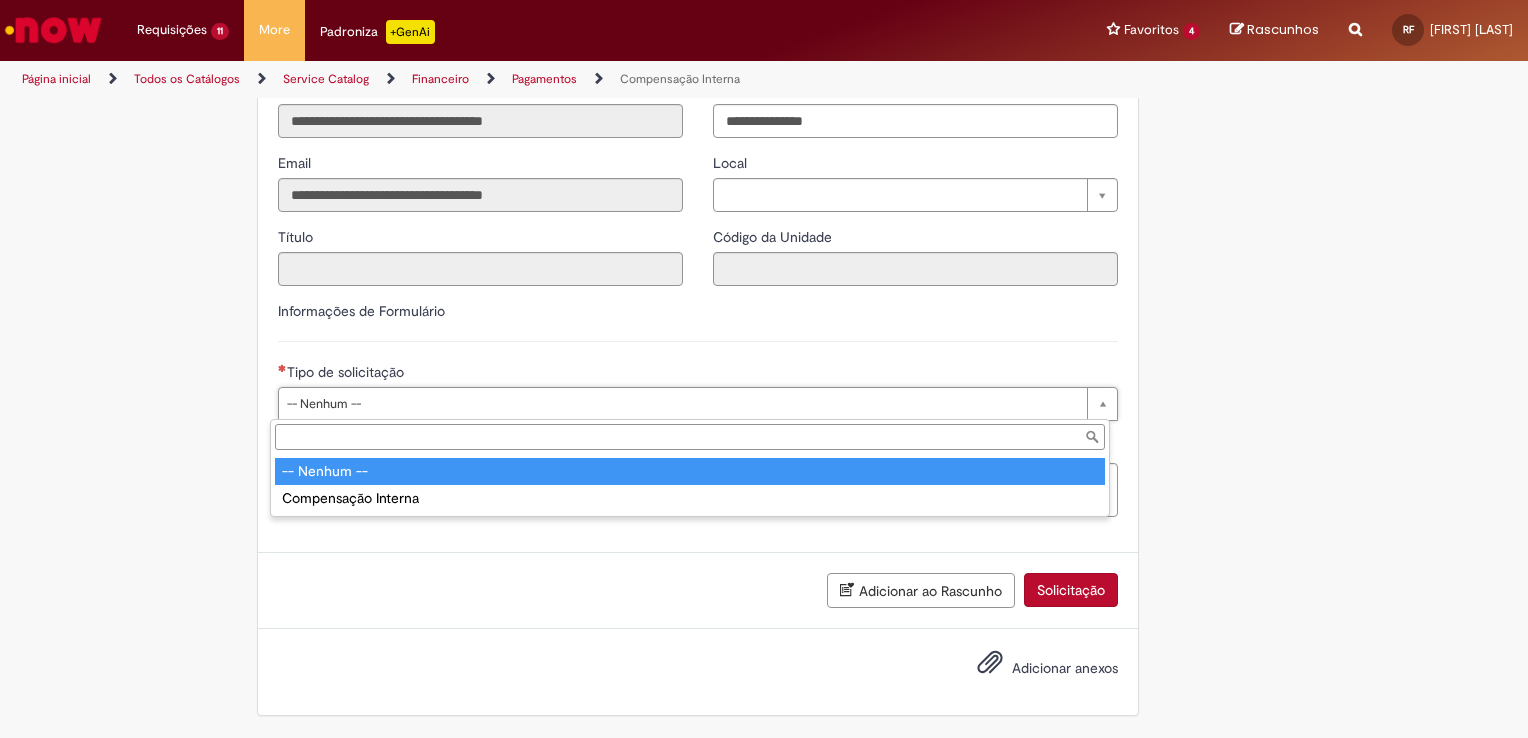 drag, startPoint x: 561, startPoint y: 393, endPoint x: 572, endPoint y: 395, distance: 11.18034 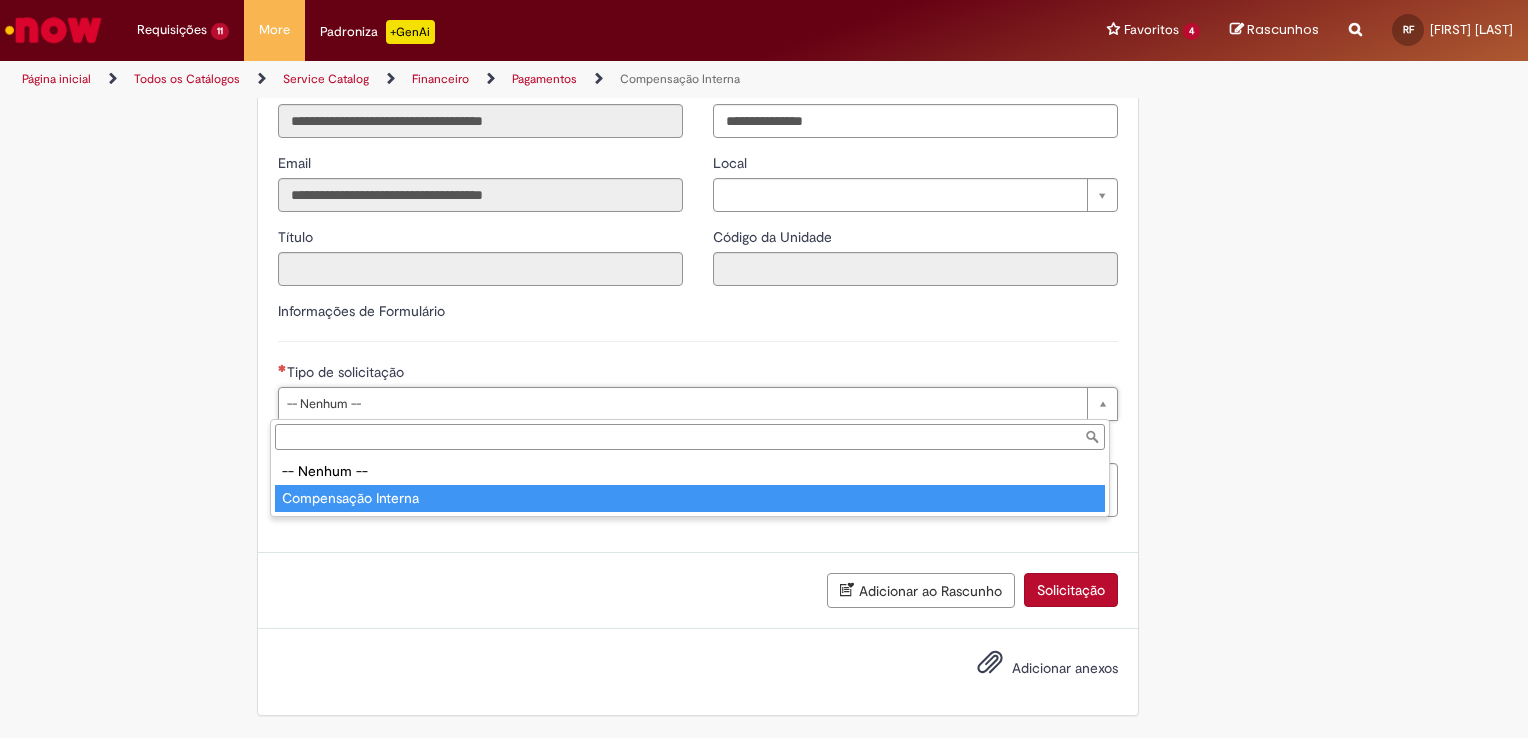 type on "**********" 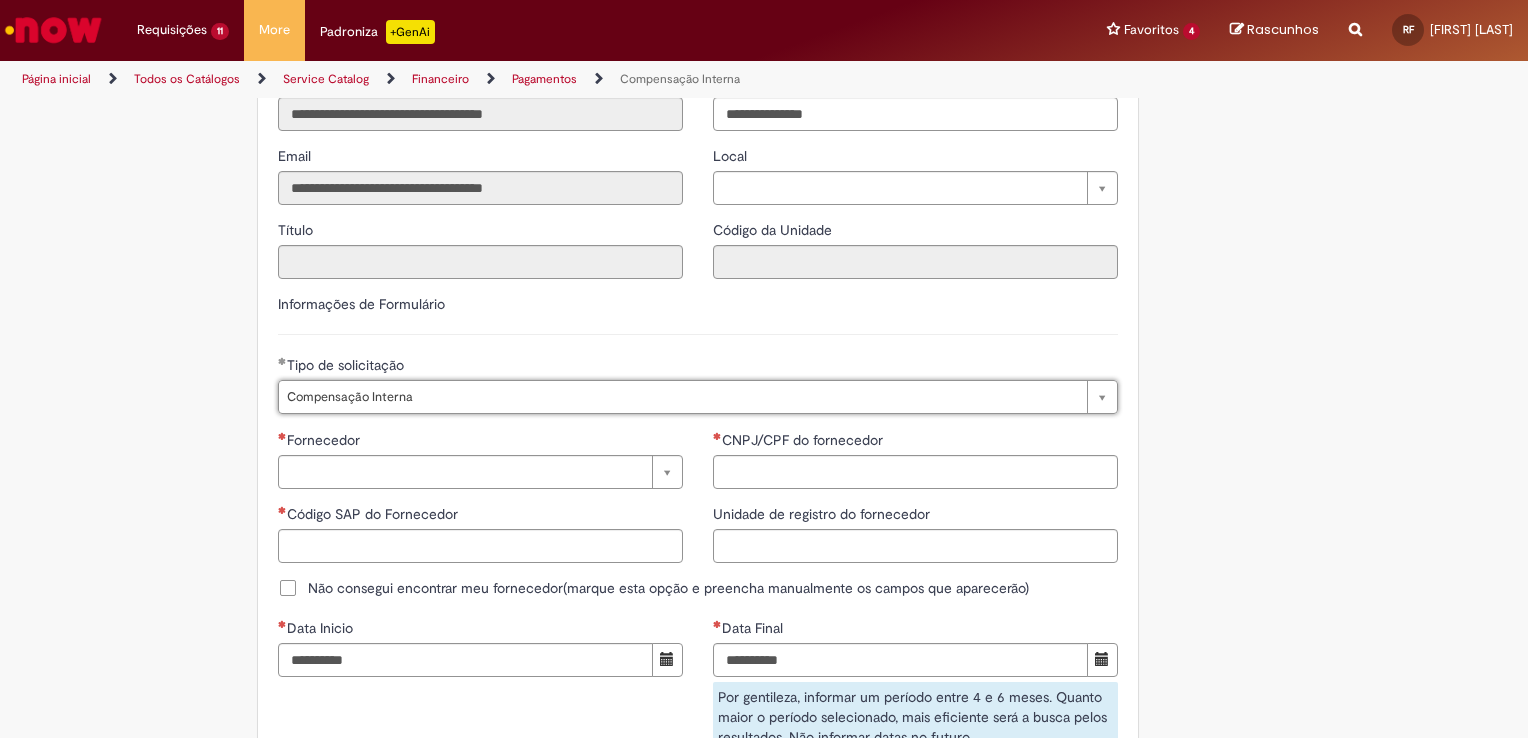 click on "Fornecedor" at bounding box center [480, 442] 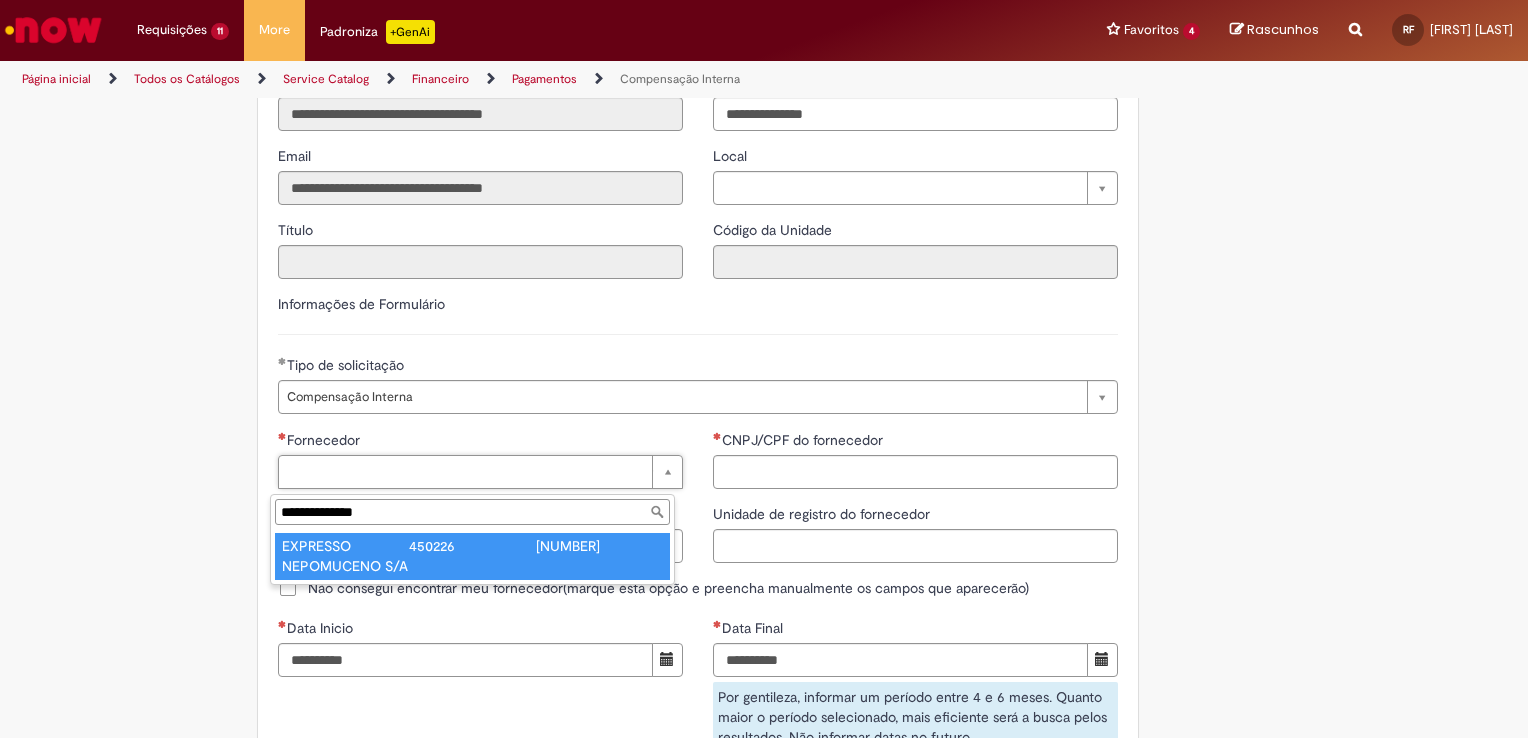 type on "**********" 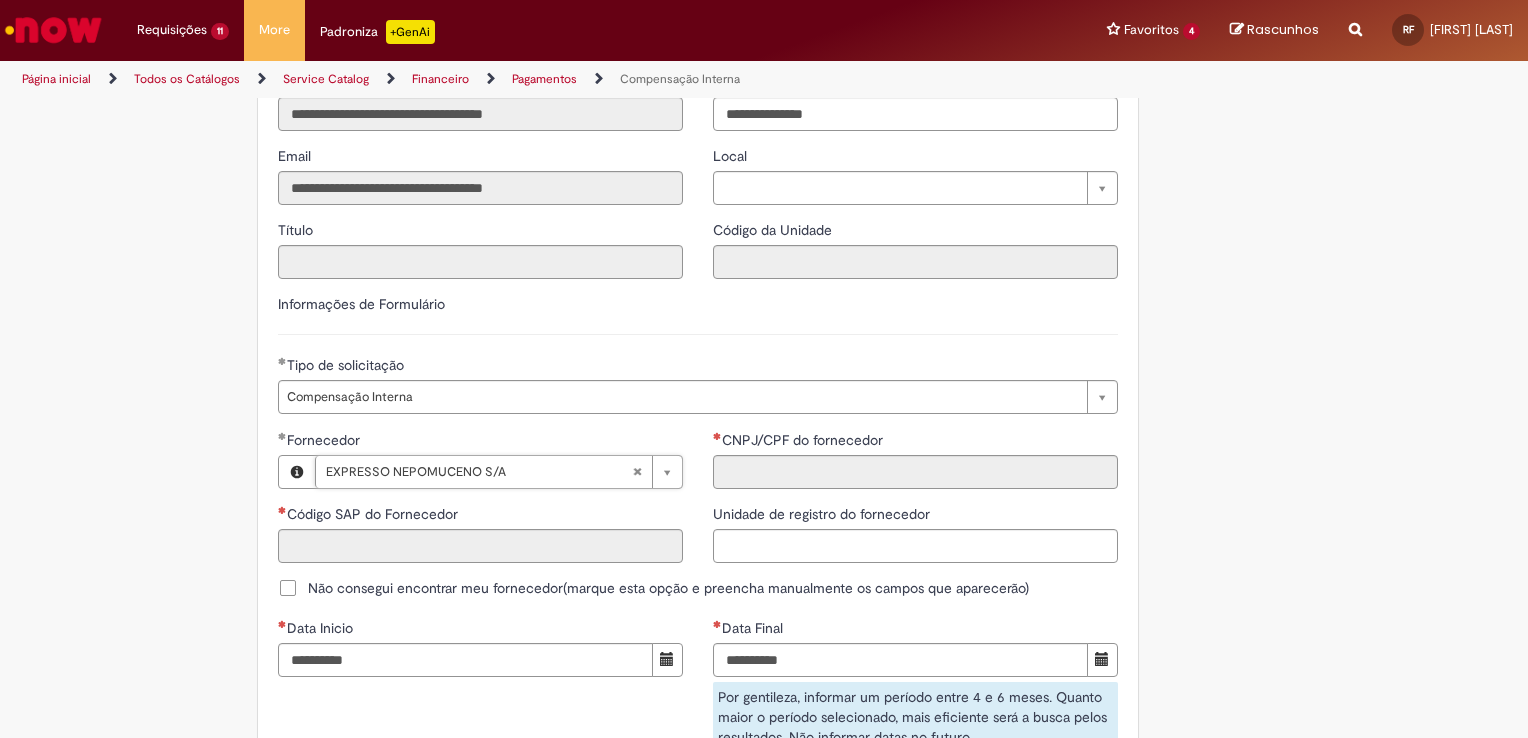 type on "******" 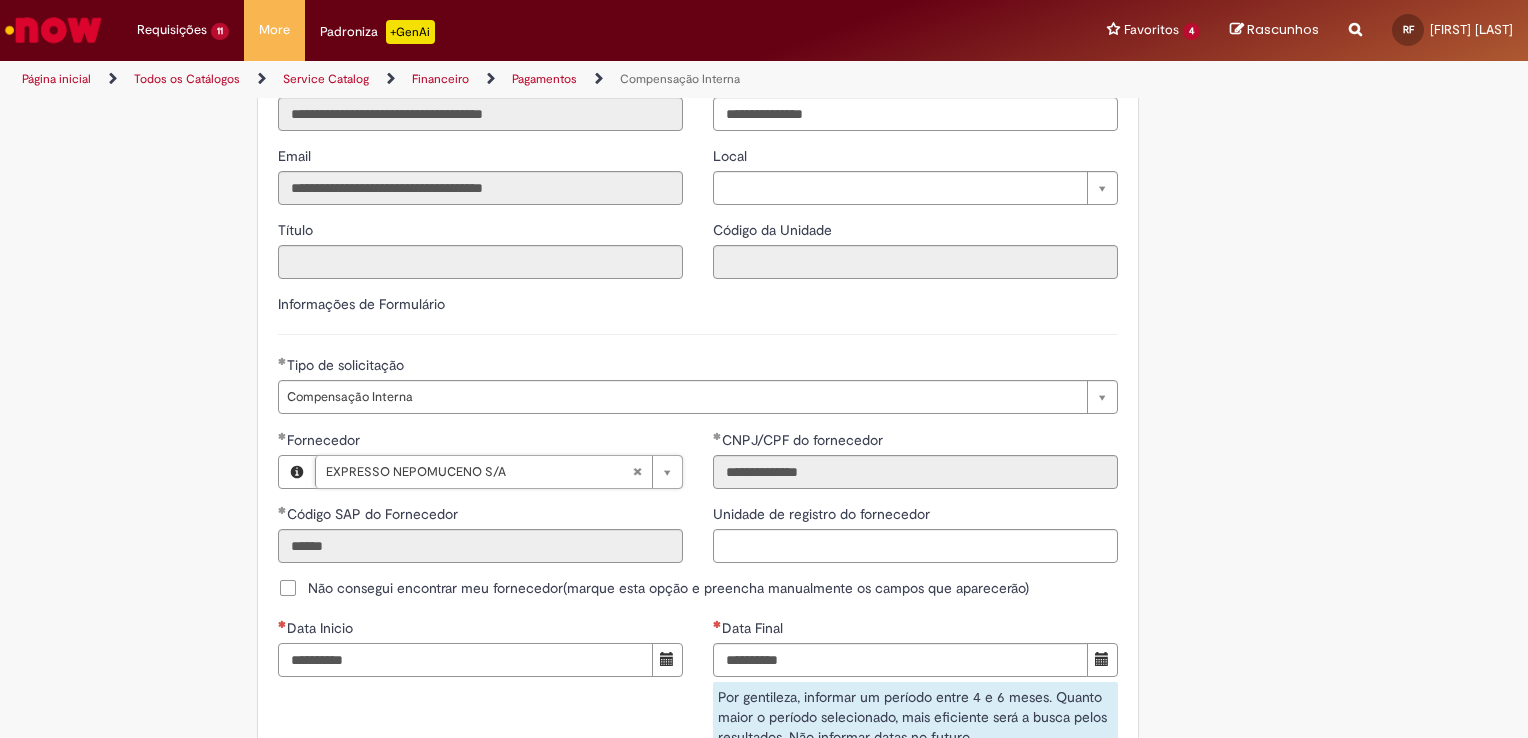 click on "Data Inicio" at bounding box center (465, 660) 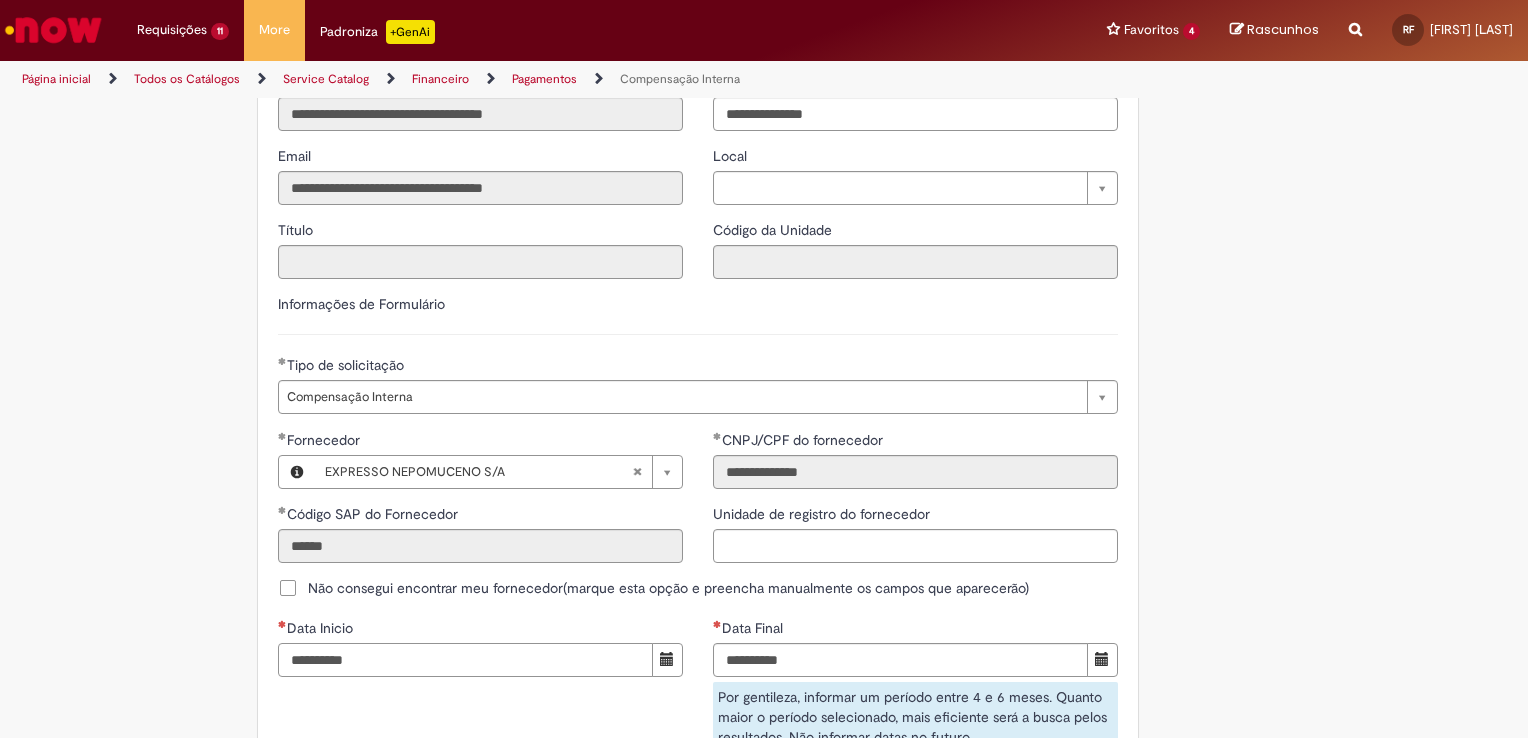 type on "**********" 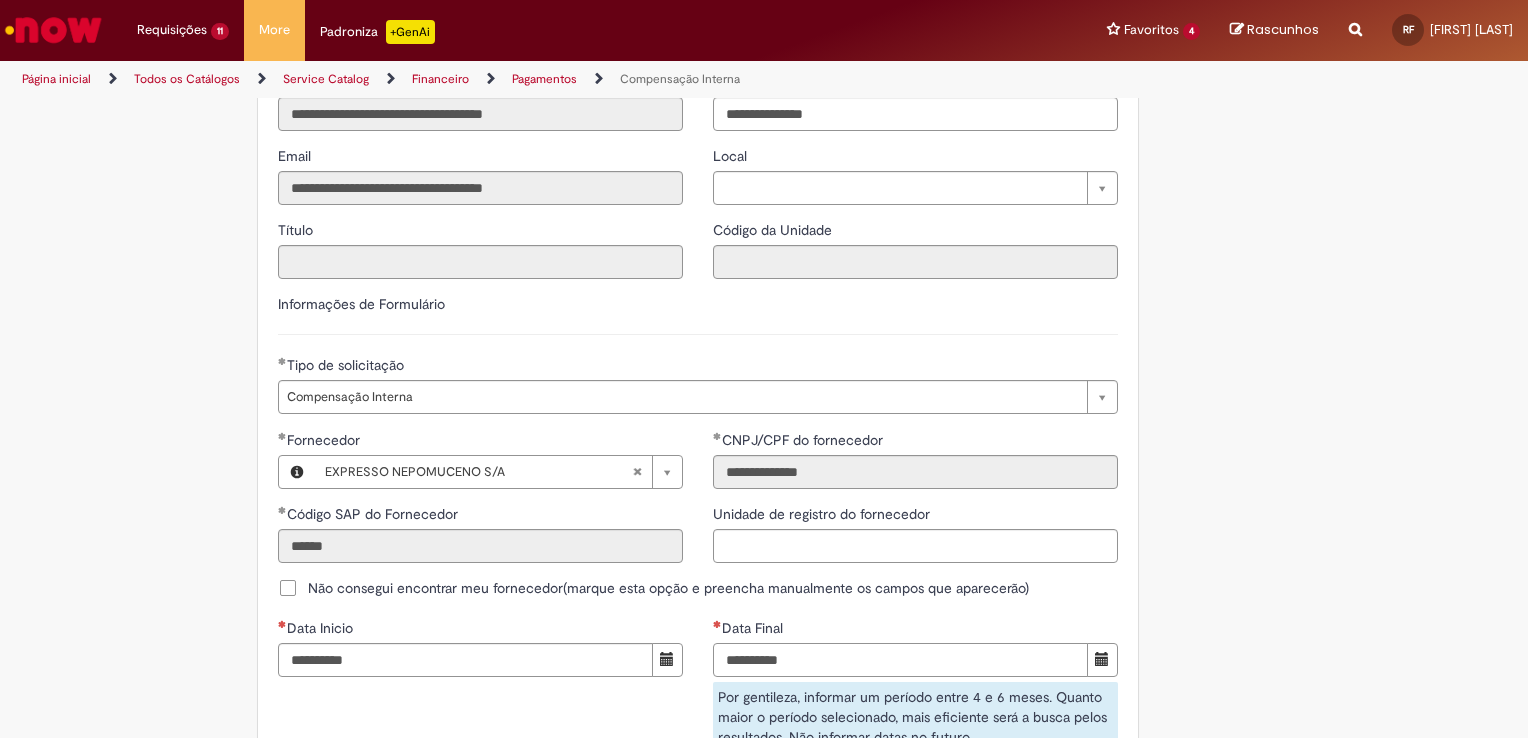type on "**********" 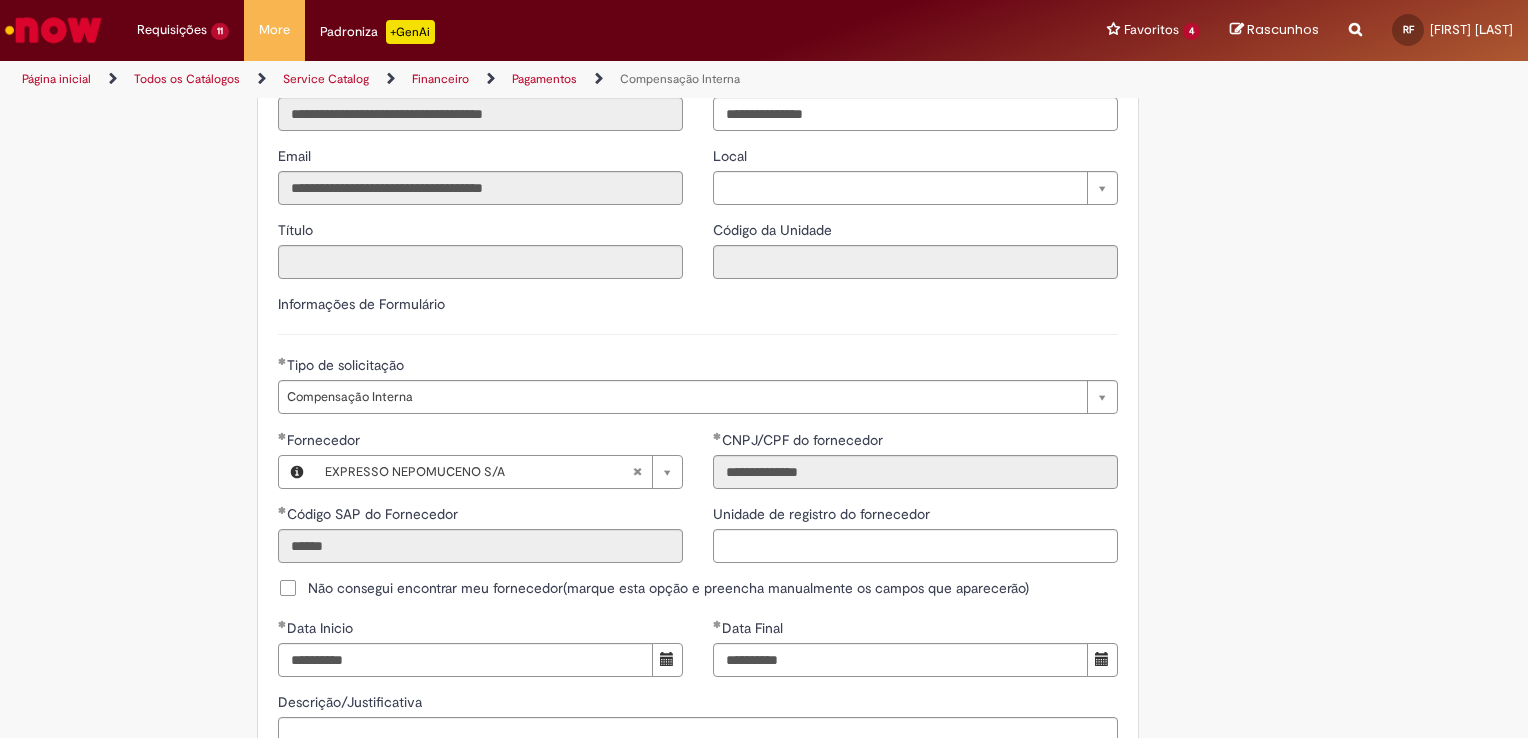 scroll, scrollTop: 1196, scrollLeft: 0, axis: vertical 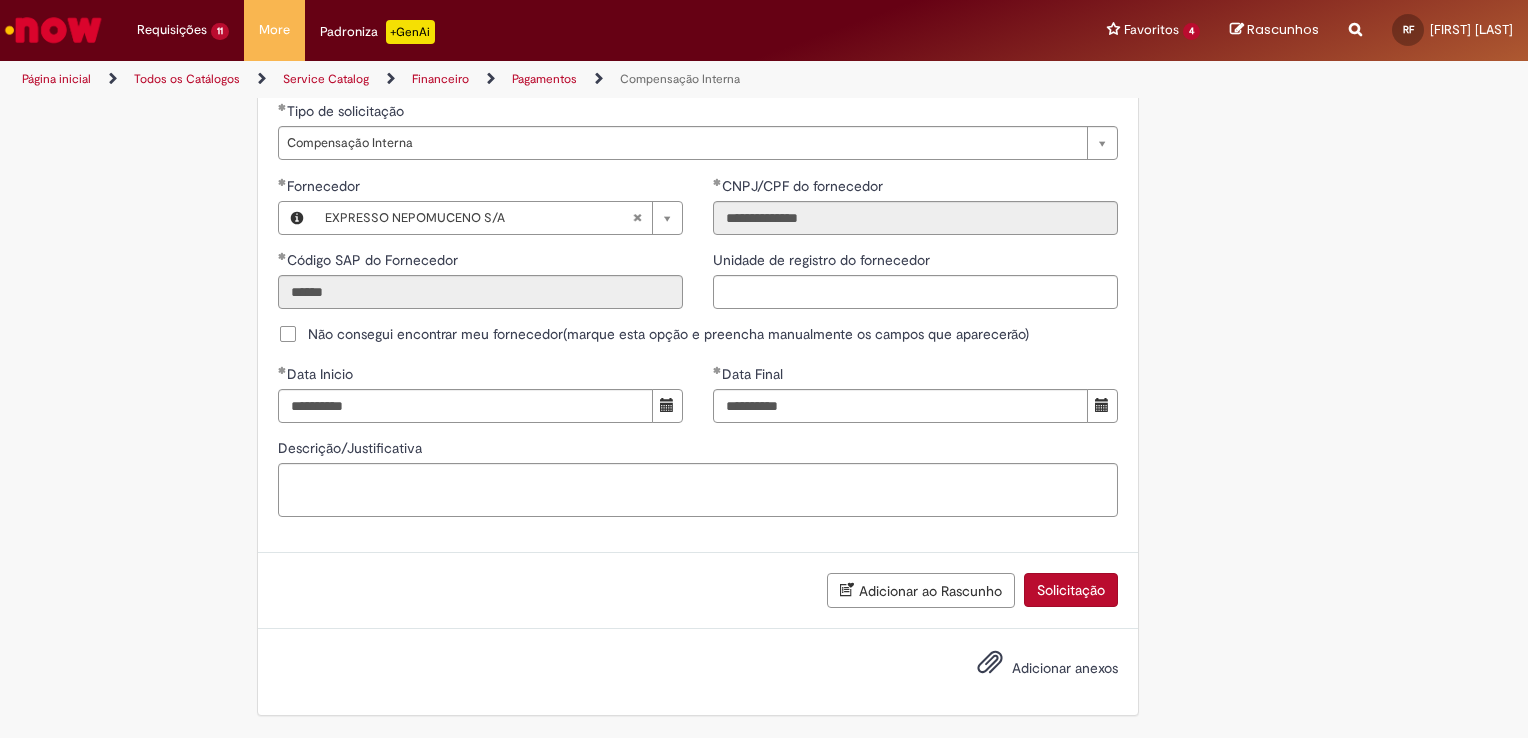 click on "Solicitação" at bounding box center (1071, 590) 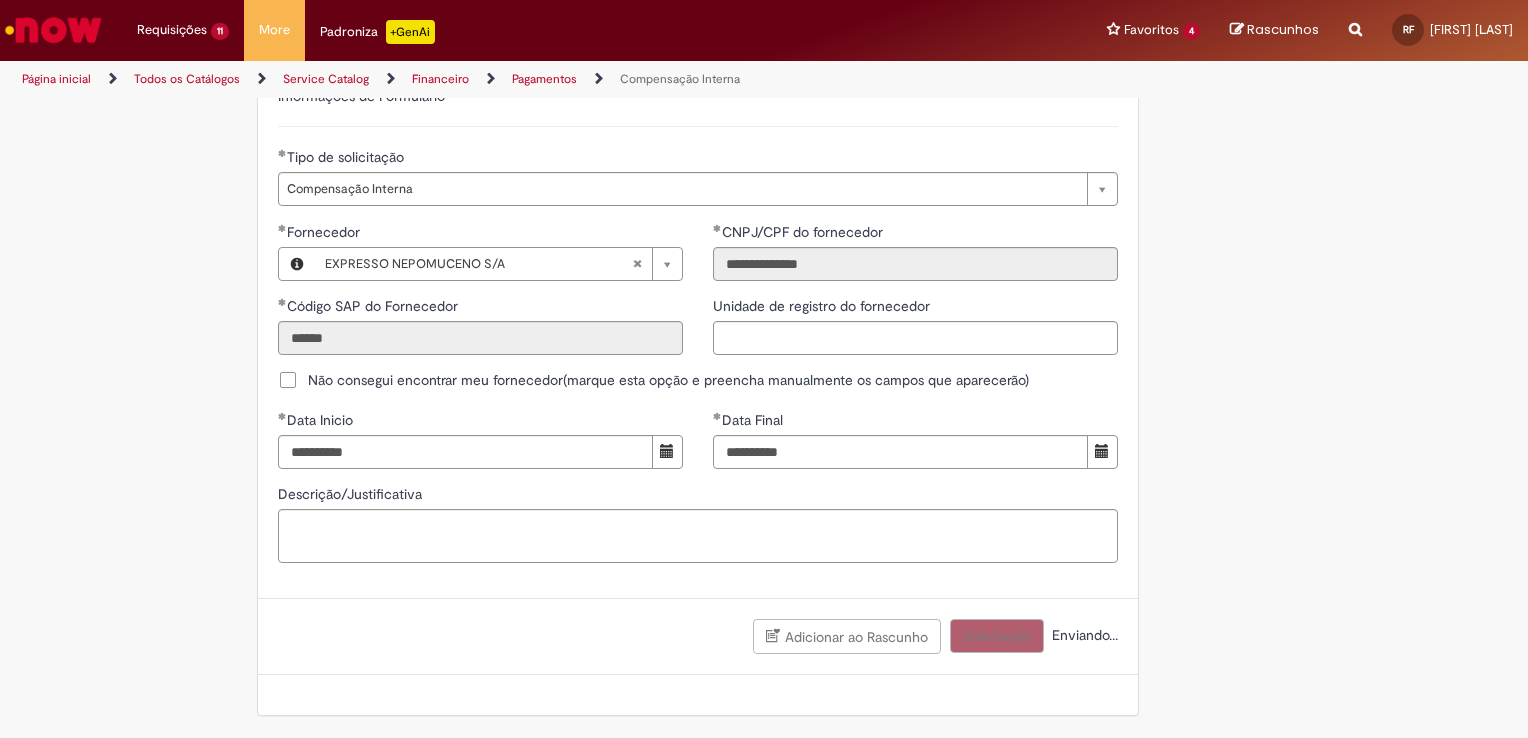scroll, scrollTop: 1151, scrollLeft: 0, axis: vertical 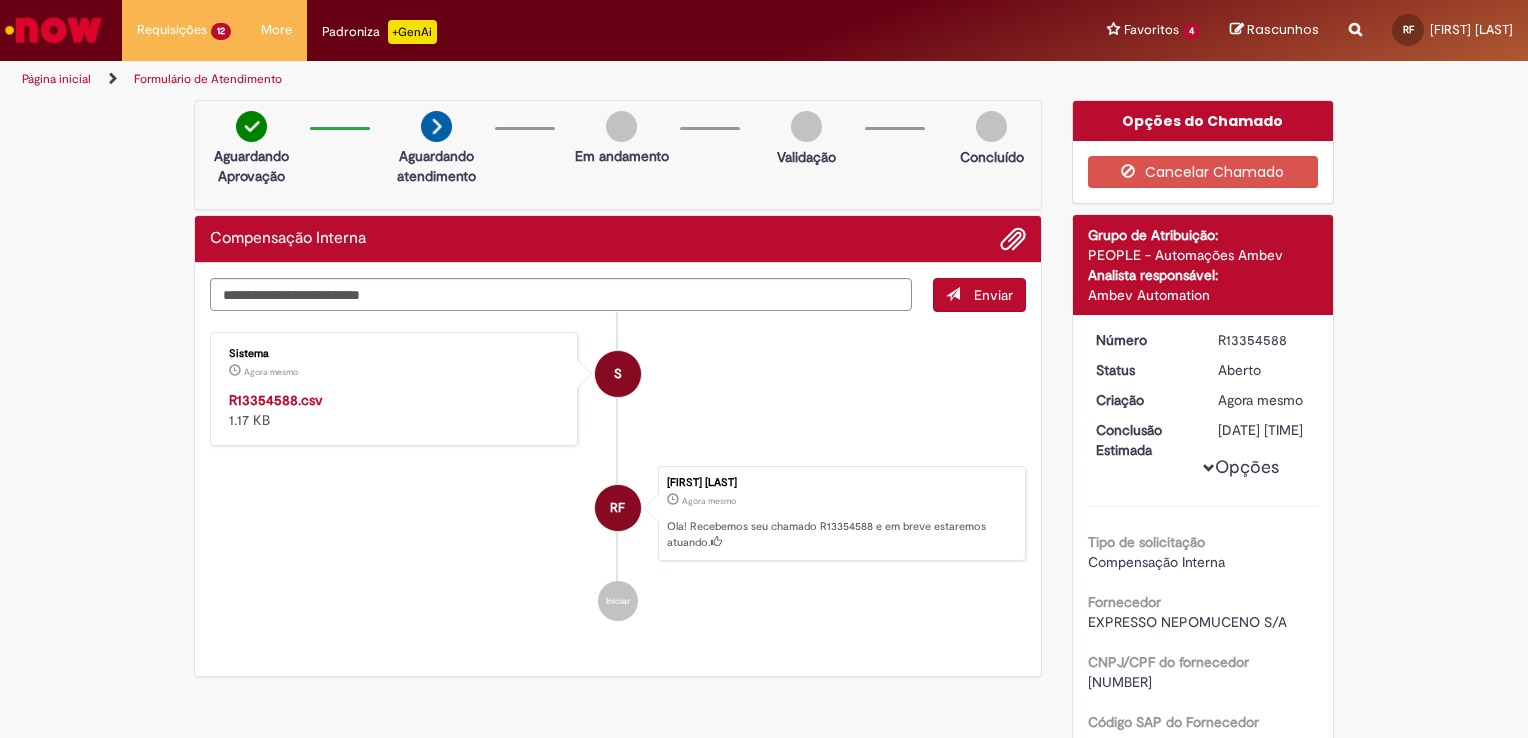 click on "R13354588.csv" at bounding box center [276, 400] 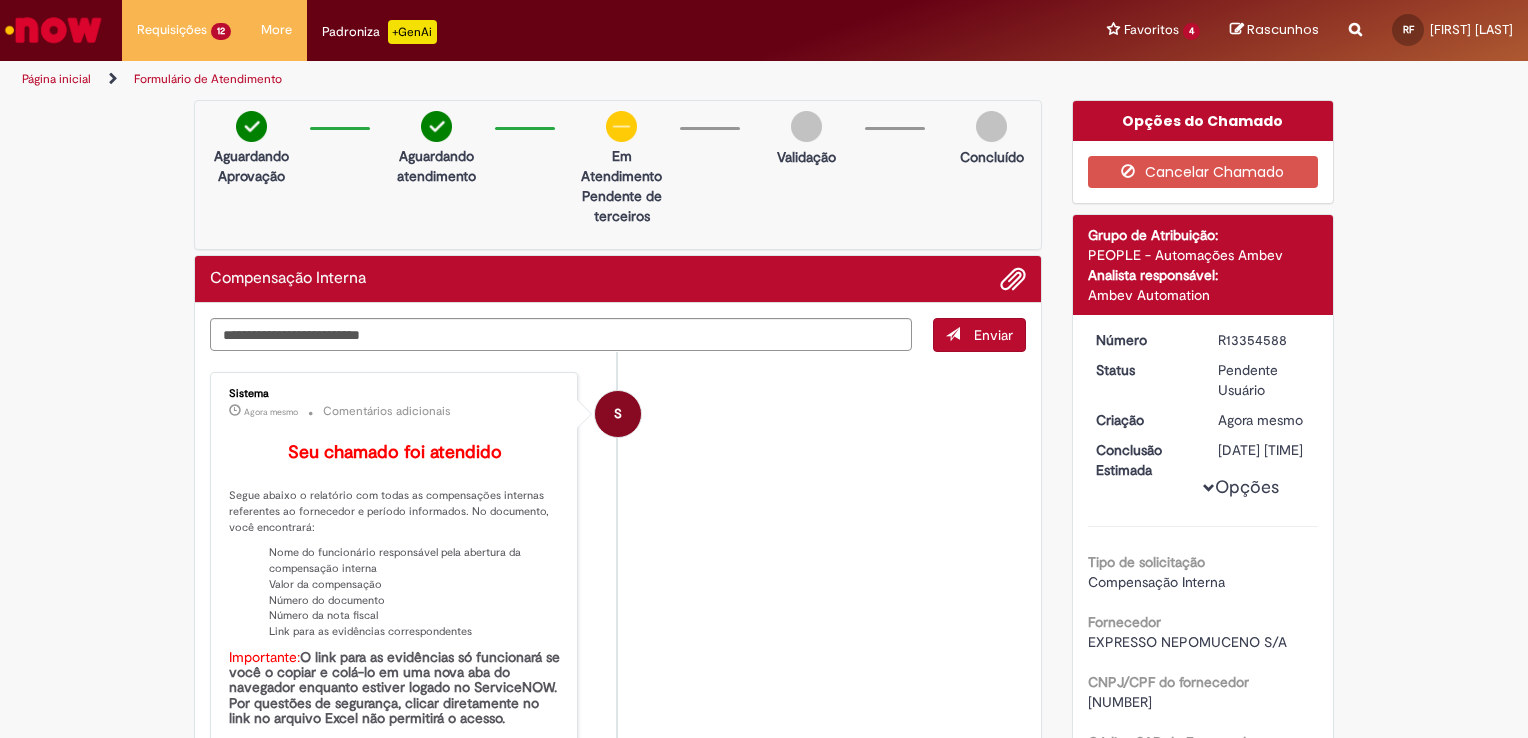click on "S
Sistema
Agora mesmo Agora mesmo     Comentários adicionais
Seu chamado foi atendido
Segue abaixo o relatório com todas as compensações internas referentes ao fornecedor e período informados. No documento, você encontrará: Nome do funcionário responsável pela abertura da compensação interna Valor da compensação Número do documento Número da nota fiscal Link para as evidências correspondentes Importante:  O link para as evidências só funcionará se você o copiar e colá-lo em uma nova aba do navegador enquanto estiver logado no ServiceNOW. Por questões de segurança, clicar diretamente no link no arquivo Excel não permitirá o acesso. Como analisar o material enviado? Para analisar as informações no arquivo Excel, siga estas orientações: Observação:  Para outras solicitações, como:" at bounding box center (618, 773) 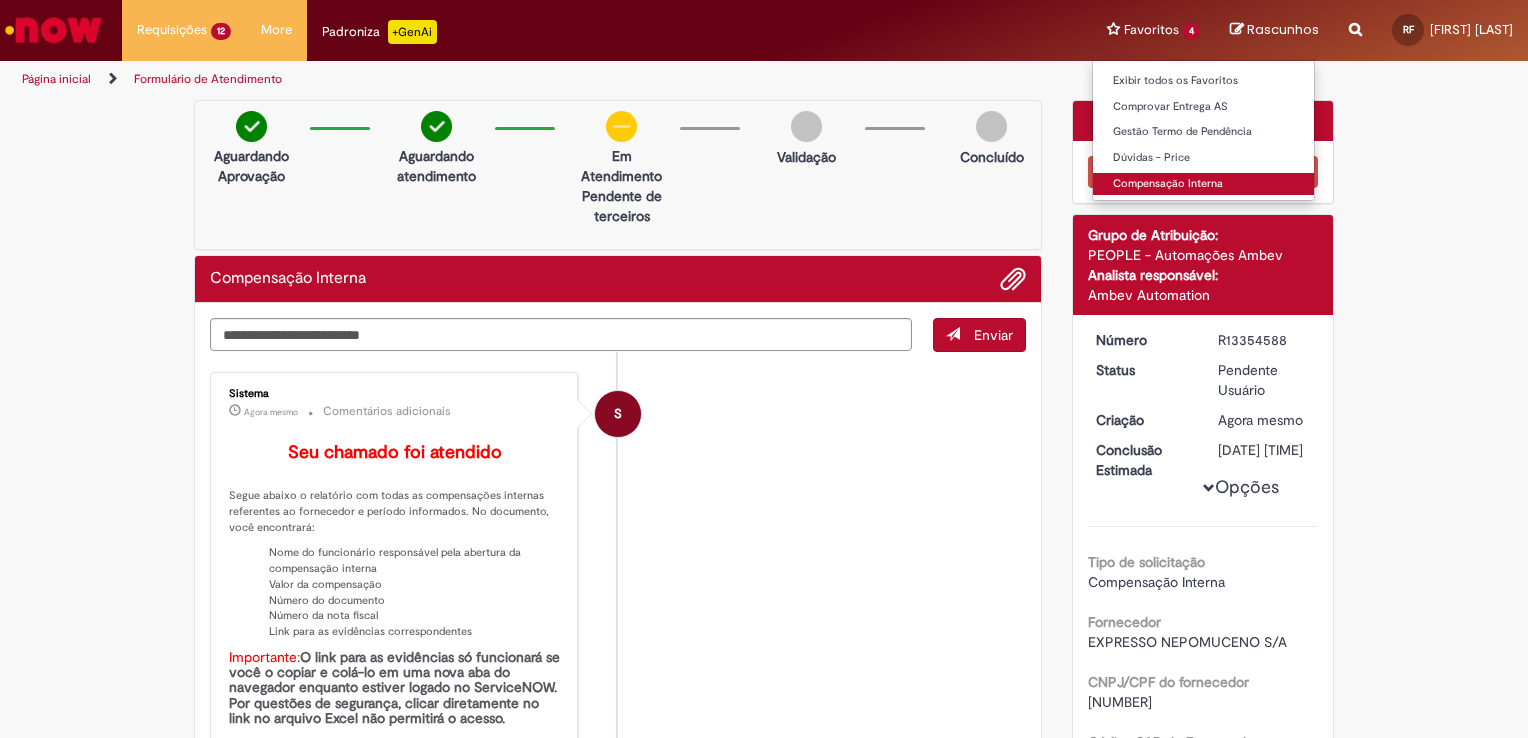 click on "Compensação Interna" at bounding box center (1203, 184) 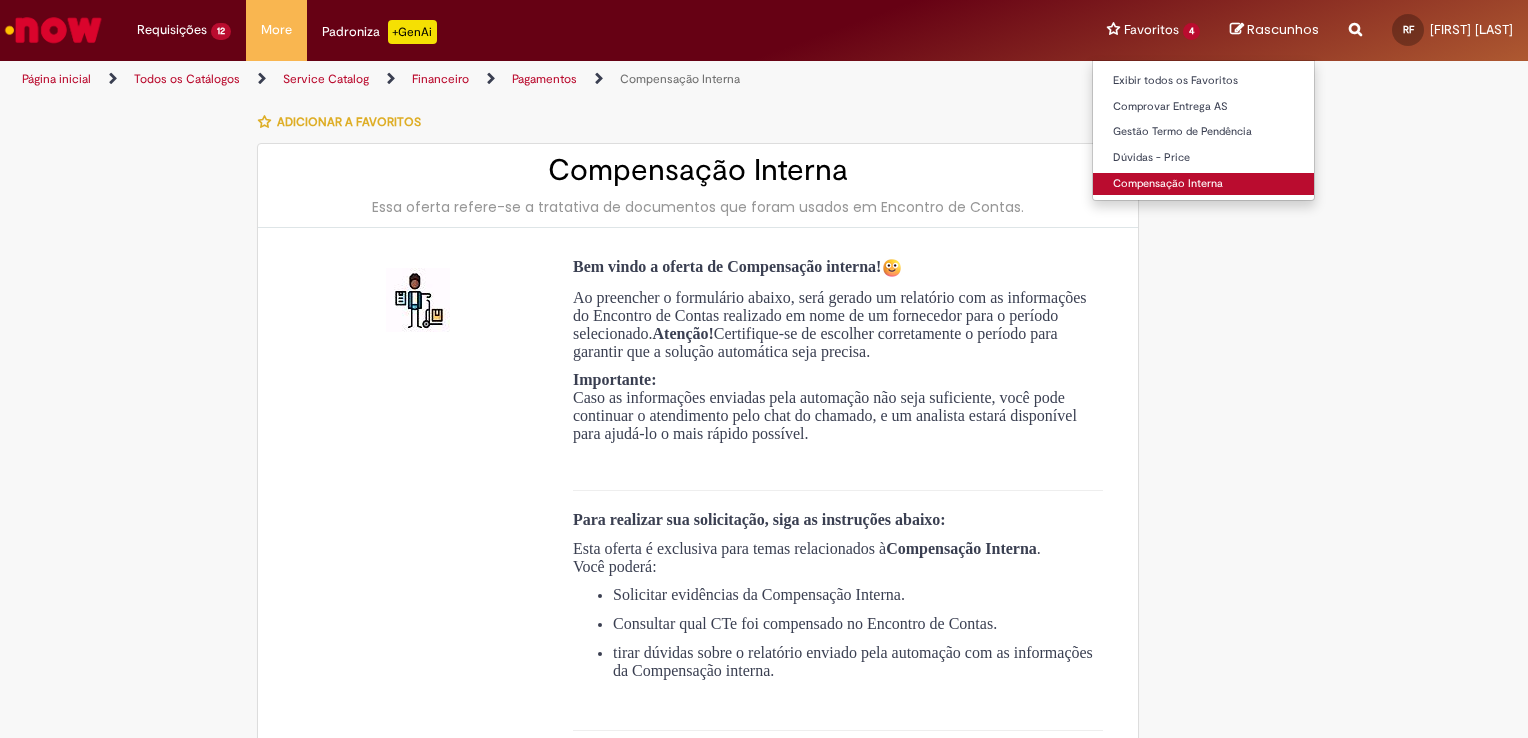 type on "**********" 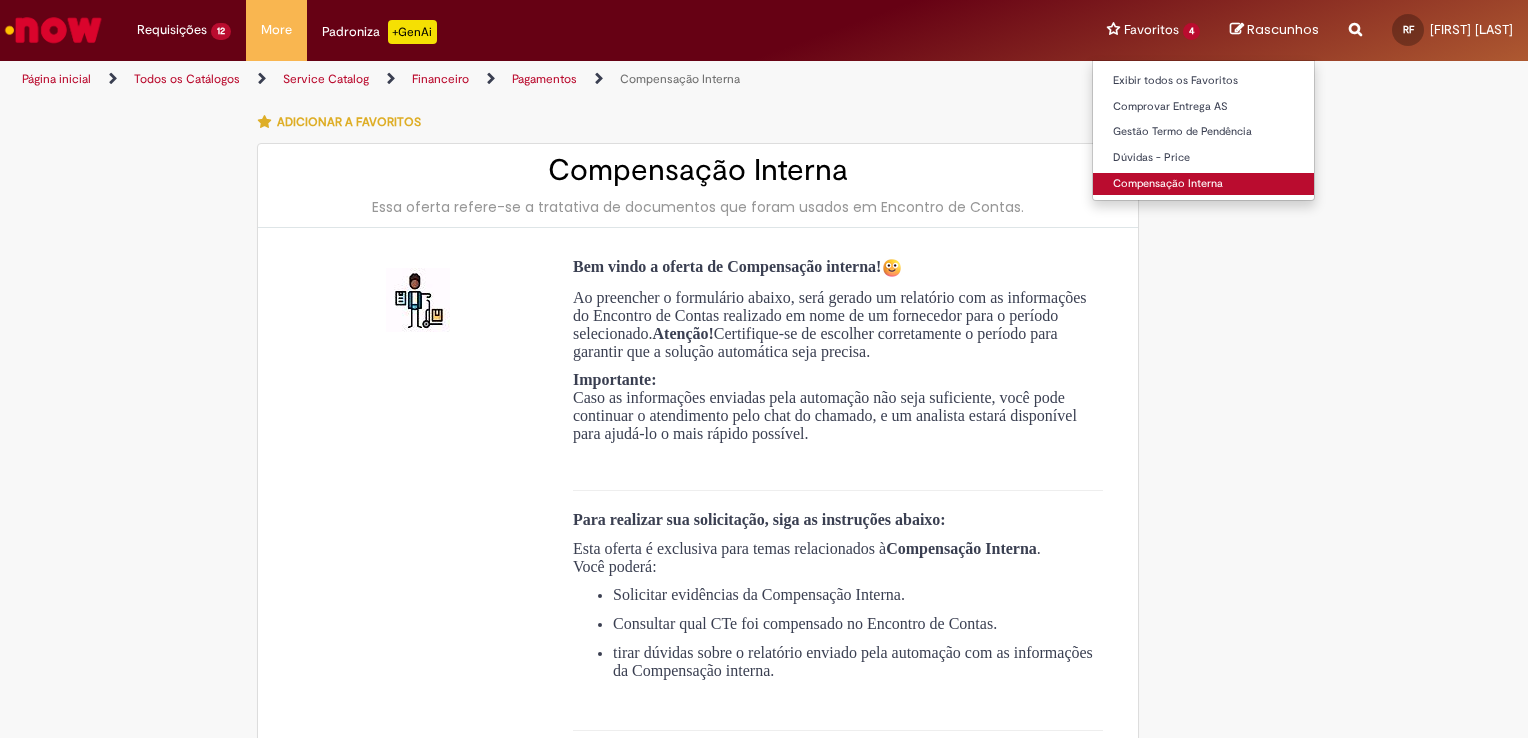 type on "**********" 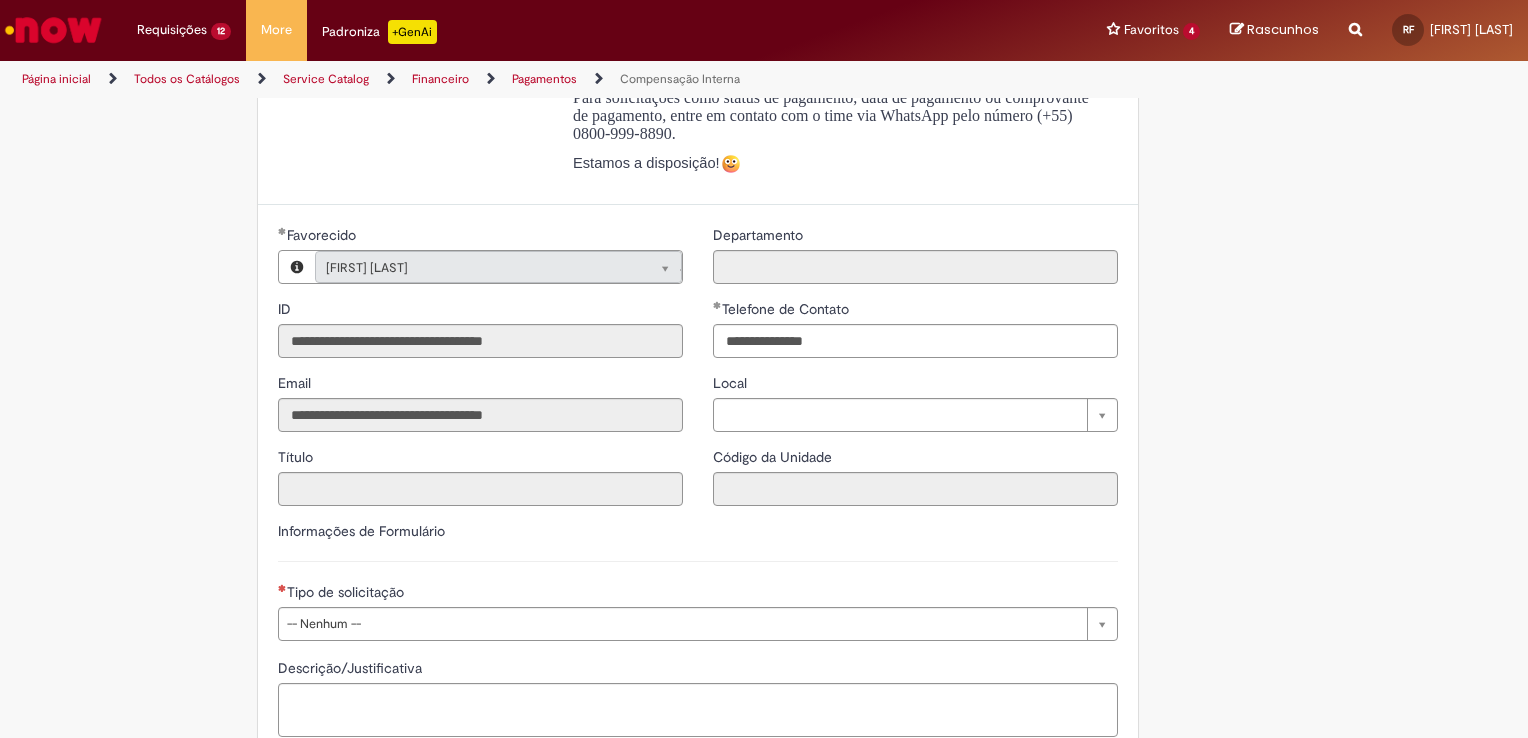 scroll, scrollTop: 936, scrollLeft: 0, axis: vertical 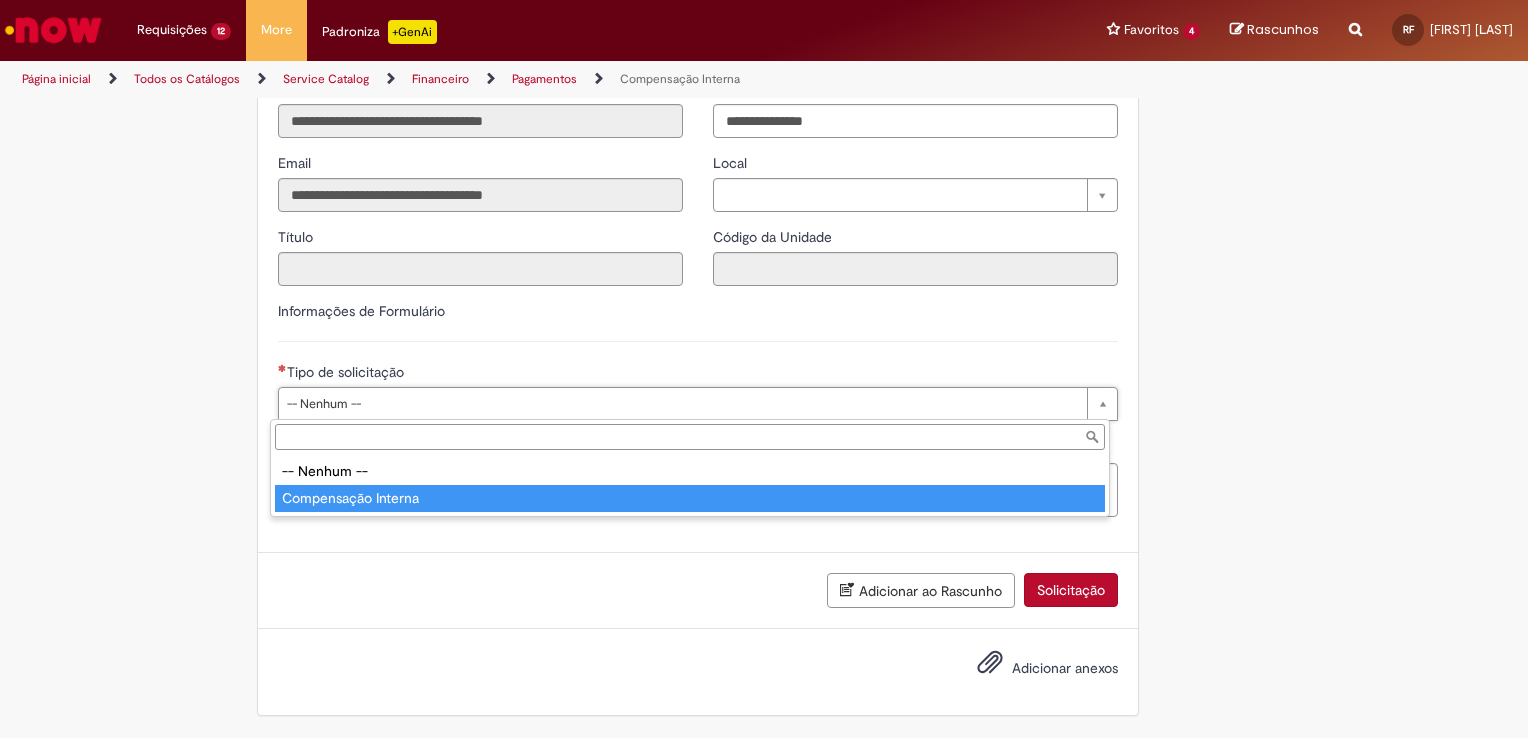 type on "**********" 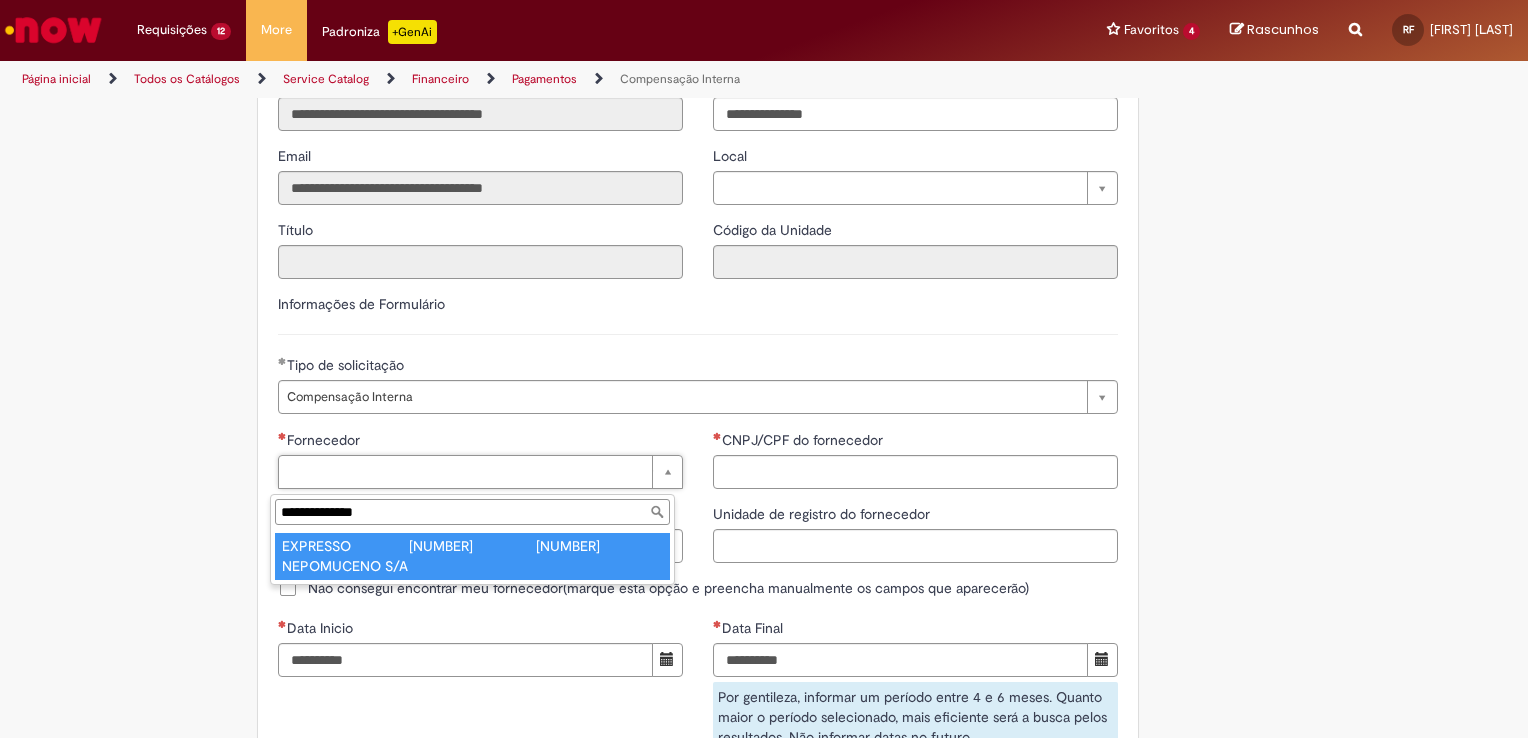 type on "**********" 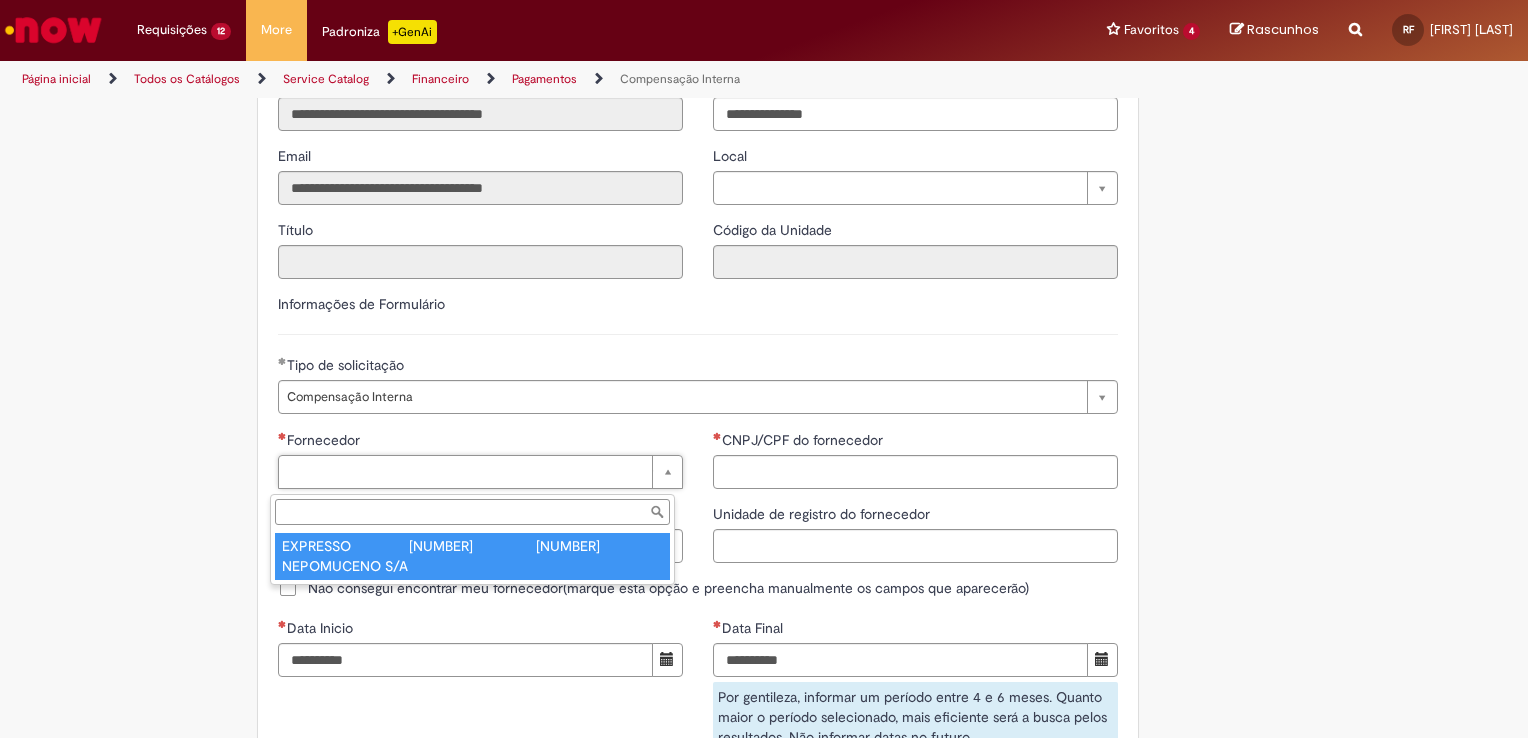 type on "******" 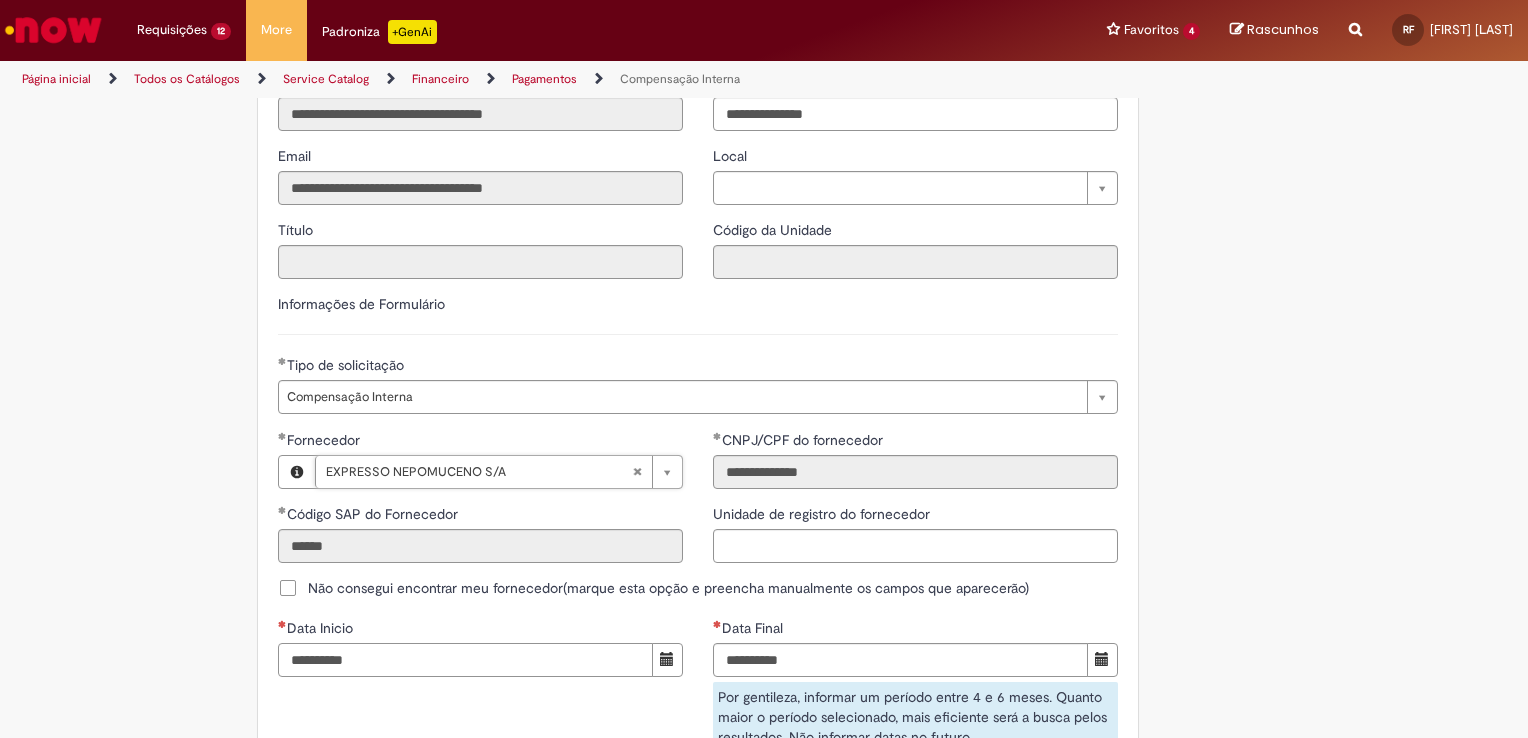 click on "Data Inicio" at bounding box center (465, 660) 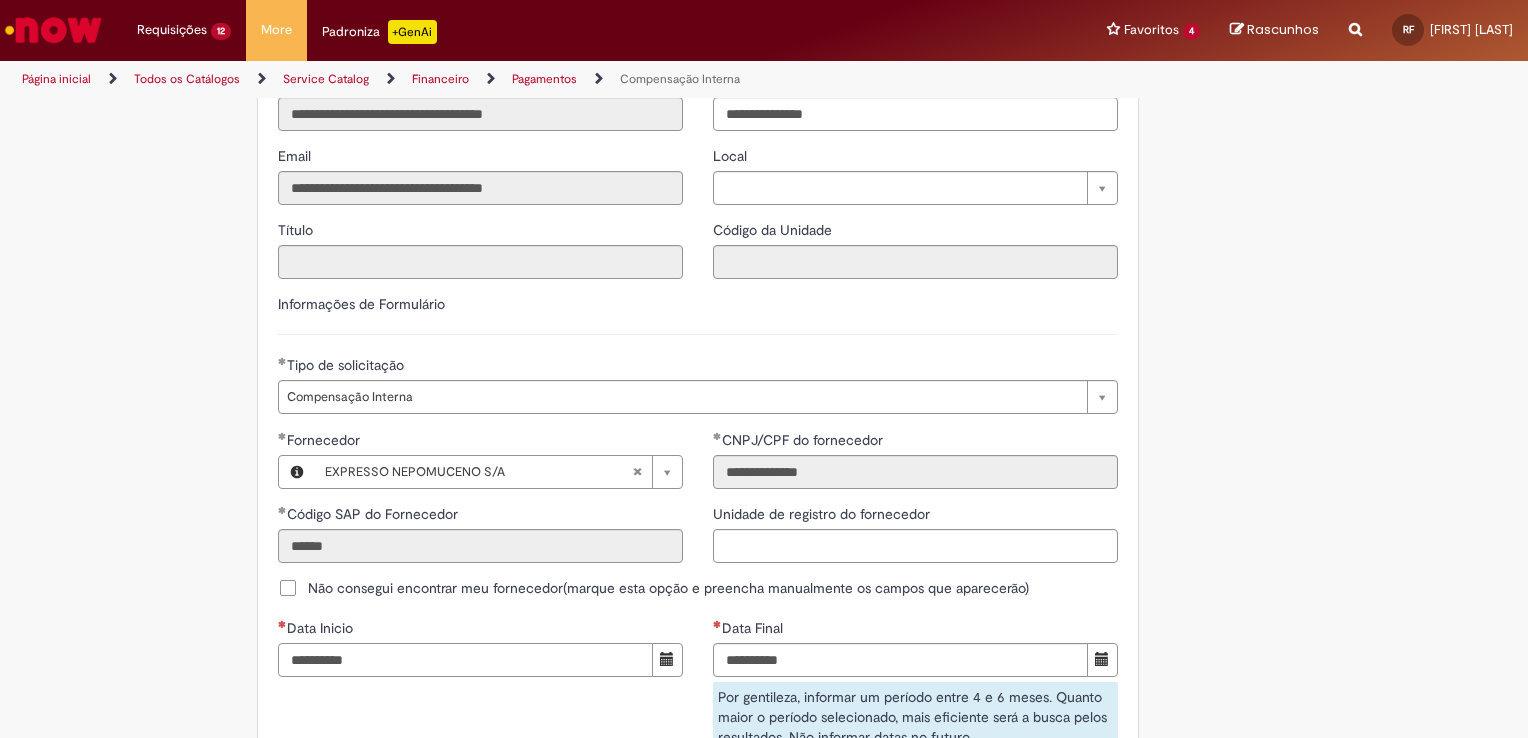 type on "**********" 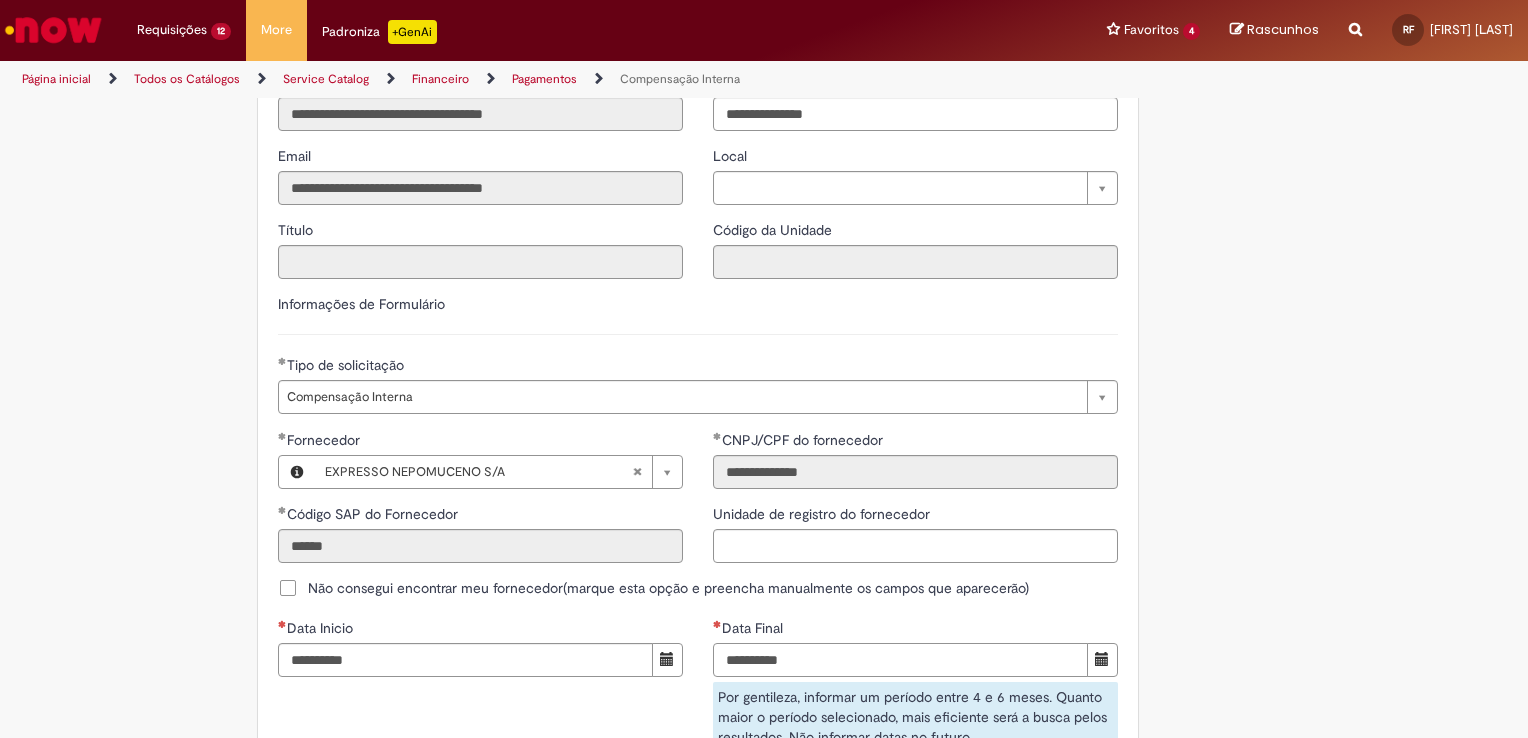 type on "**********" 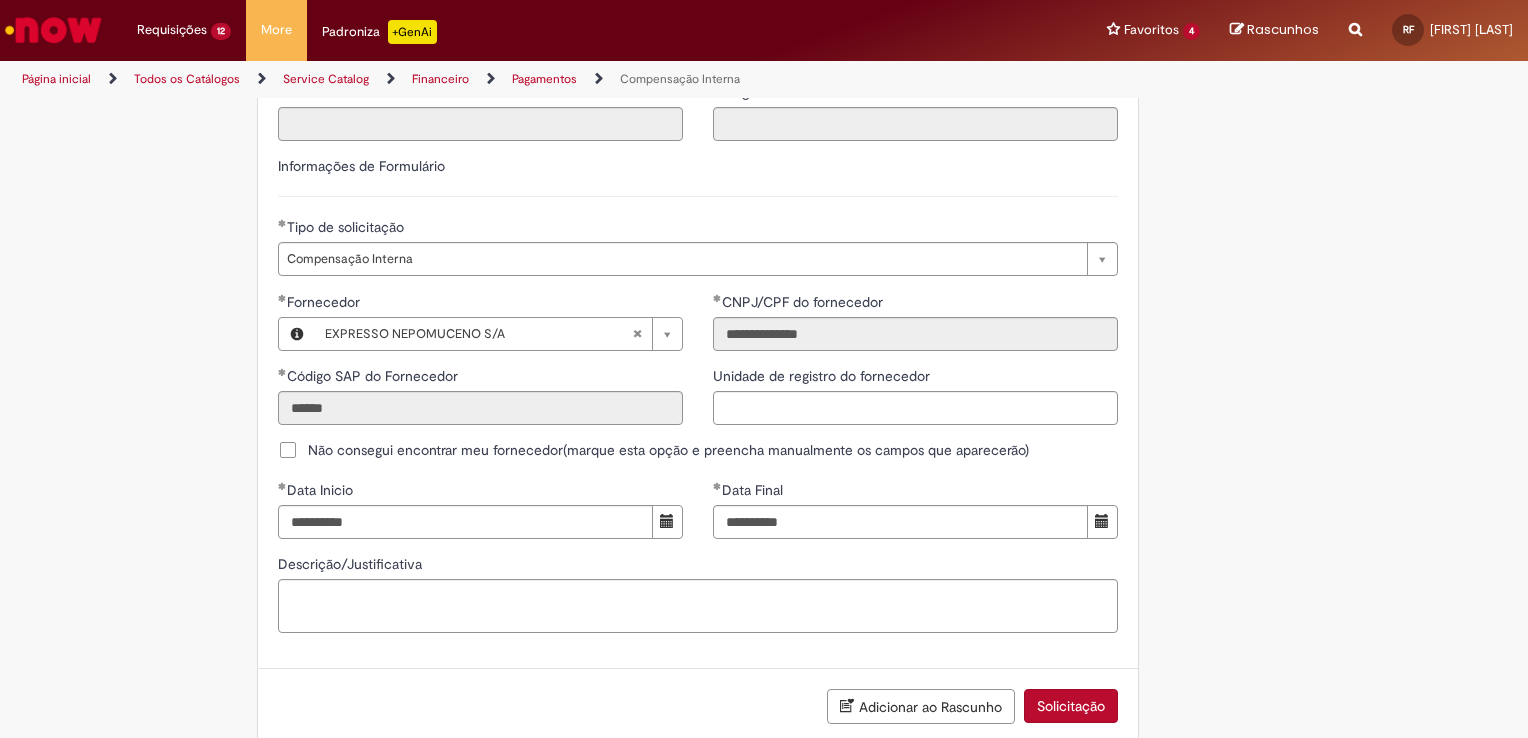 scroll, scrollTop: 1196, scrollLeft: 0, axis: vertical 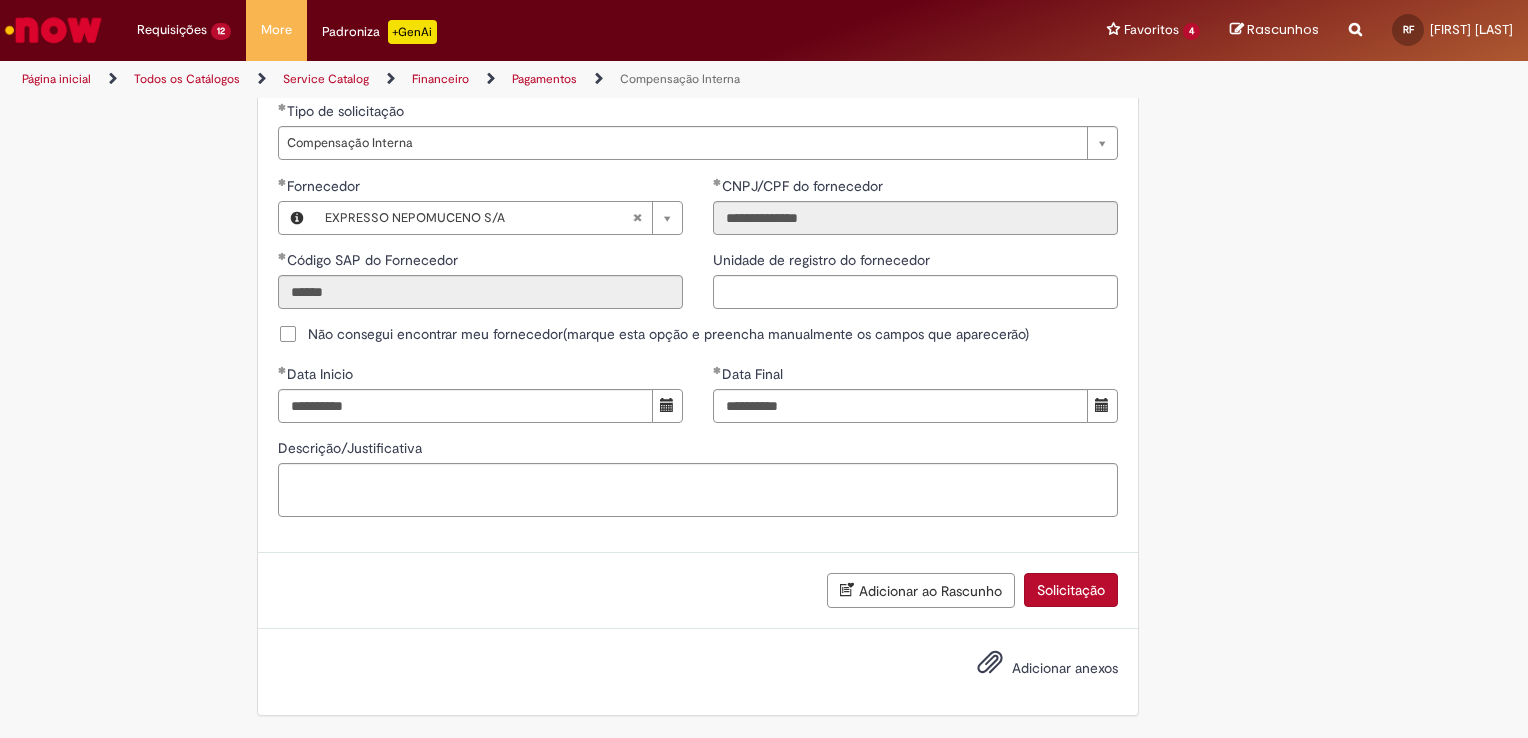click on "Solicitação" at bounding box center (1071, 590) 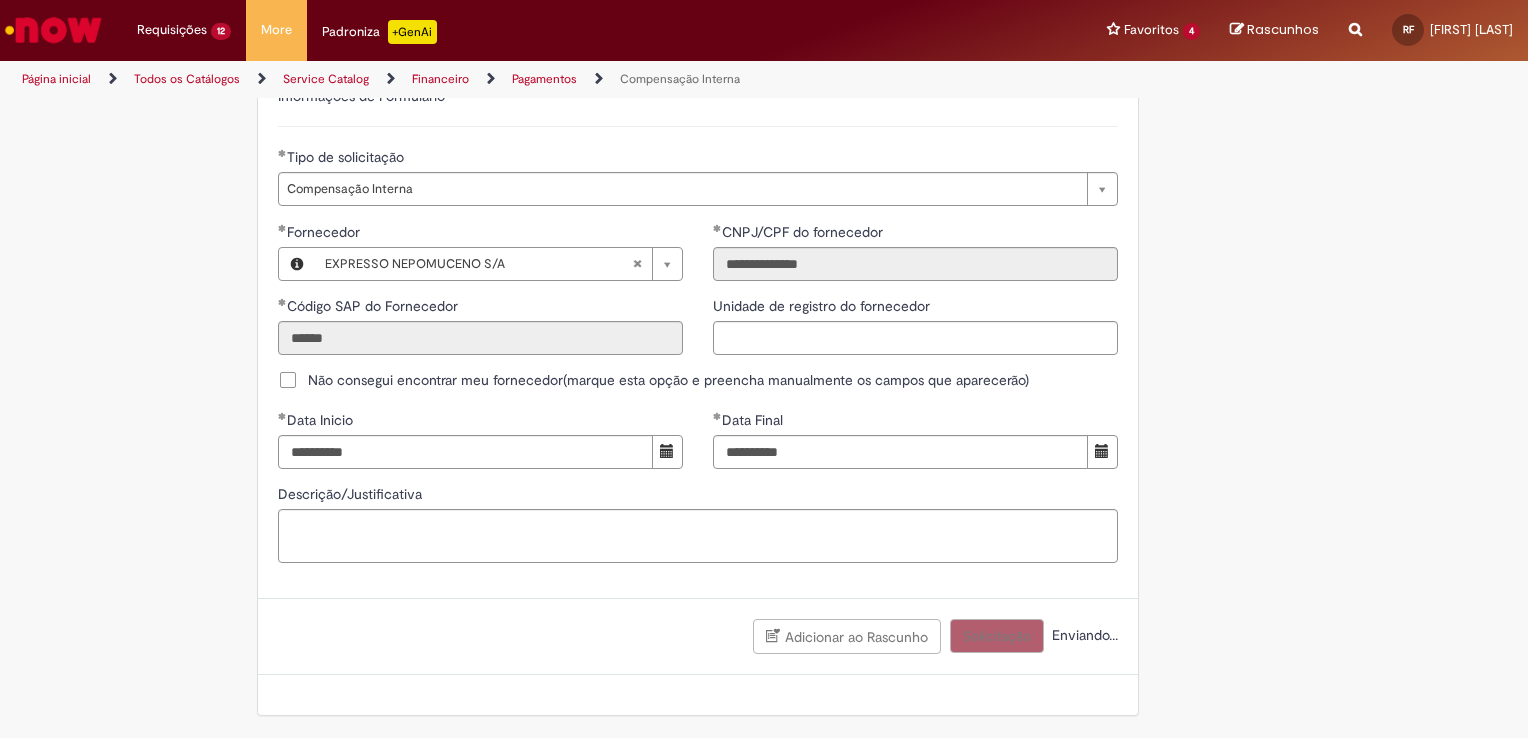 scroll, scrollTop: 1151, scrollLeft: 0, axis: vertical 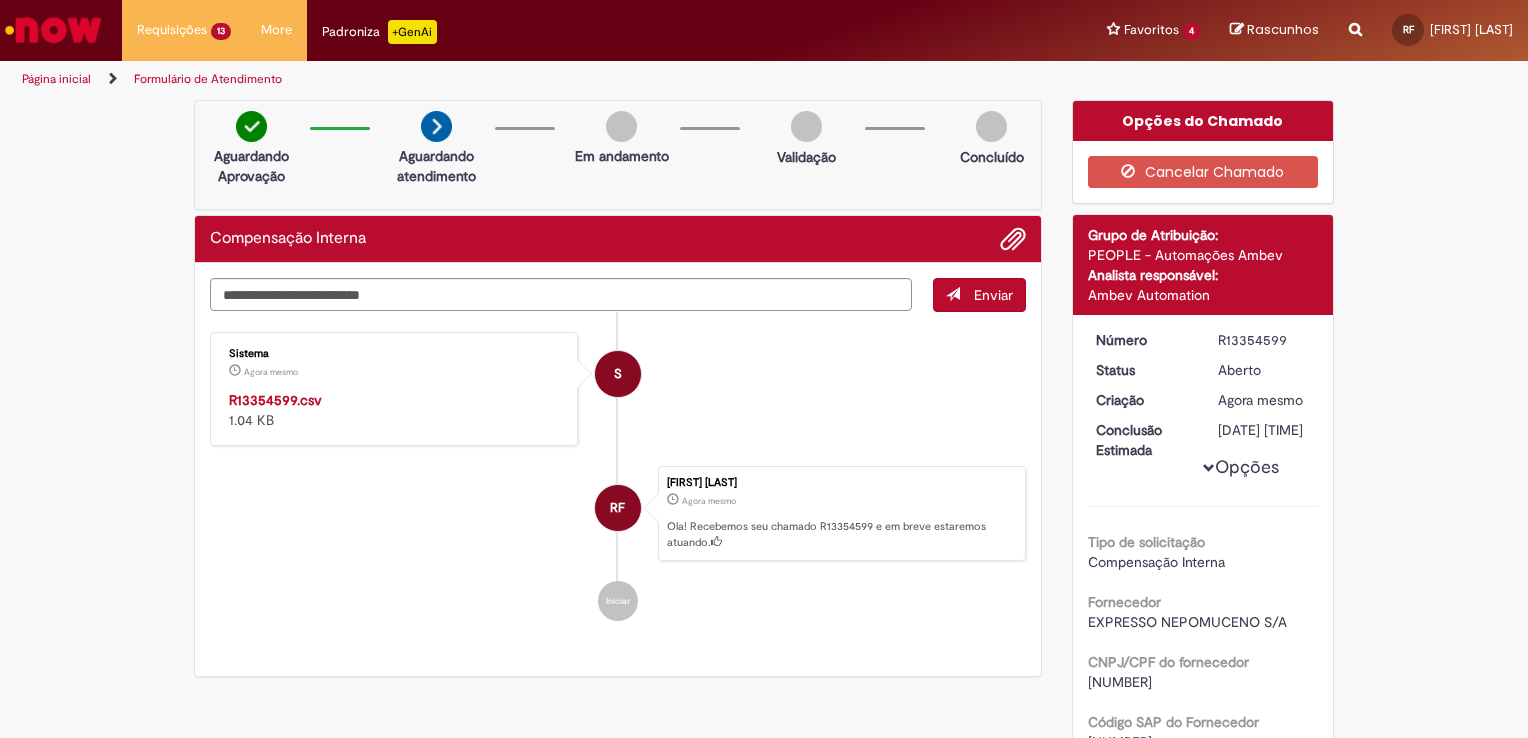 click on "R13354599.csv" at bounding box center [275, 400] 